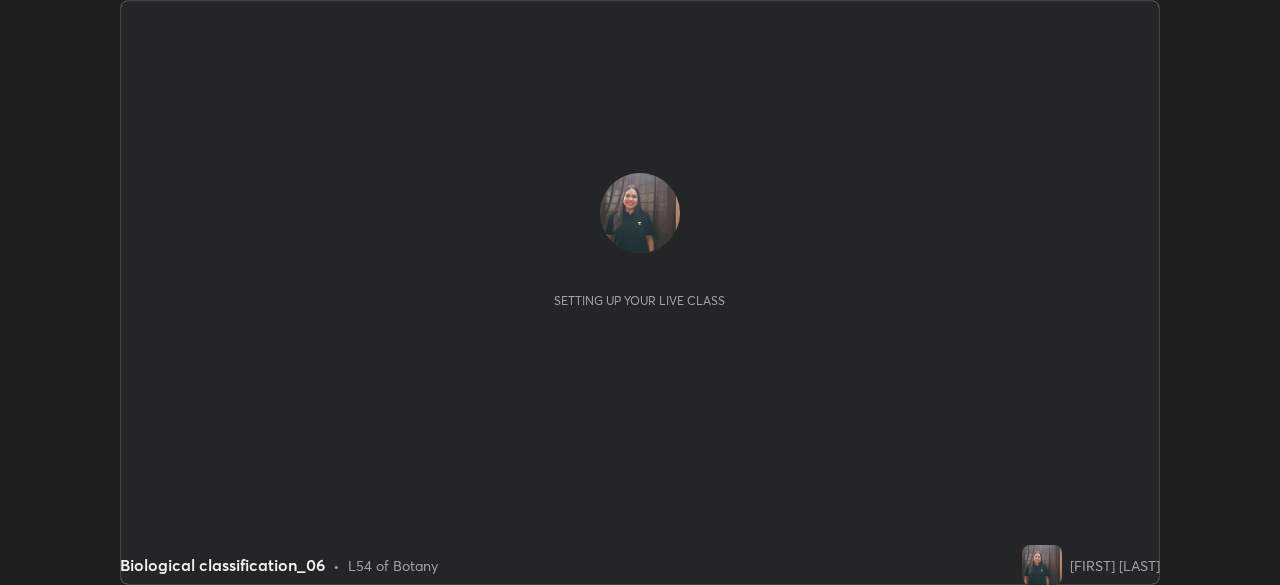 scroll, scrollTop: 0, scrollLeft: 0, axis: both 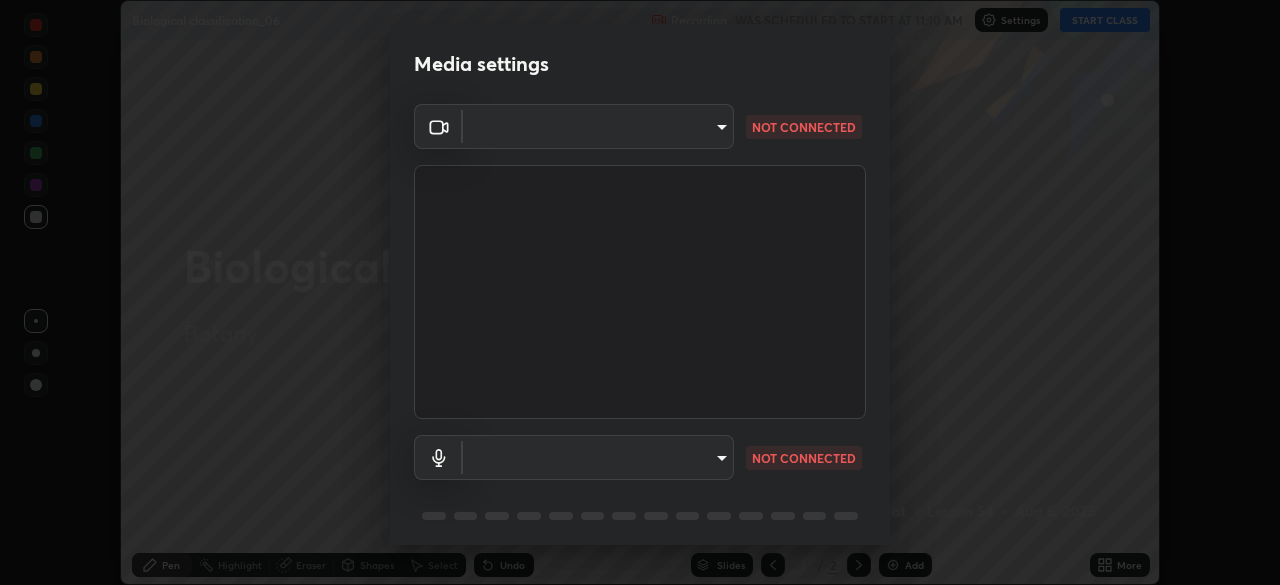 type on "55598c20c3627f74fde2fa62c56176c6afd958eb63f7086a397ce1464aa3371d" 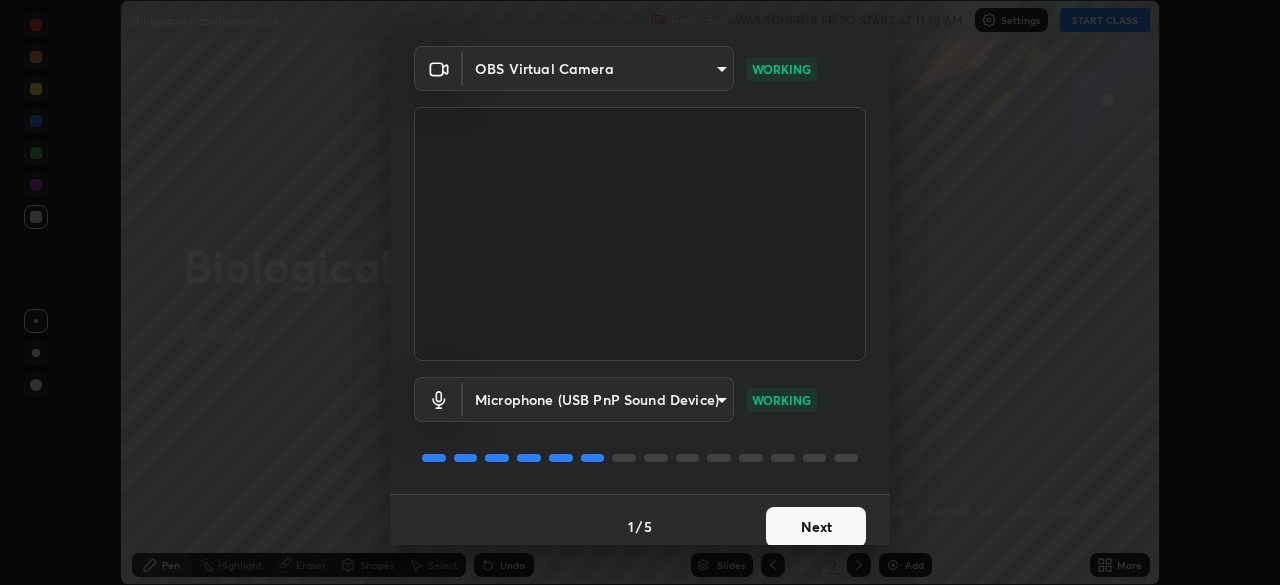 scroll, scrollTop: 70, scrollLeft: 0, axis: vertical 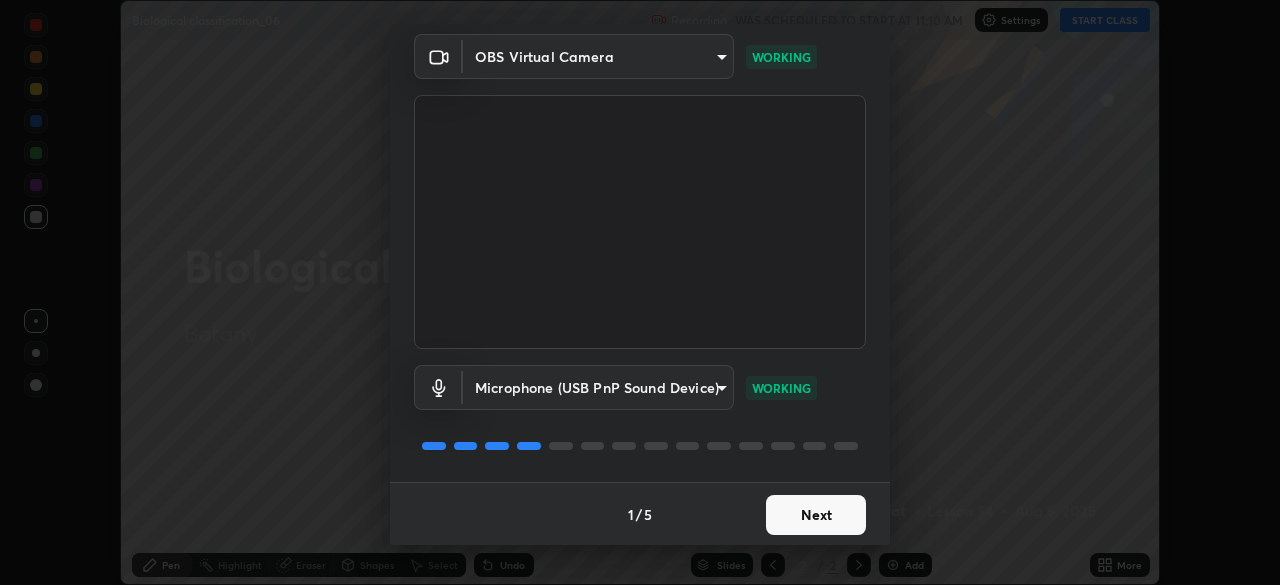 click on "Next" at bounding box center [816, 515] 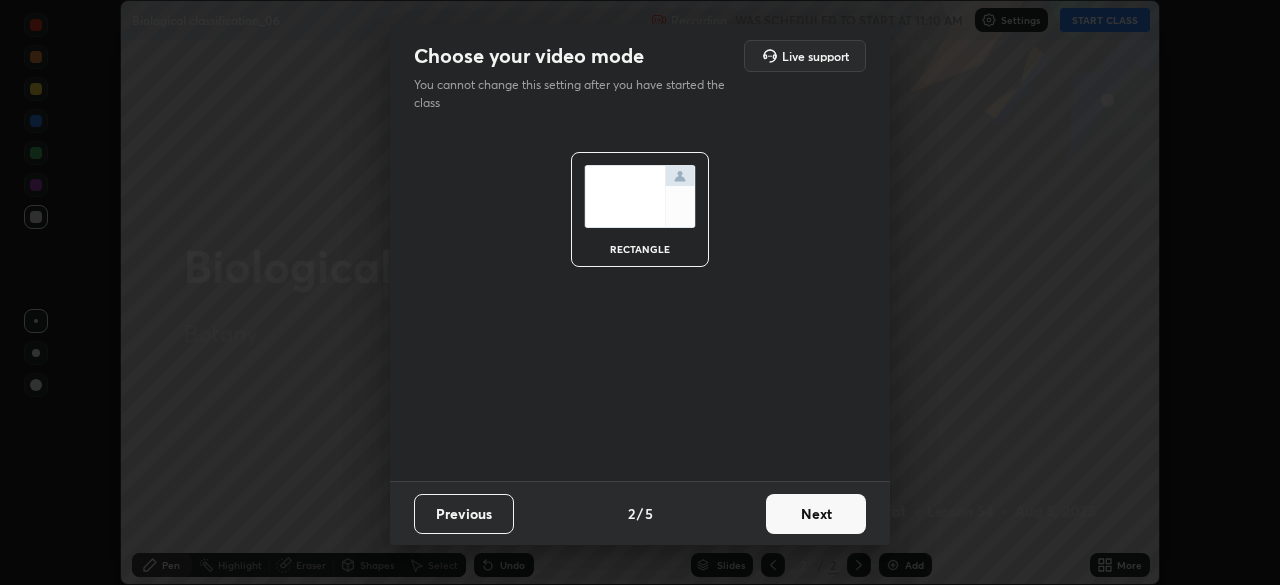 scroll, scrollTop: 0, scrollLeft: 0, axis: both 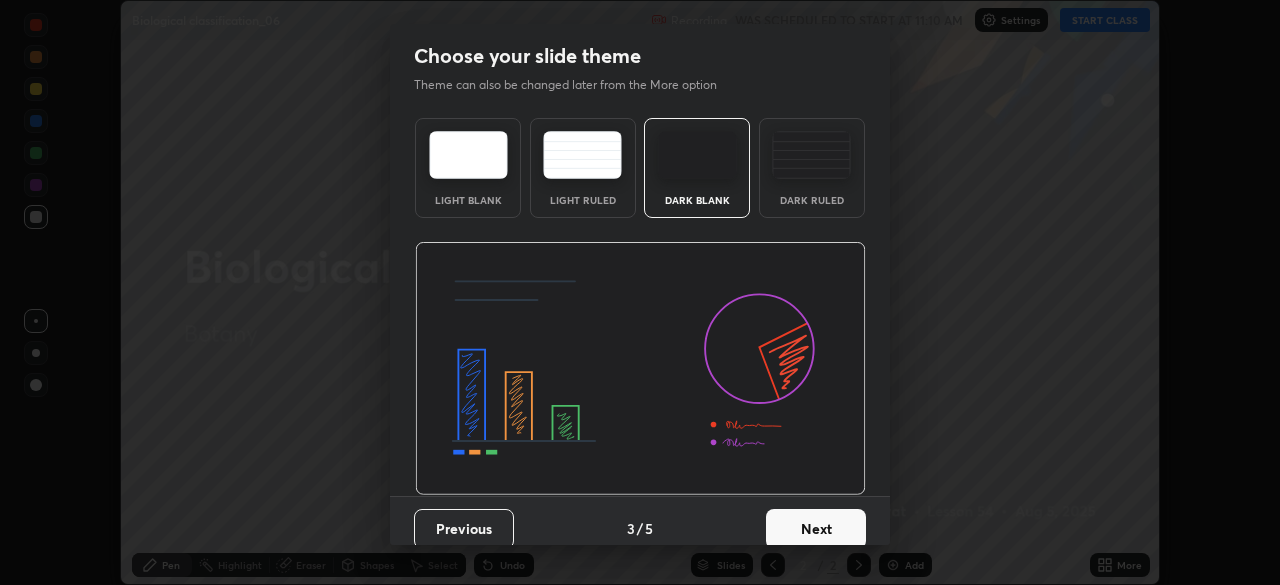 click on "Next" at bounding box center [816, 529] 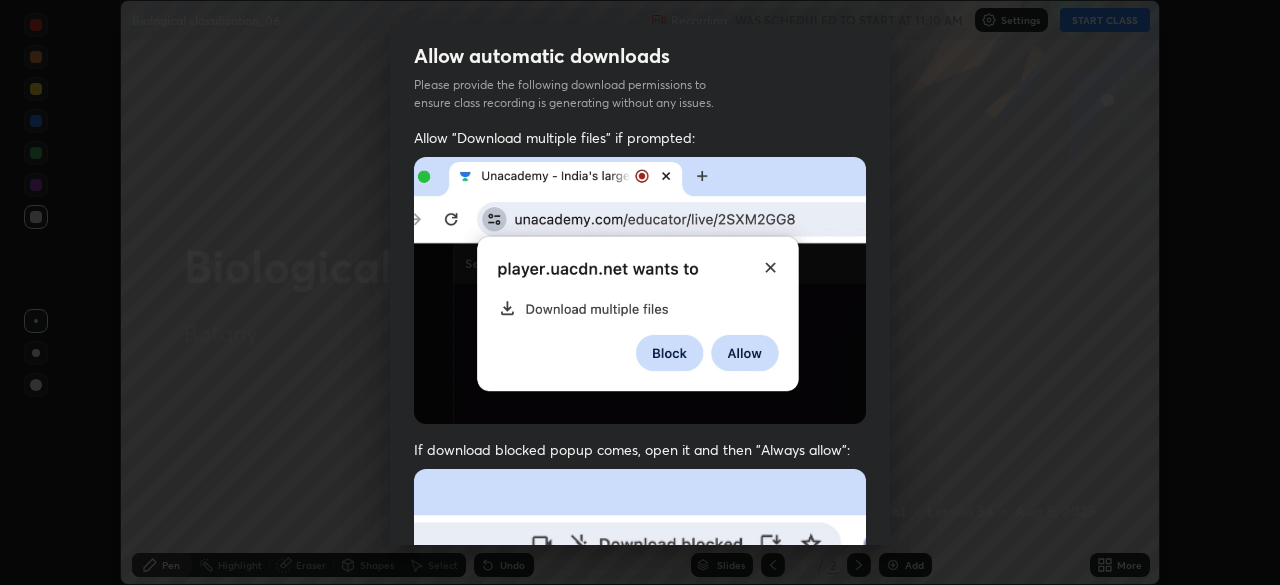 click at bounding box center (640, 687) 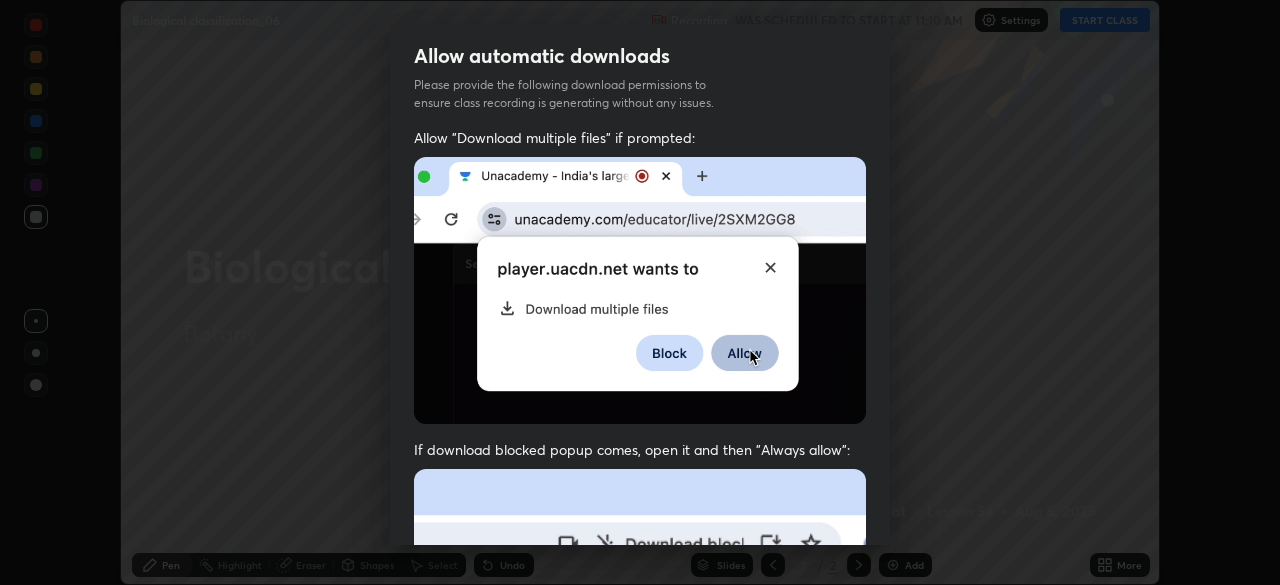 click at bounding box center (640, 687) 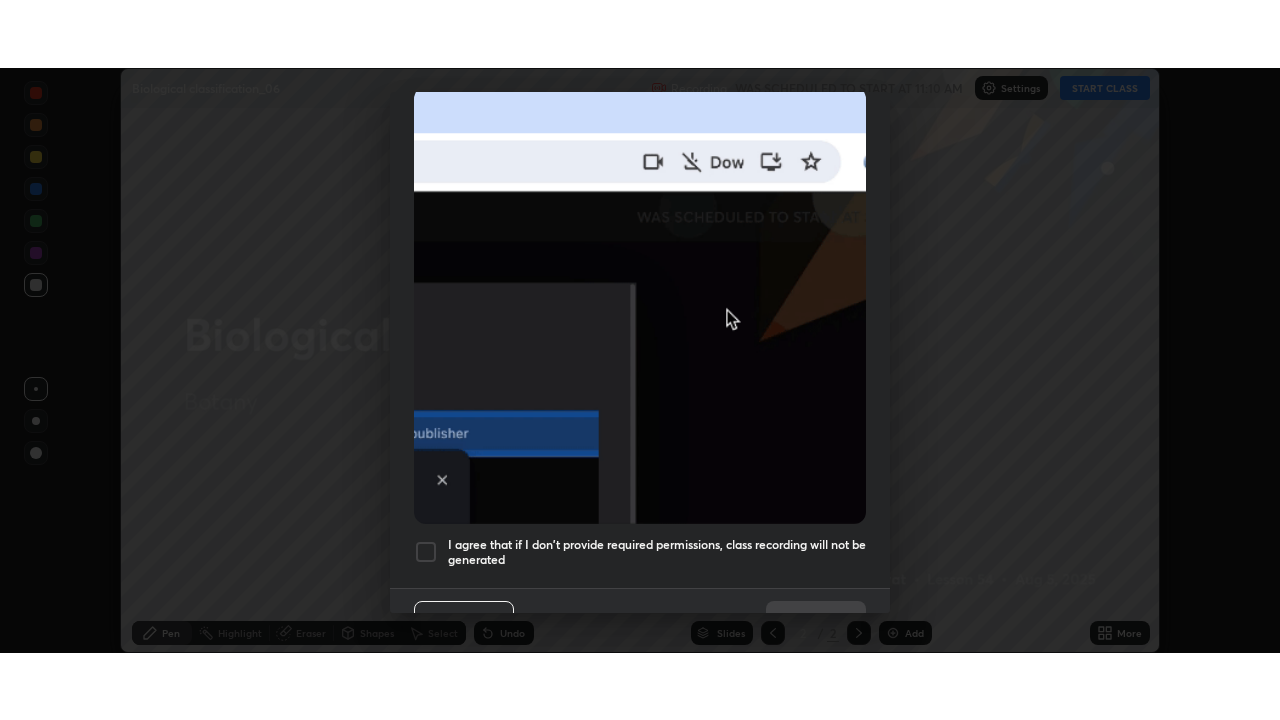 scroll, scrollTop: 454, scrollLeft: 0, axis: vertical 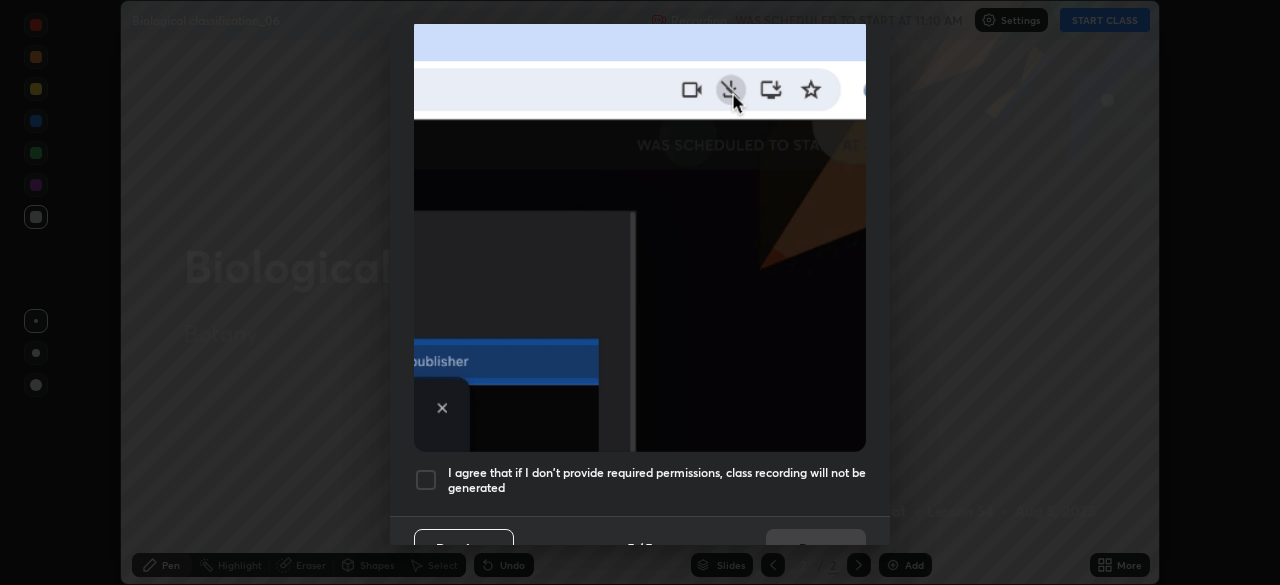 click at bounding box center (426, 480) 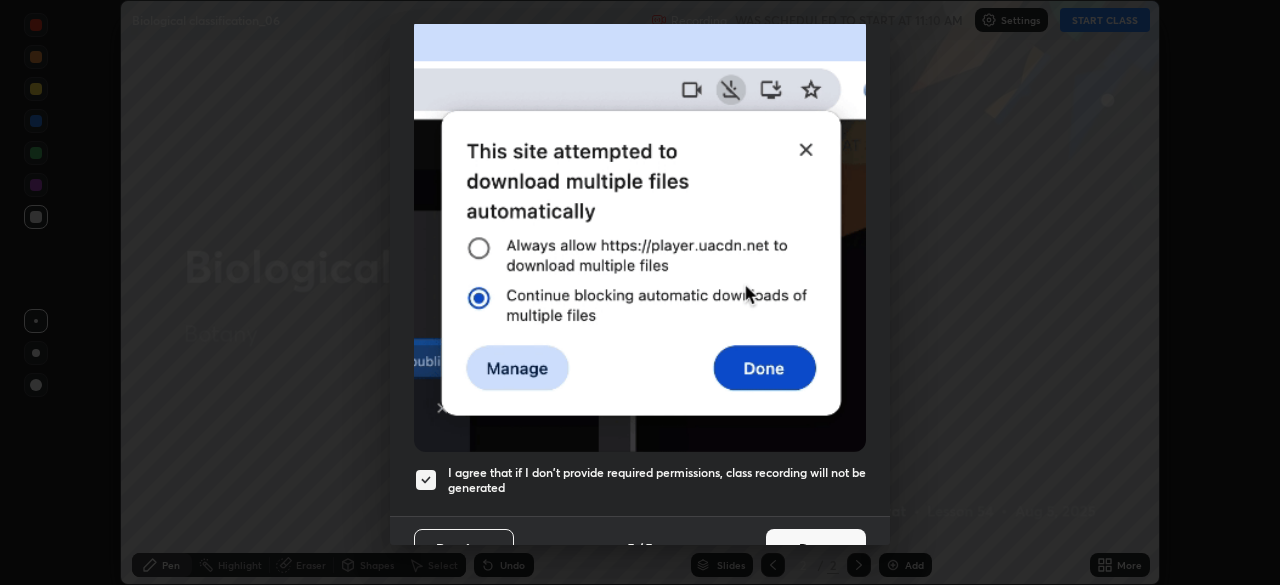 click on "Done" at bounding box center [816, 549] 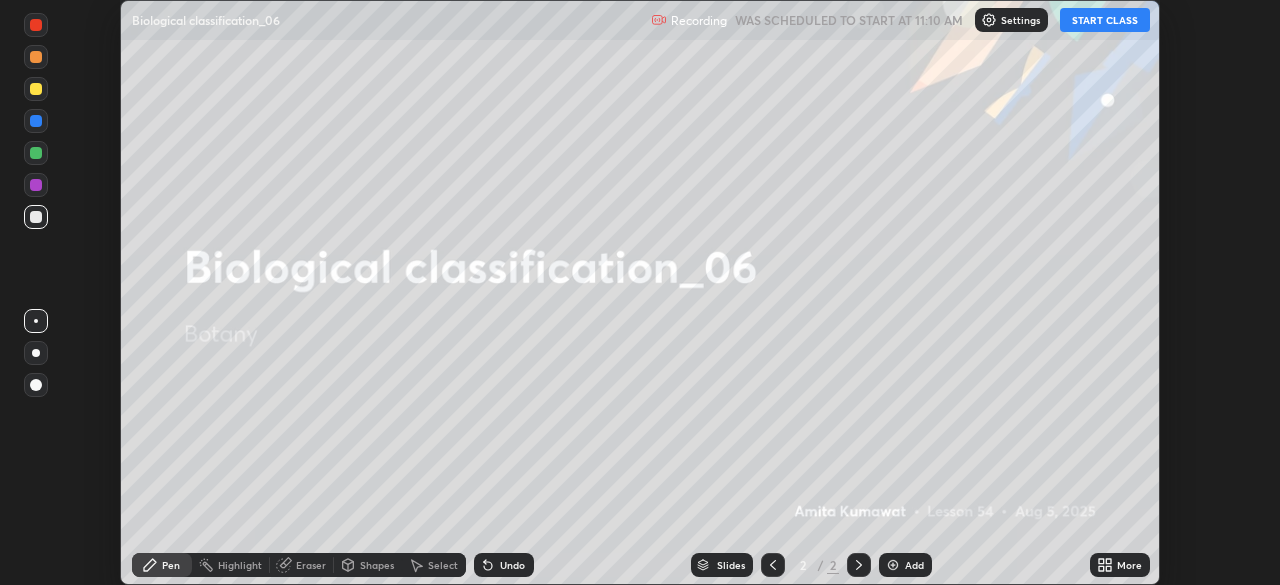 click on "START CLASS" at bounding box center [1105, 20] 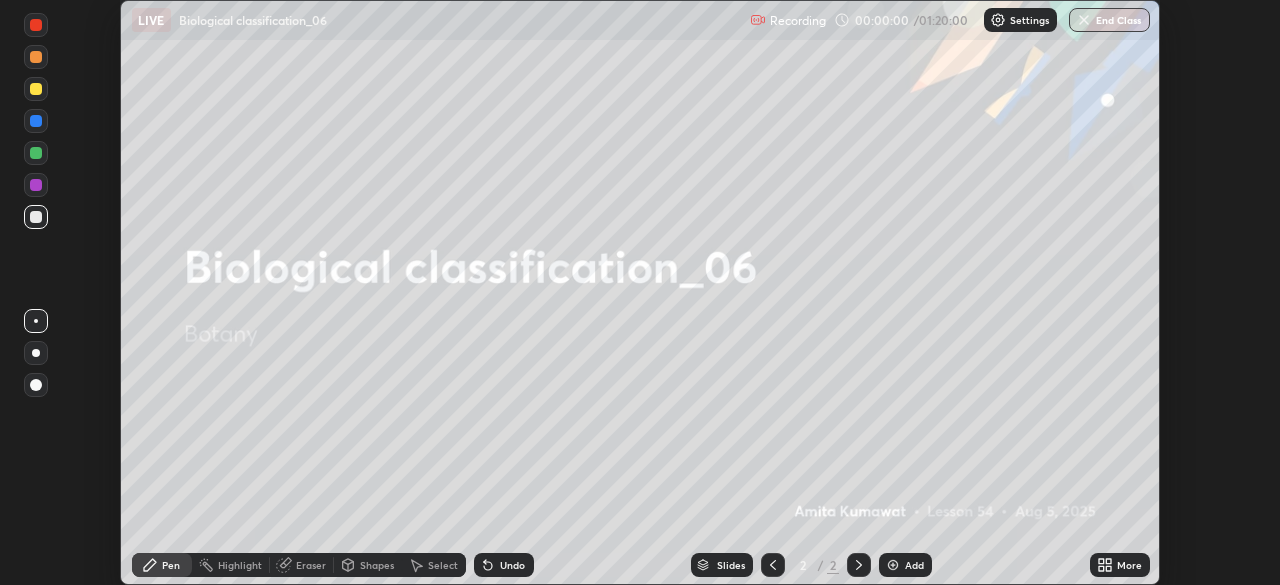 click 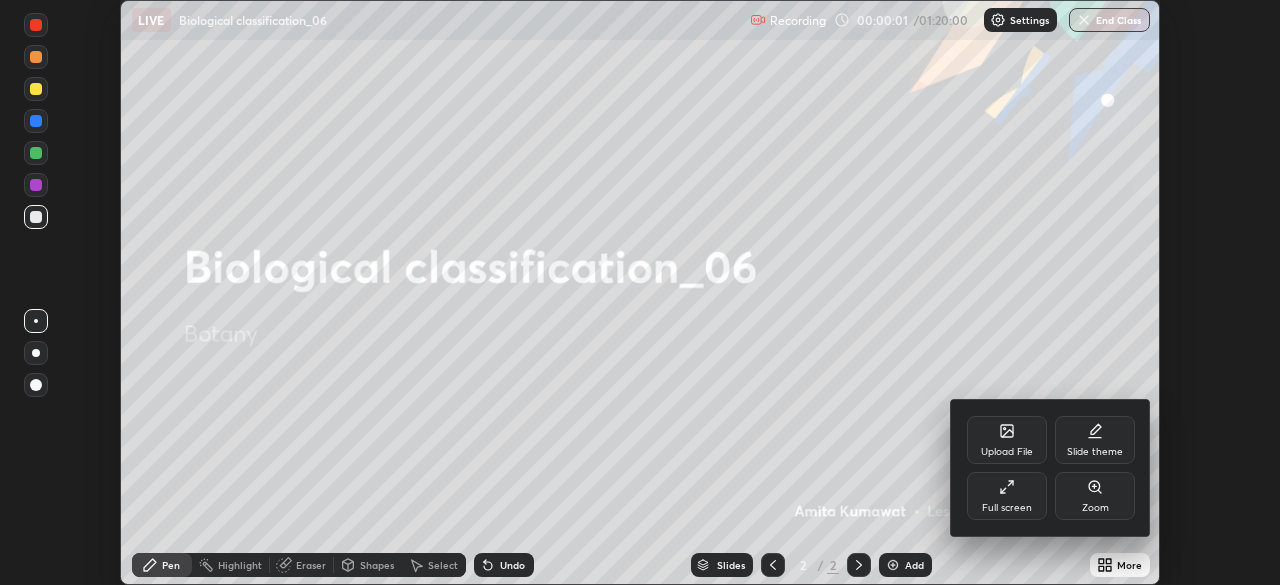 click on "Full screen" at bounding box center [1007, 496] 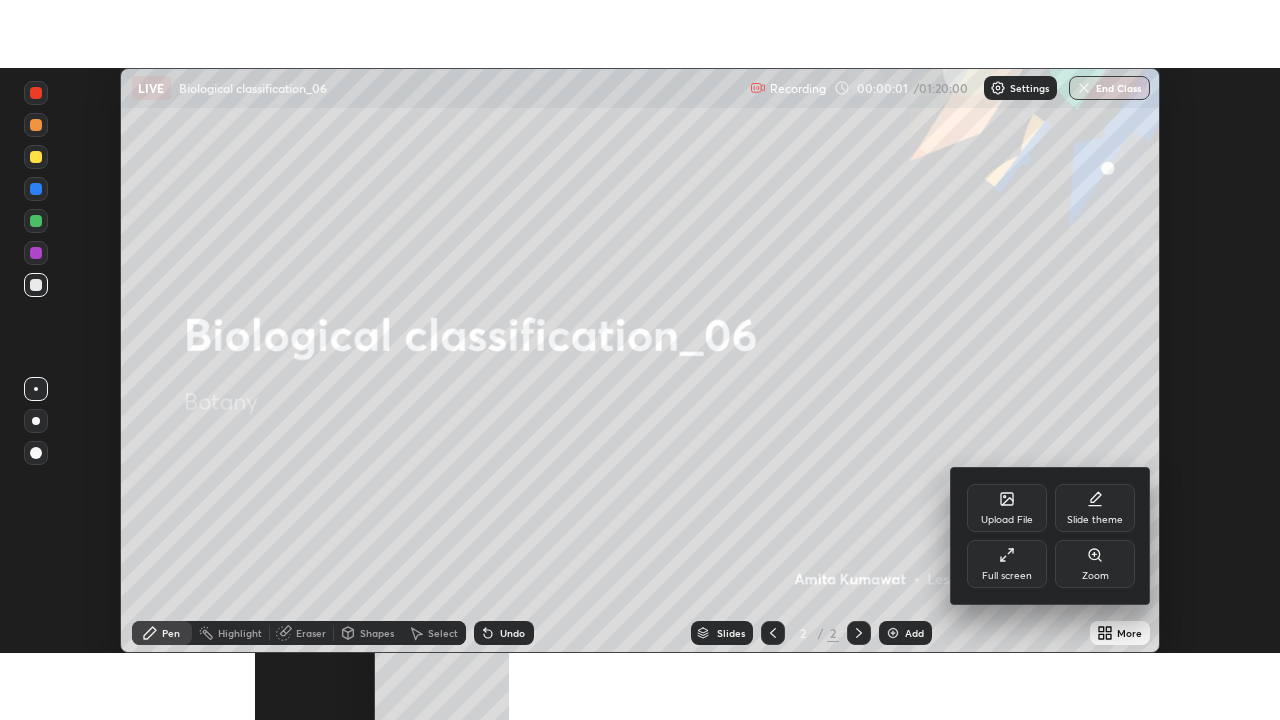 scroll, scrollTop: 99280, scrollLeft: 98720, axis: both 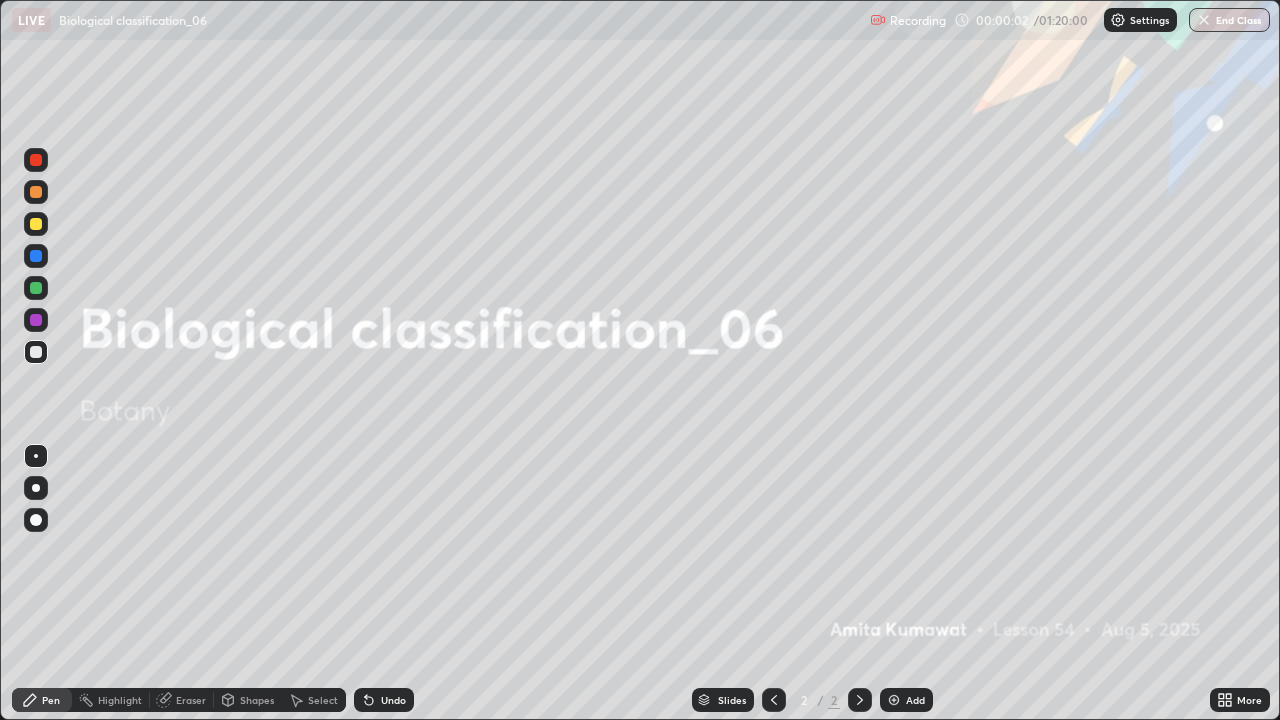 click at bounding box center [894, 700] 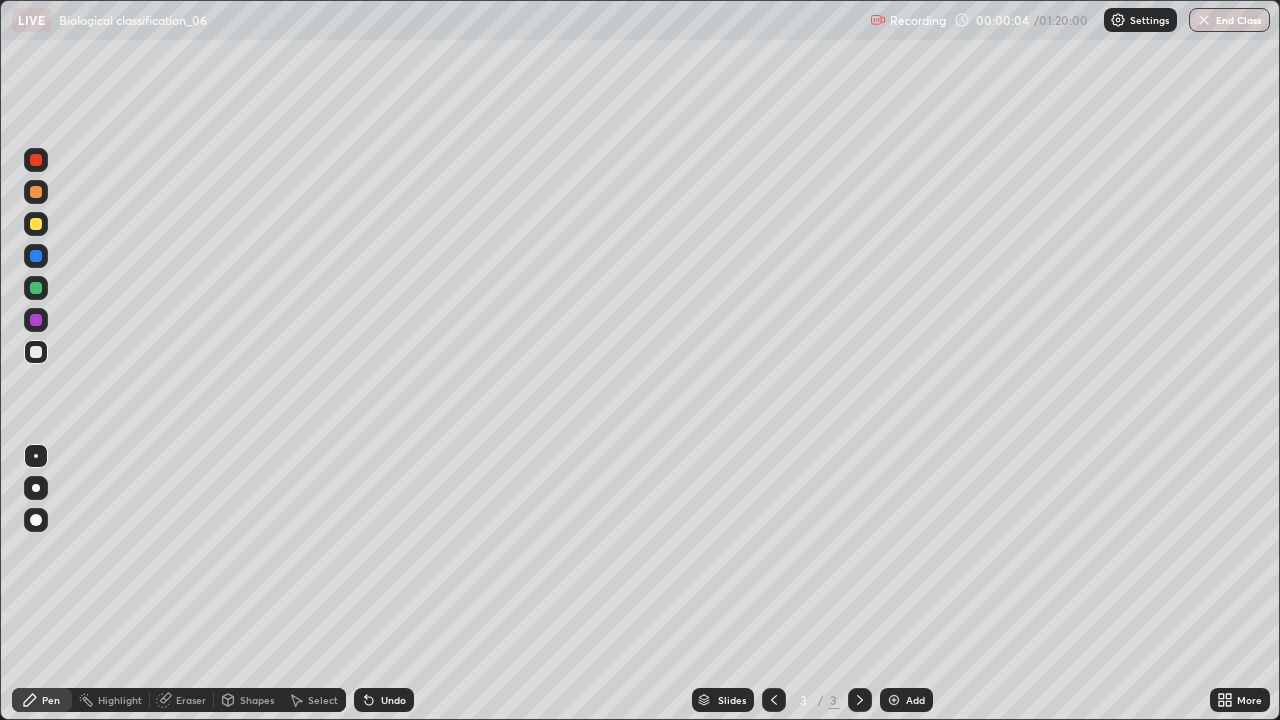click at bounding box center [36, 488] 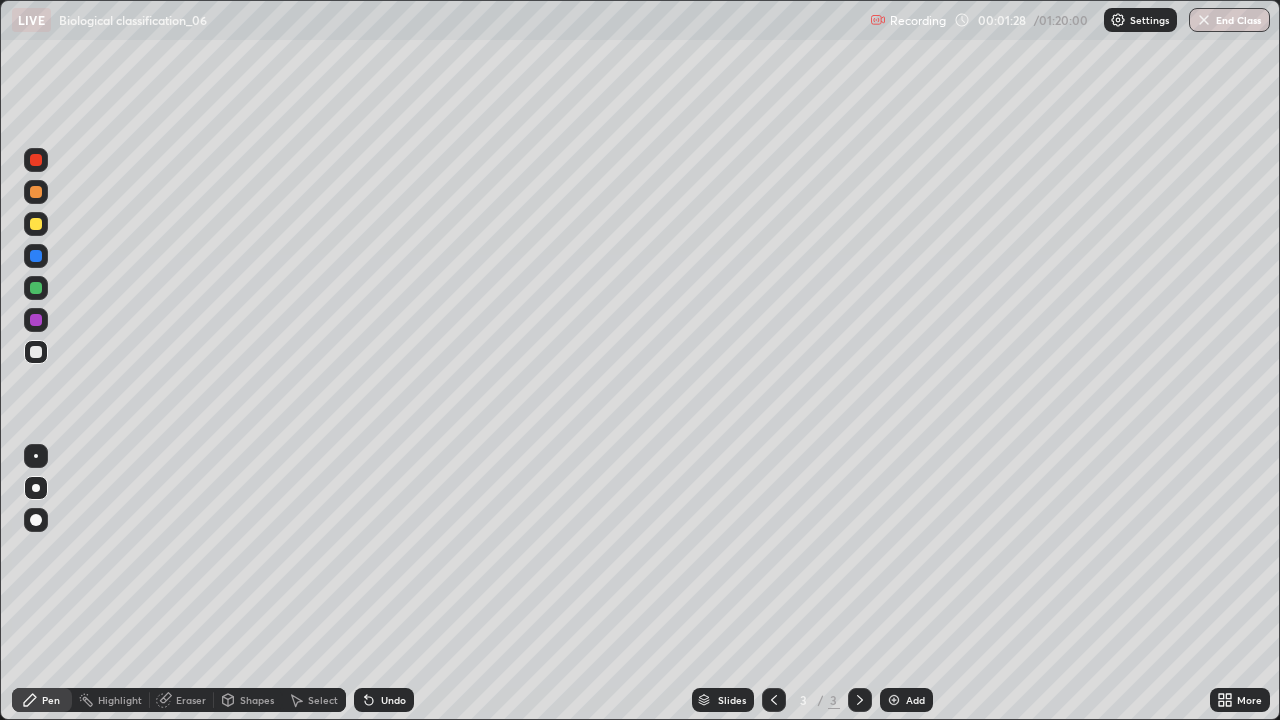 click on "More" at bounding box center (1249, 700) 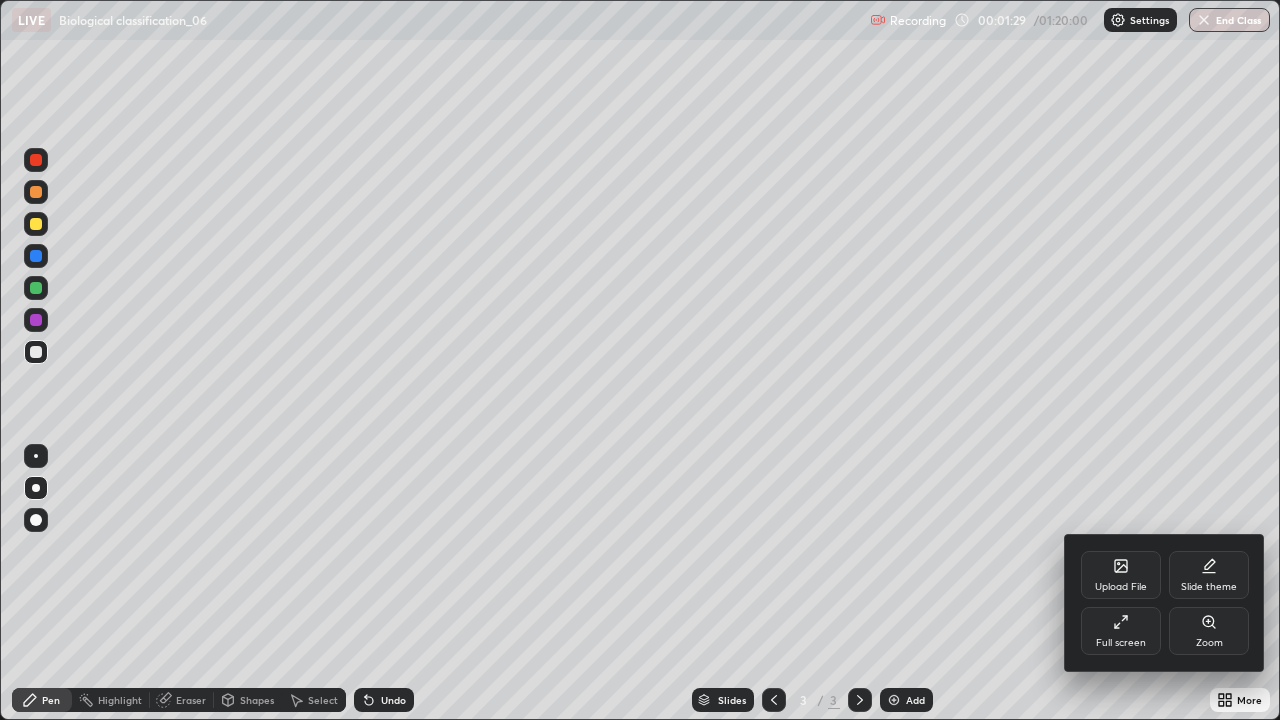 click on "Full screen" at bounding box center [1121, 631] 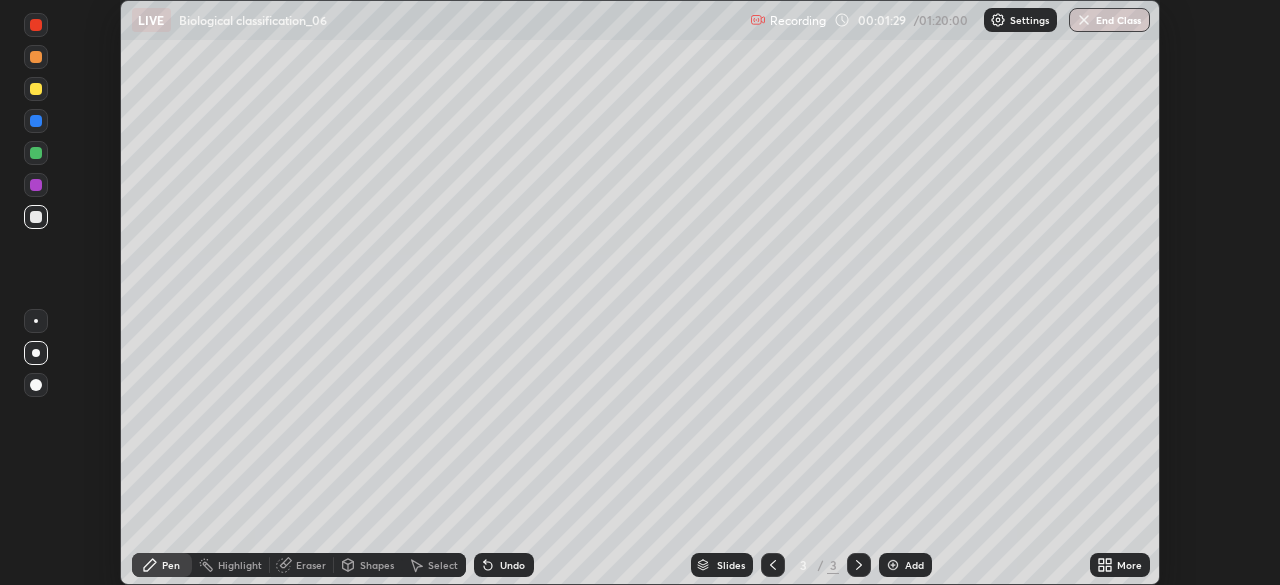 scroll, scrollTop: 585, scrollLeft: 1280, axis: both 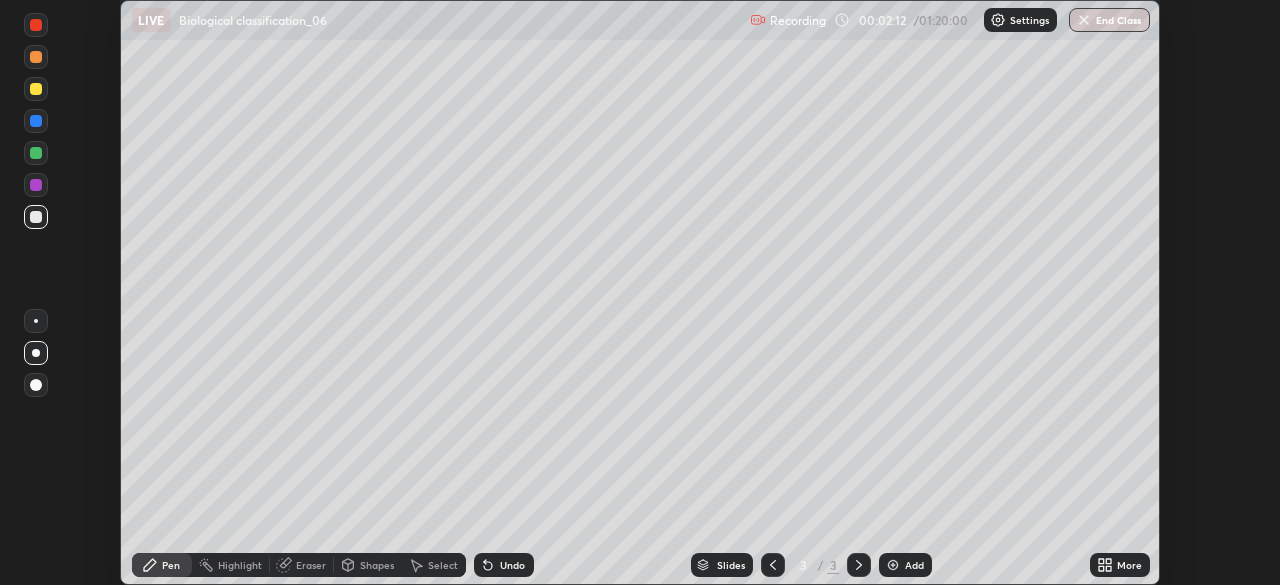 click on "Settings" at bounding box center (1029, 20) 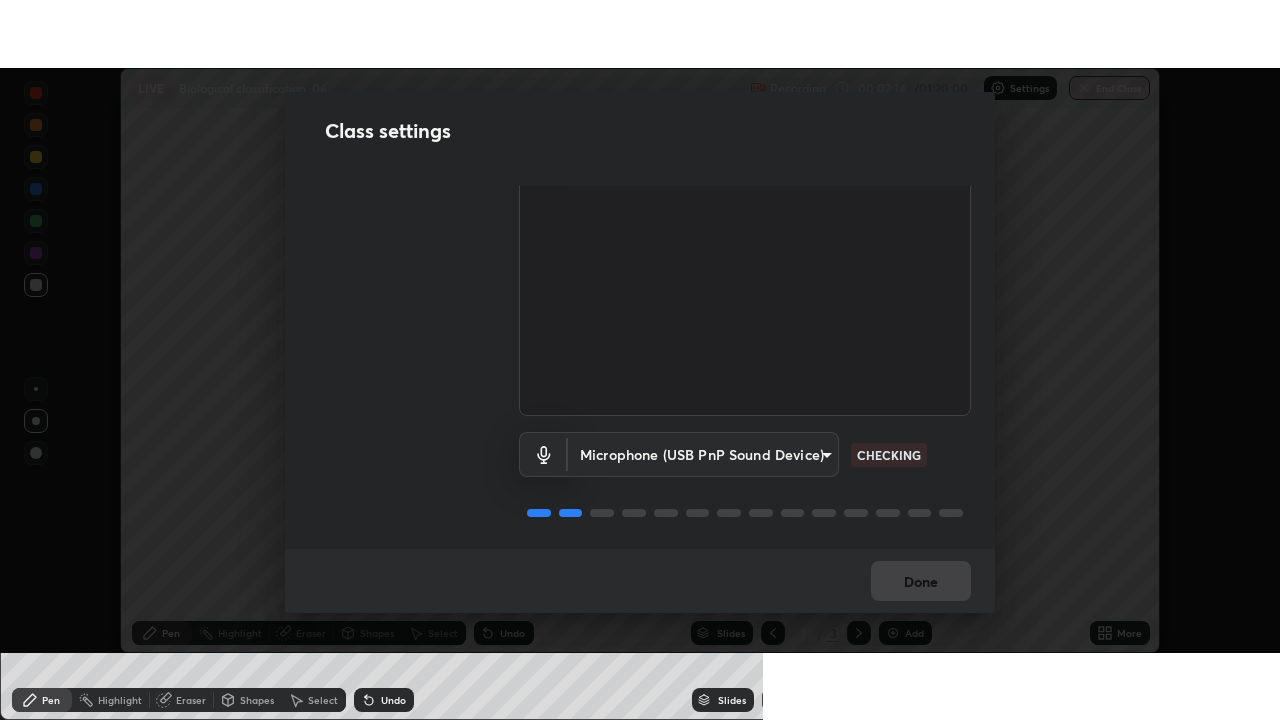 scroll, scrollTop: 90, scrollLeft: 0, axis: vertical 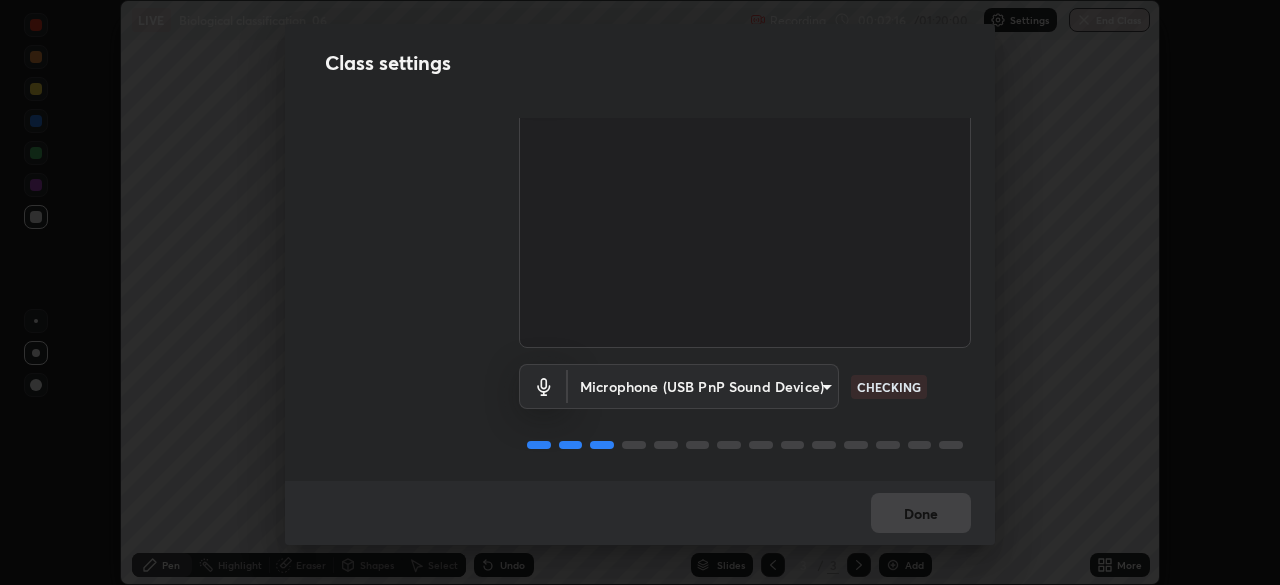 click on "Erase all LIVE Biological classification_06 Recording 00:02:16 /  01:20:00 Settings End Class Setting up your live class Biological classification_06 • L54 of Botany [FIRST] [LAST] Pen Highlight Eraser Shapes Select Undo Slides 3 / 3 Add More No doubts shared Encourage your learners to ask a doubt for better clarity Report an issue Reason for reporting Buffering Chat not working Audio - Video sync issue Educator video quality low ​ Attach an image Report Class settings Audio & Video OBS Virtual Camera [HASH] CHECKING Microphone (USB PnP Sound Device) [HASH] CHECKING Done" at bounding box center (640, 292) 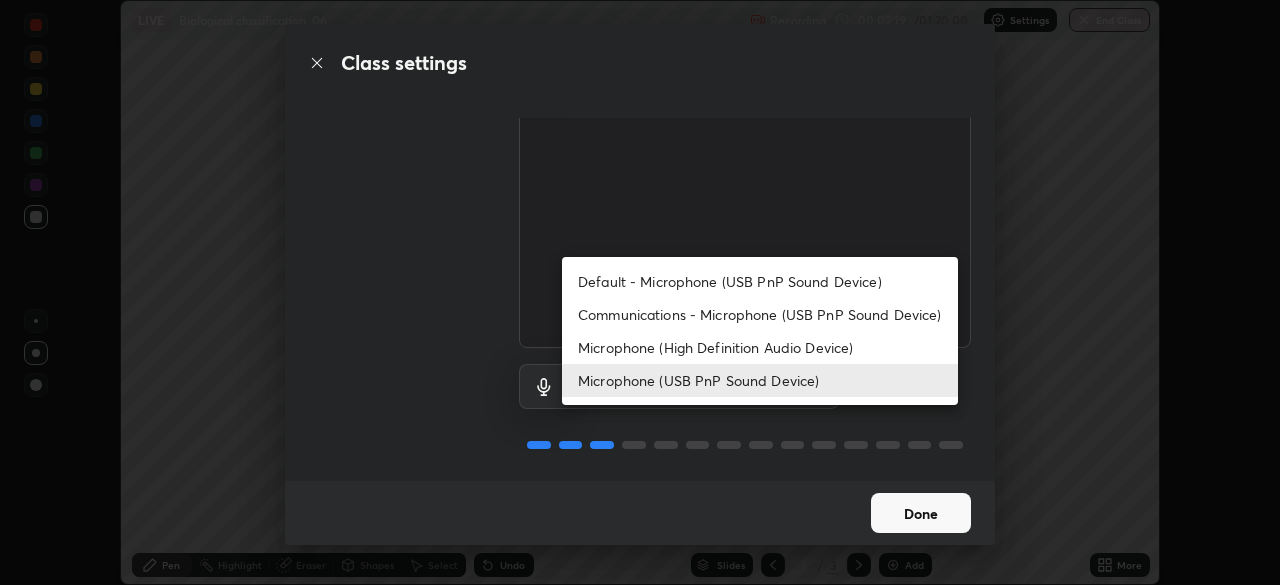 click at bounding box center [640, 292] 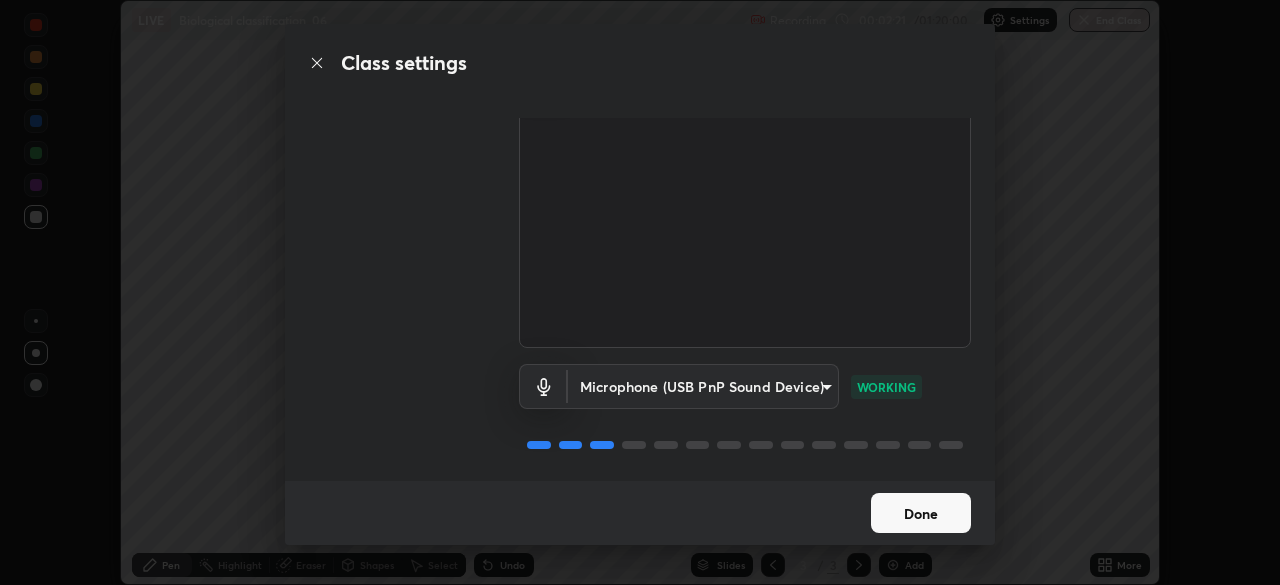 click on "Done" at bounding box center [921, 513] 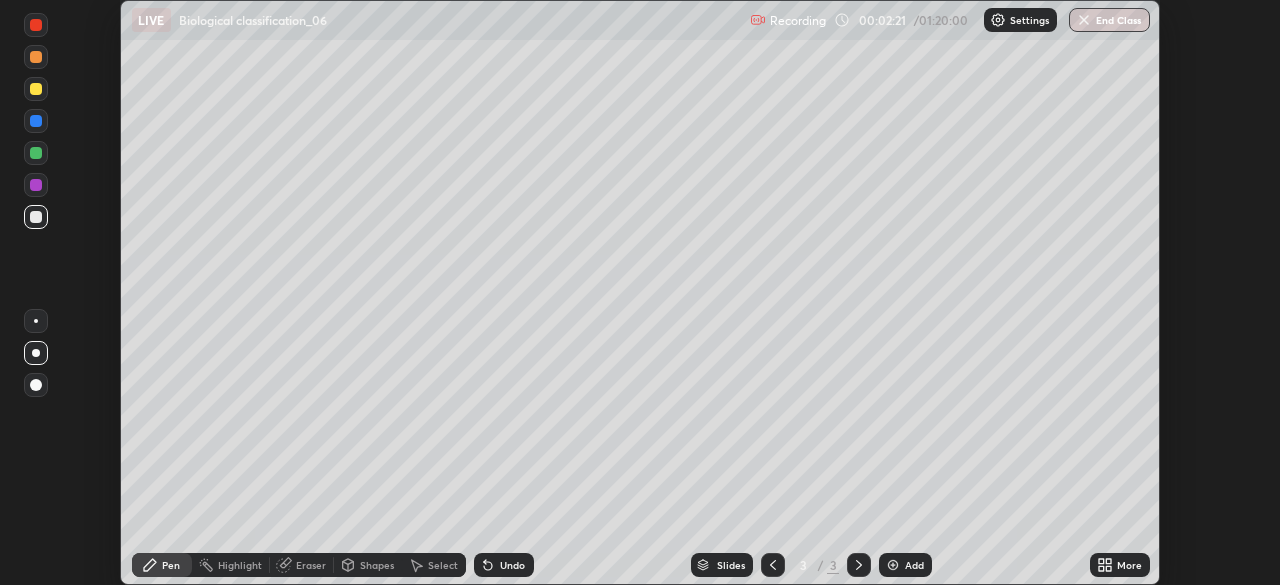 click on "More" at bounding box center (1120, 565) 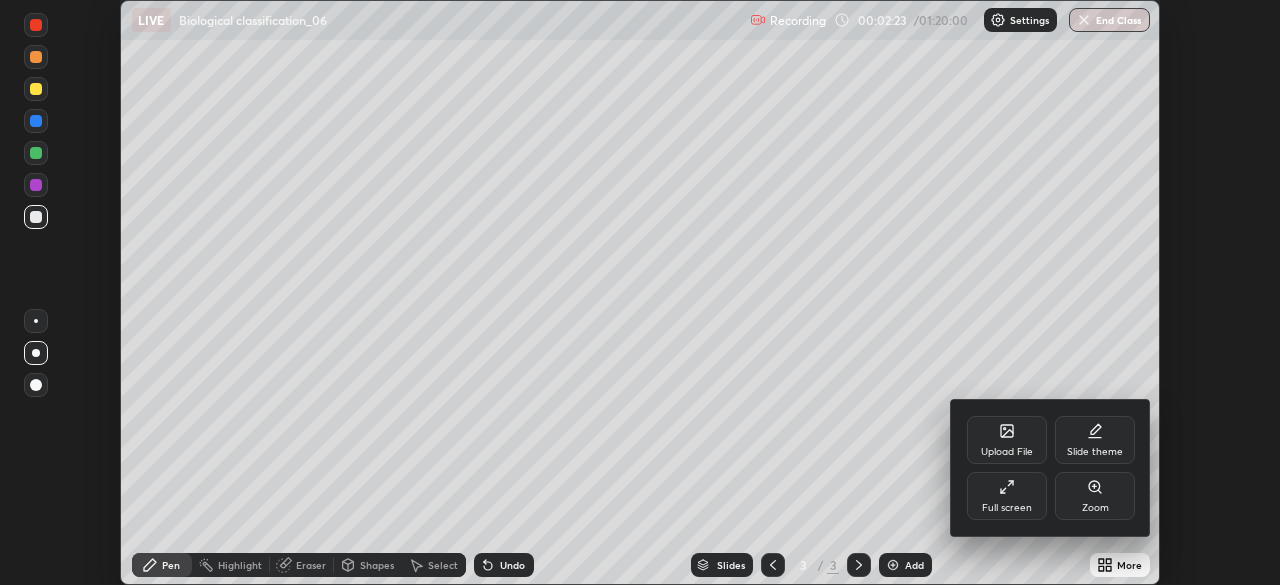 click on "Full screen" at bounding box center (1007, 508) 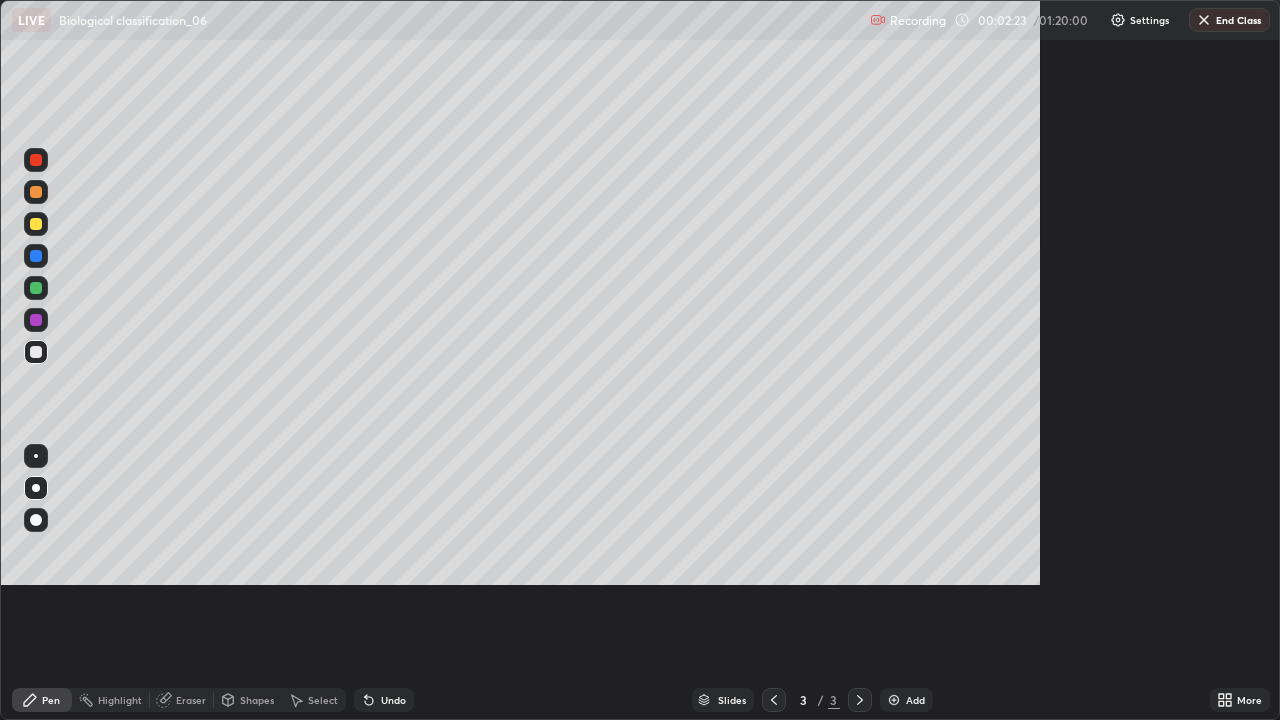 scroll, scrollTop: 99280, scrollLeft: 98720, axis: both 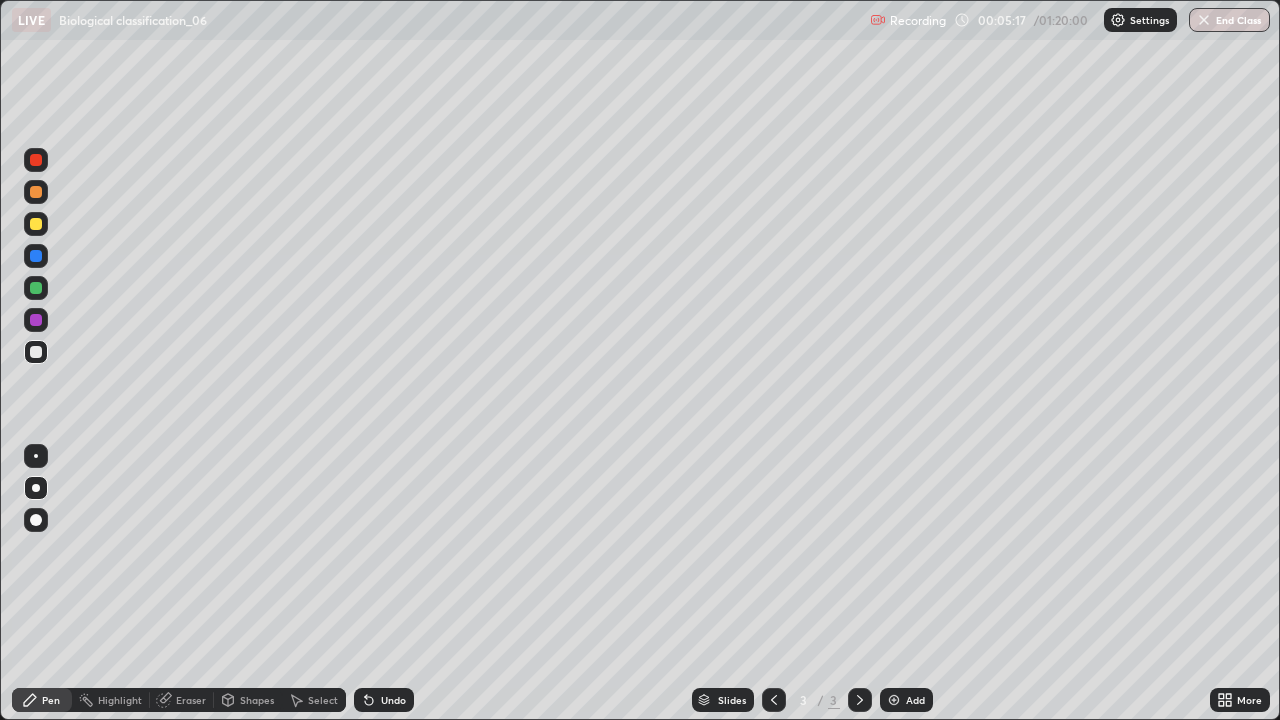click at bounding box center [36, 352] 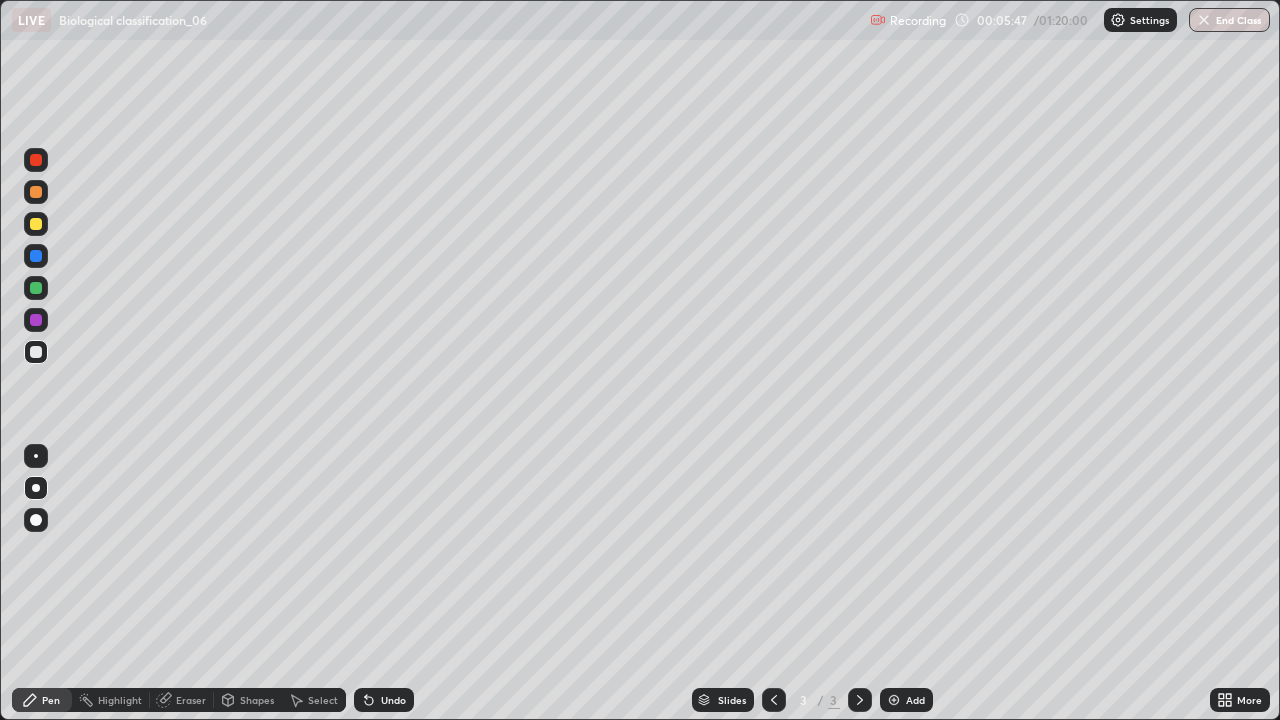 click at bounding box center (36, 320) 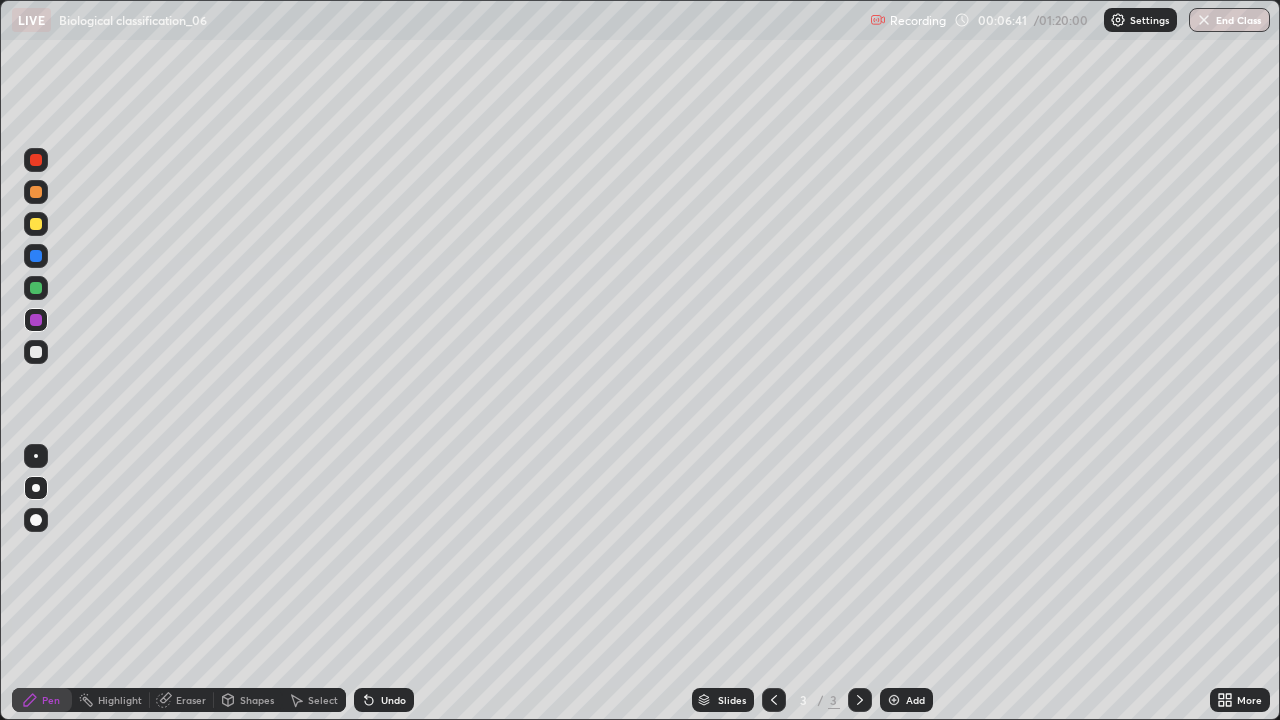 click at bounding box center (36, 352) 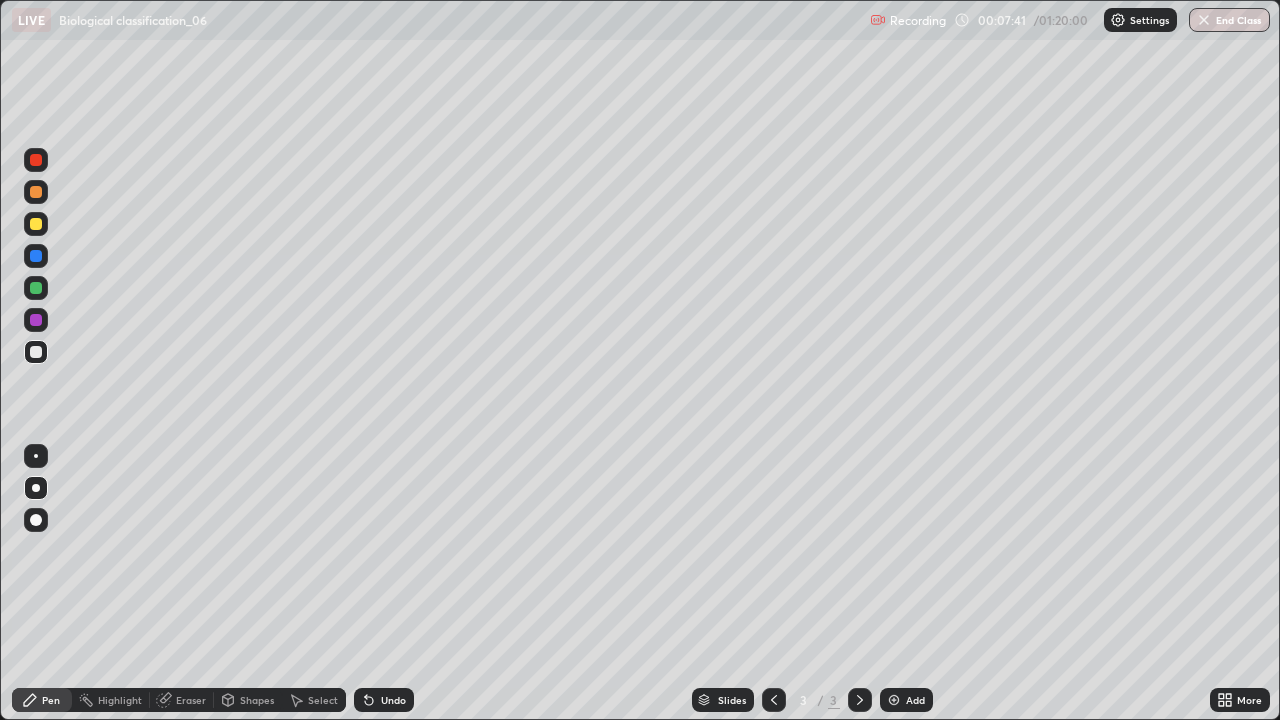 click at bounding box center (36, 288) 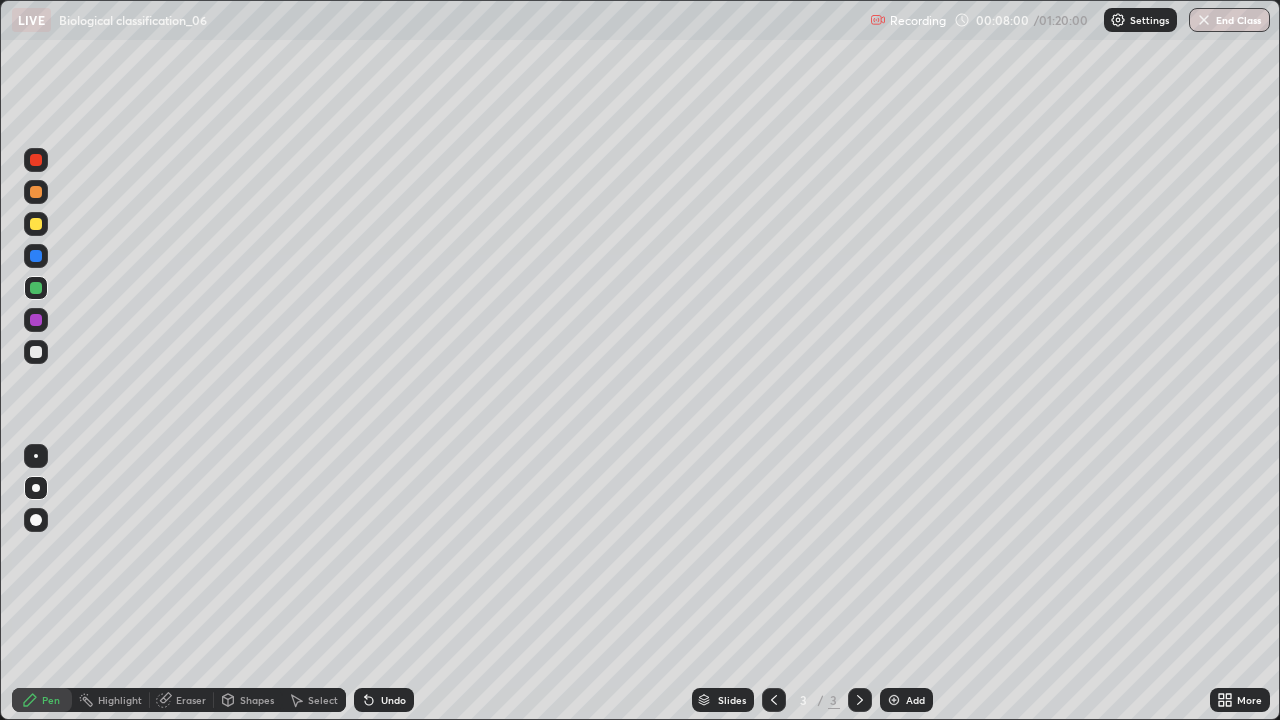 click at bounding box center (894, 700) 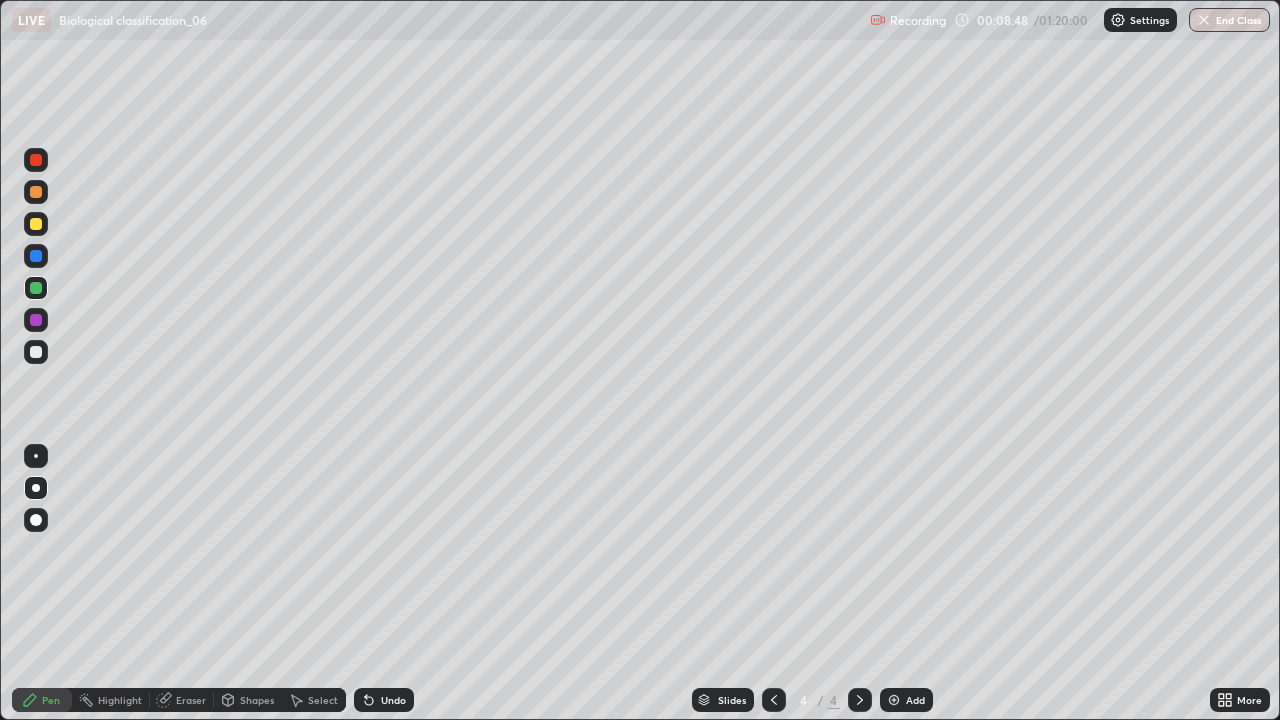 click at bounding box center (36, 224) 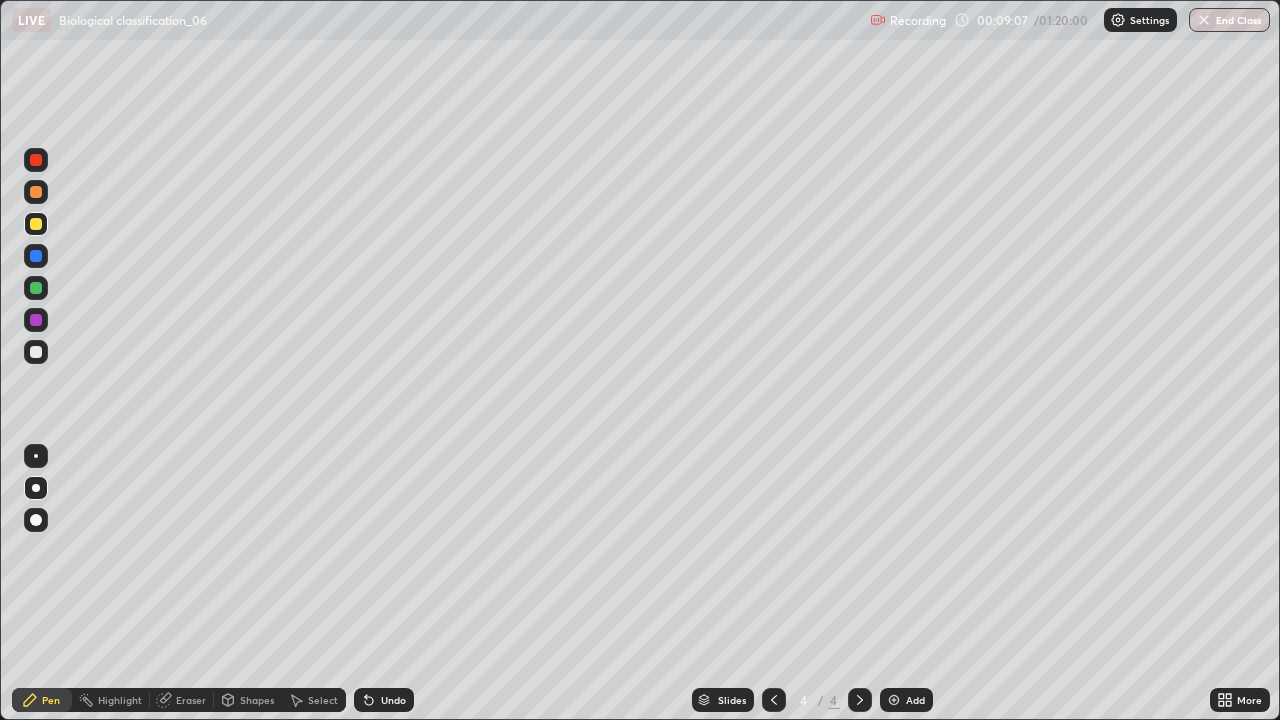 click on "Undo" at bounding box center (393, 700) 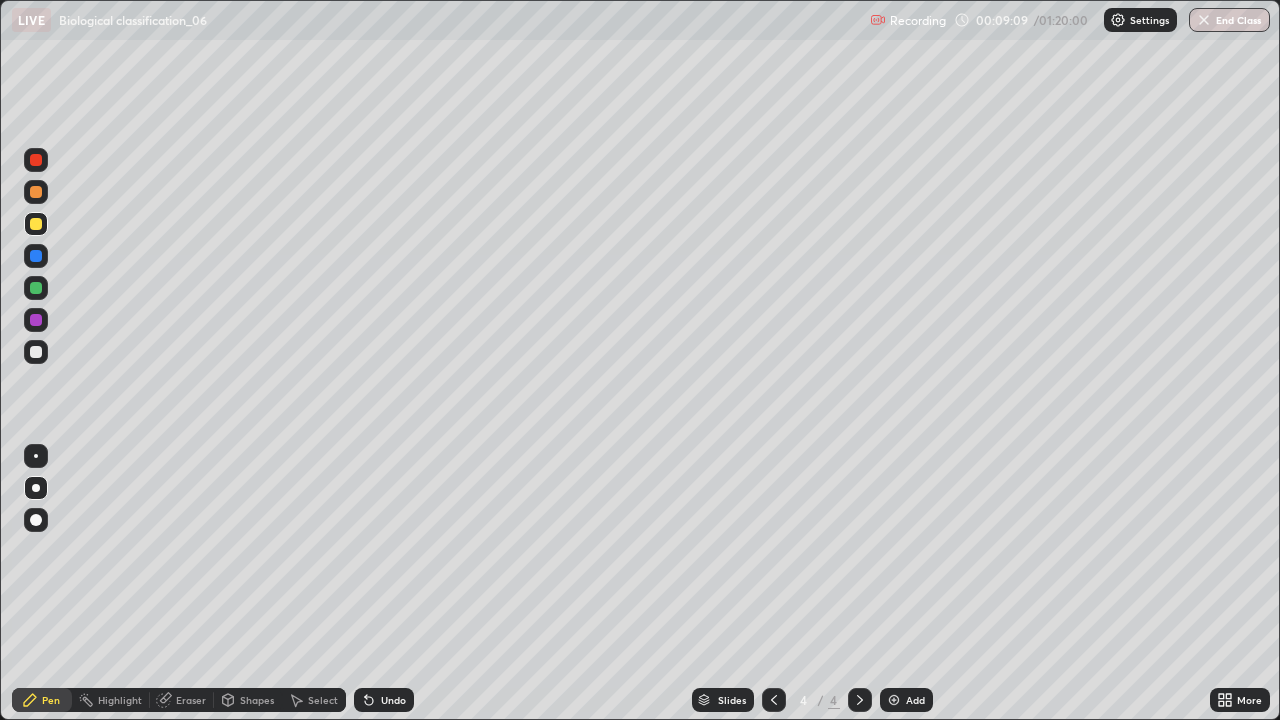 click at bounding box center [36, 352] 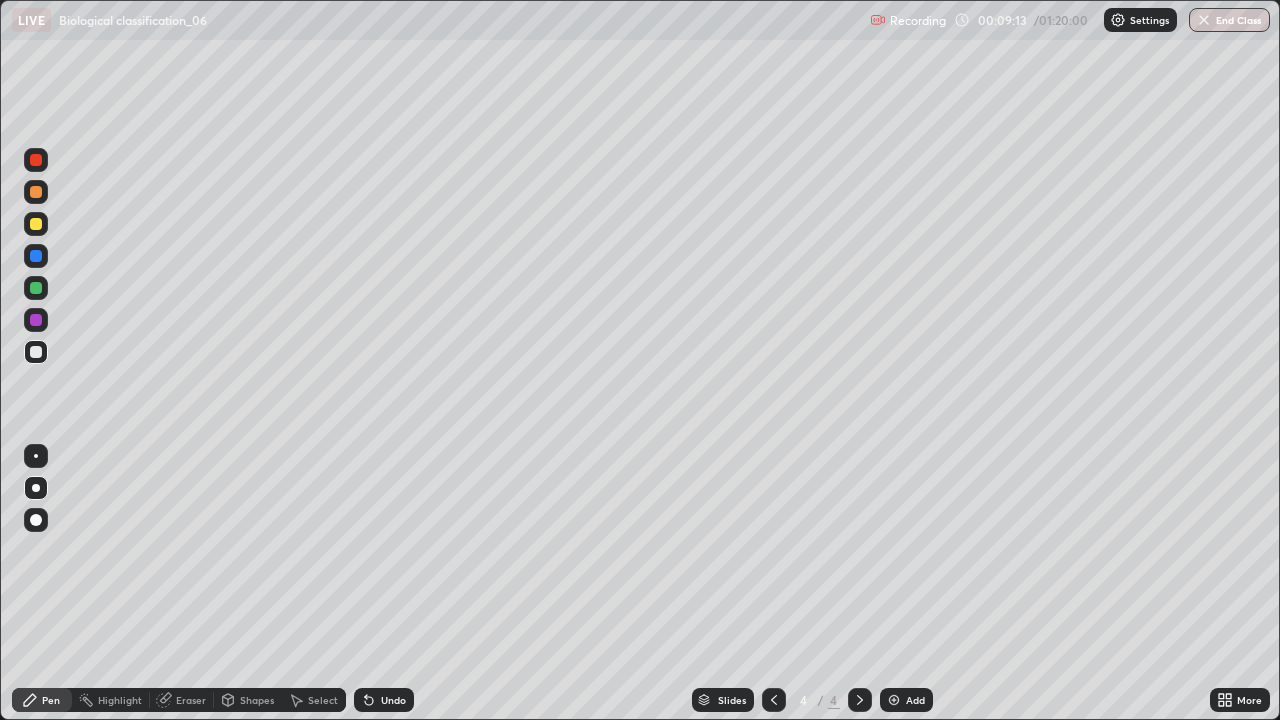 click at bounding box center (36, 320) 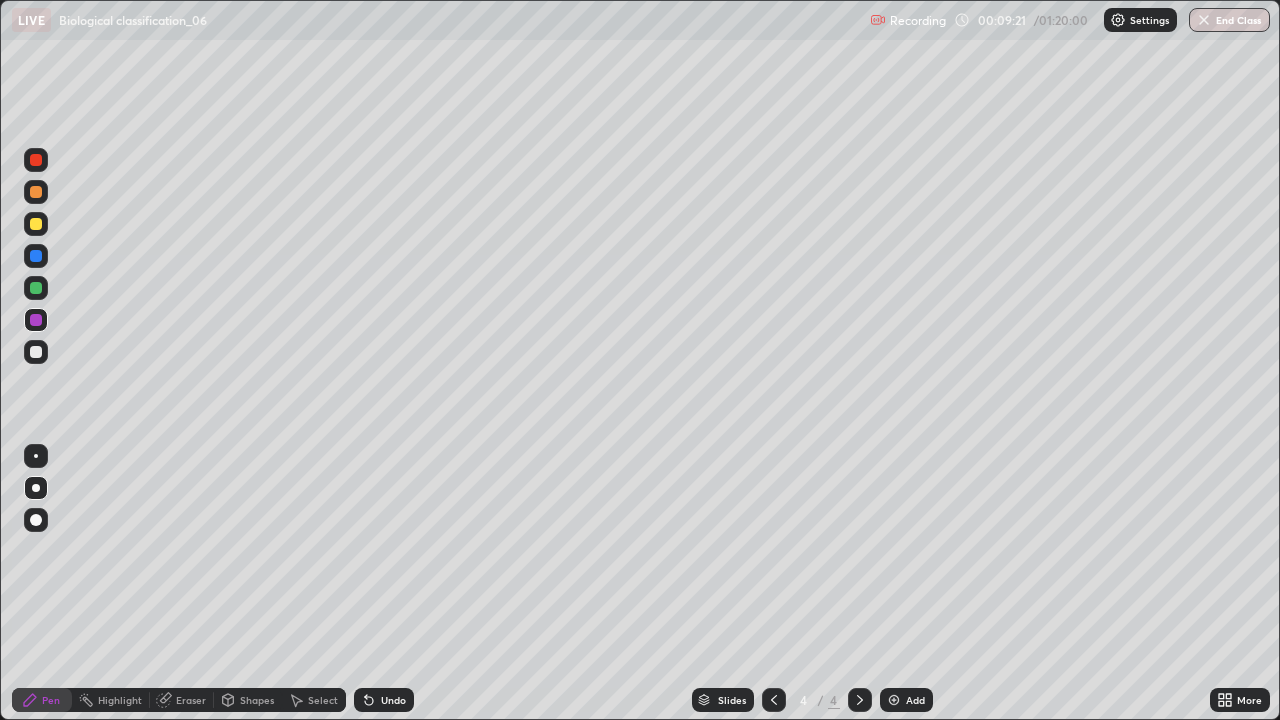 click at bounding box center (36, 288) 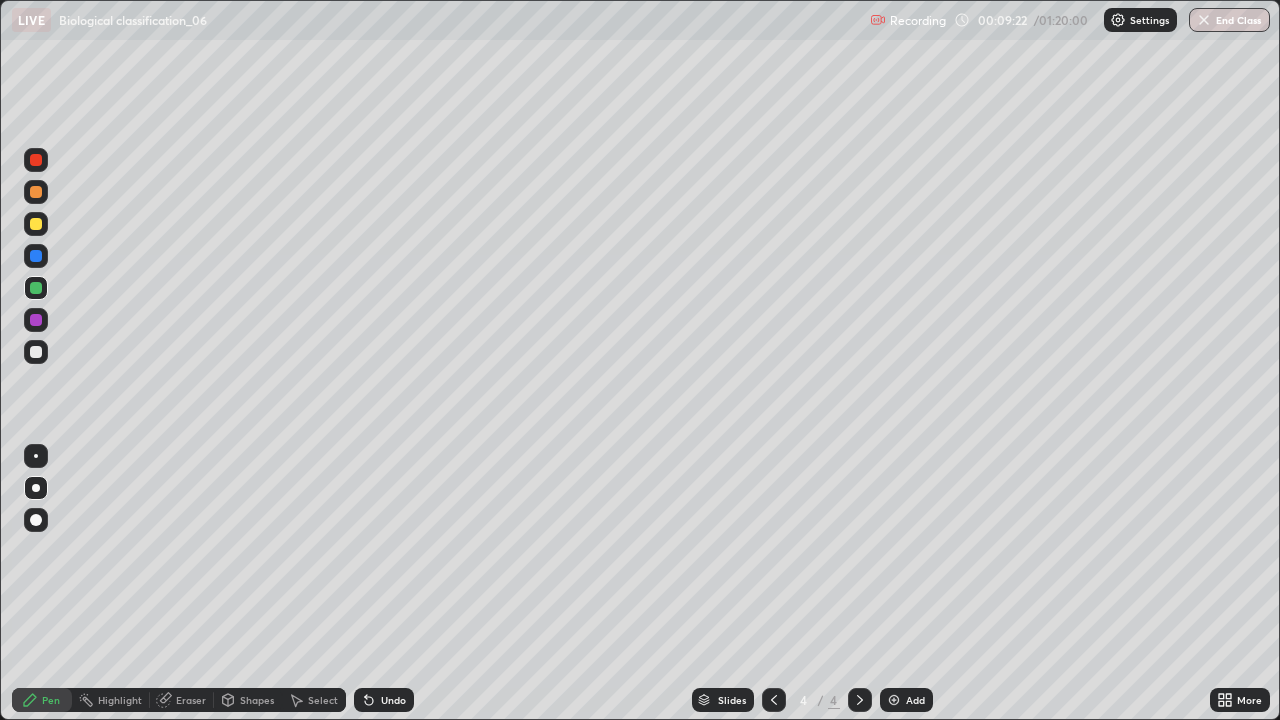 click at bounding box center [36, 456] 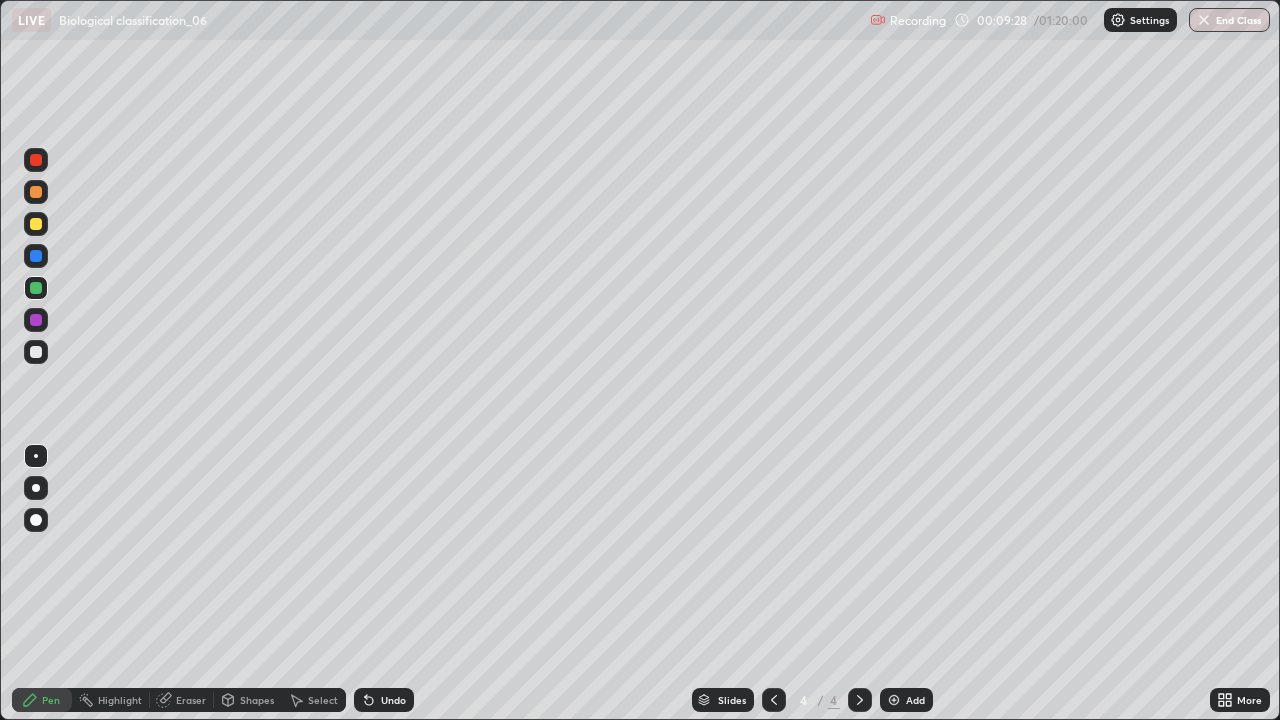 click at bounding box center (36, 488) 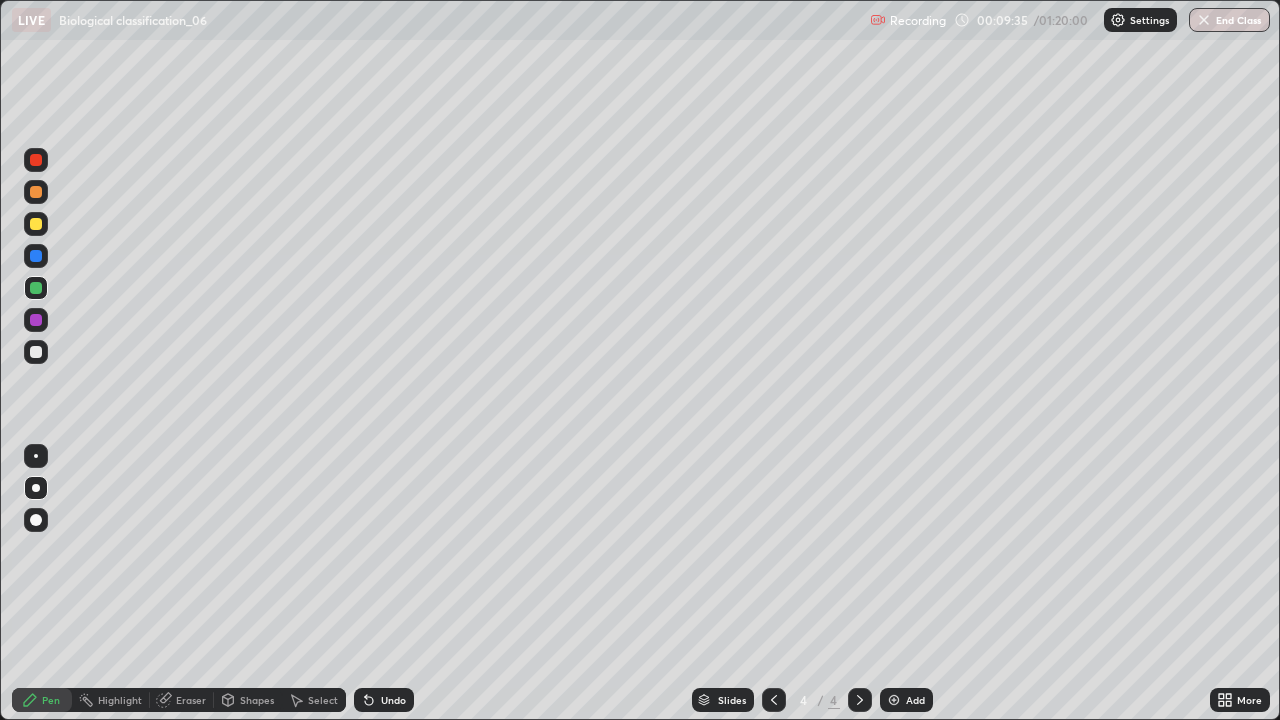 click on "Eraser" at bounding box center [182, 700] 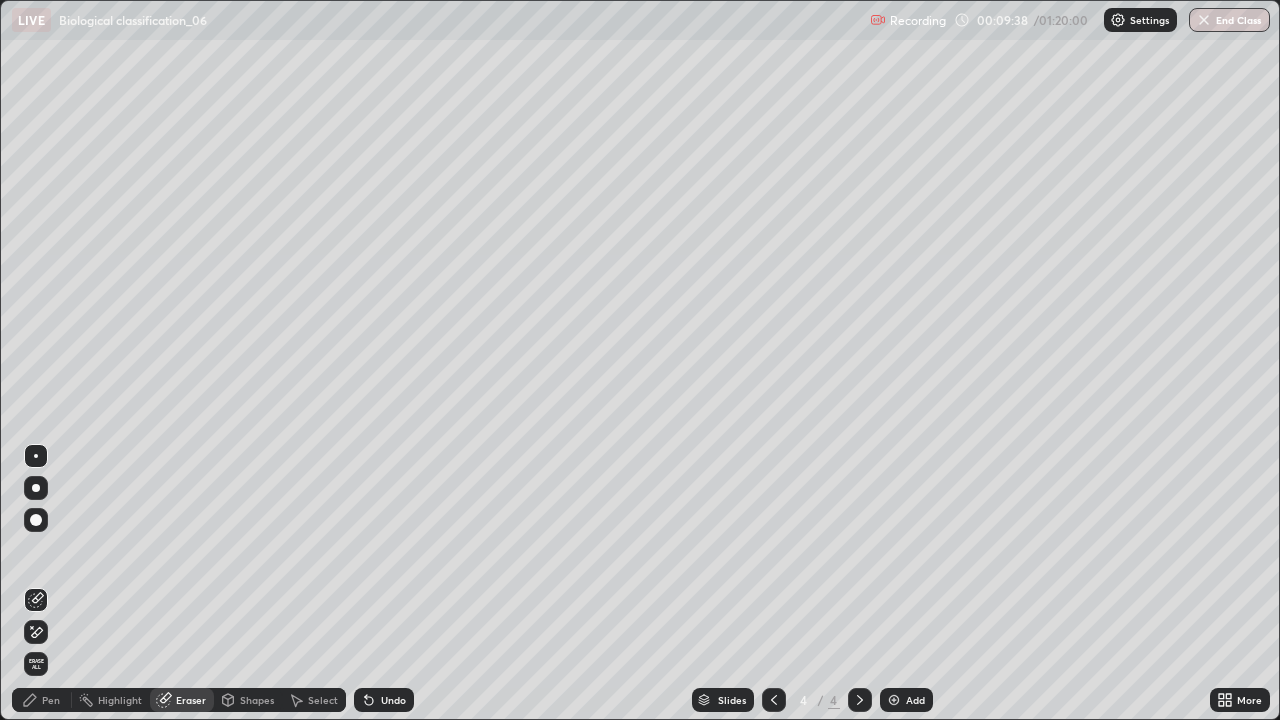 click 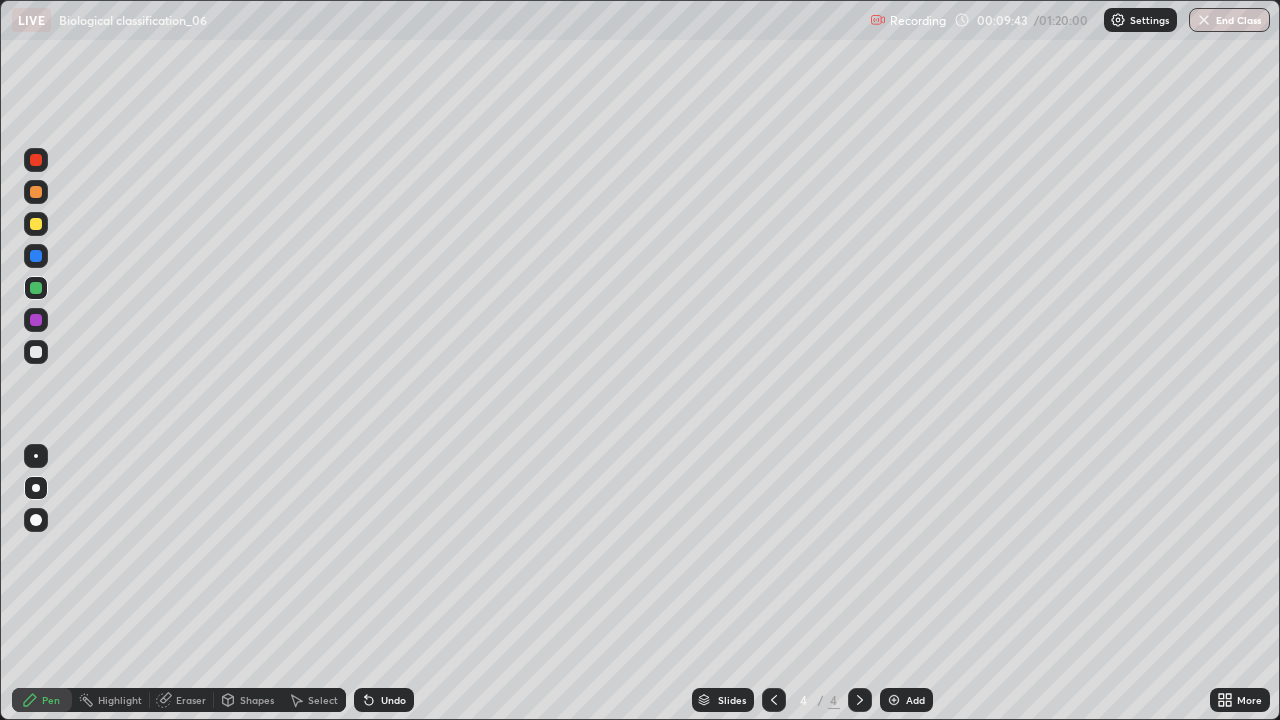 click at bounding box center (36, 352) 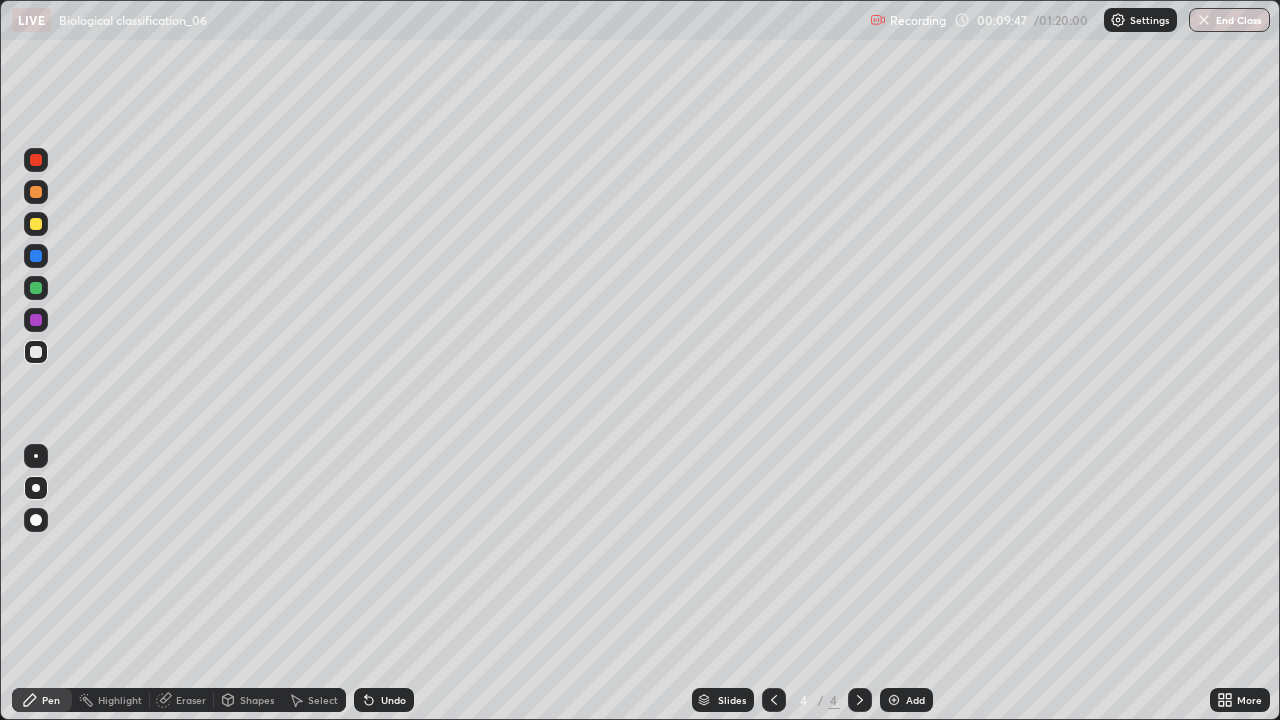 click at bounding box center [36, 320] 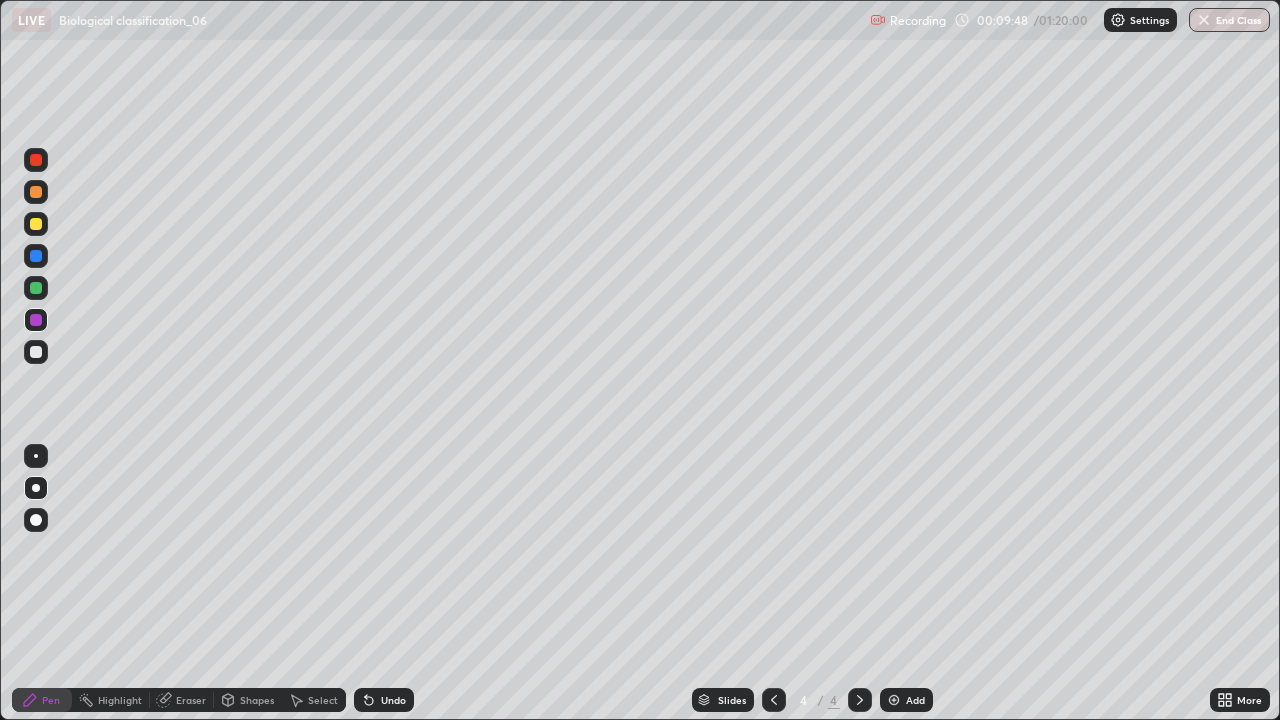 click at bounding box center (36, 160) 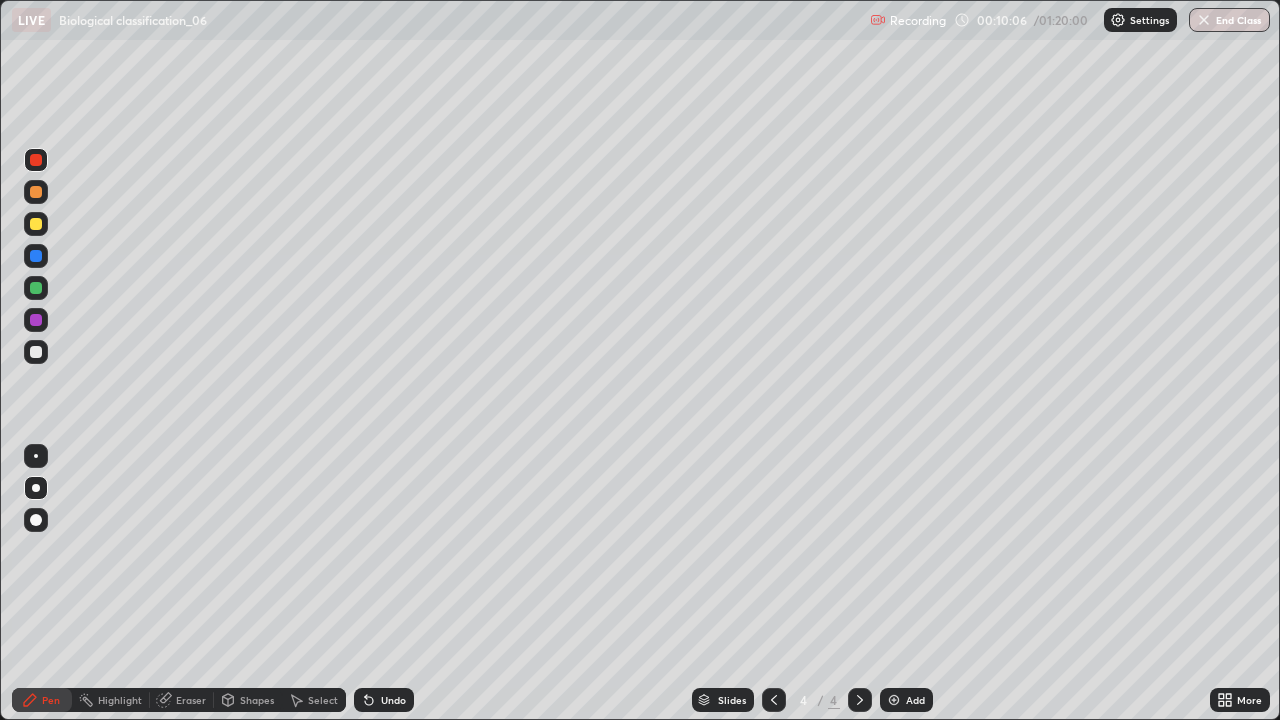 click at bounding box center [36, 456] 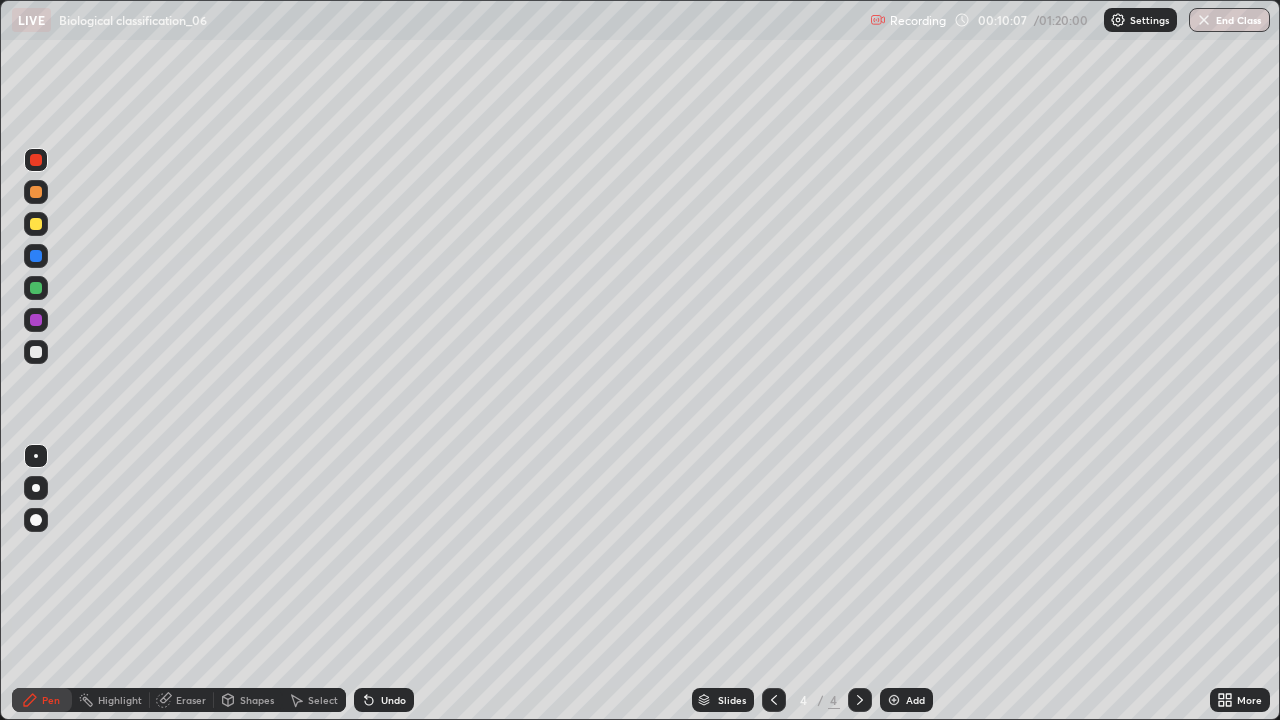click at bounding box center [36, 288] 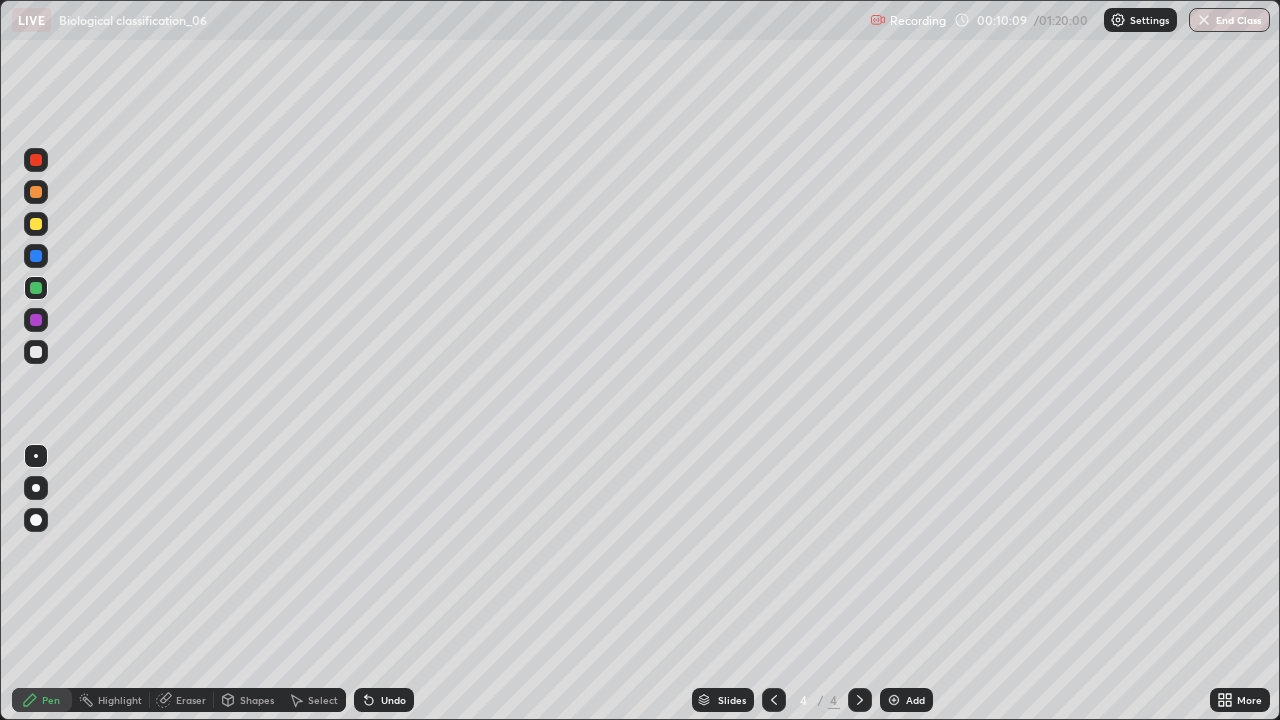 click at bounding box center [36, 256] 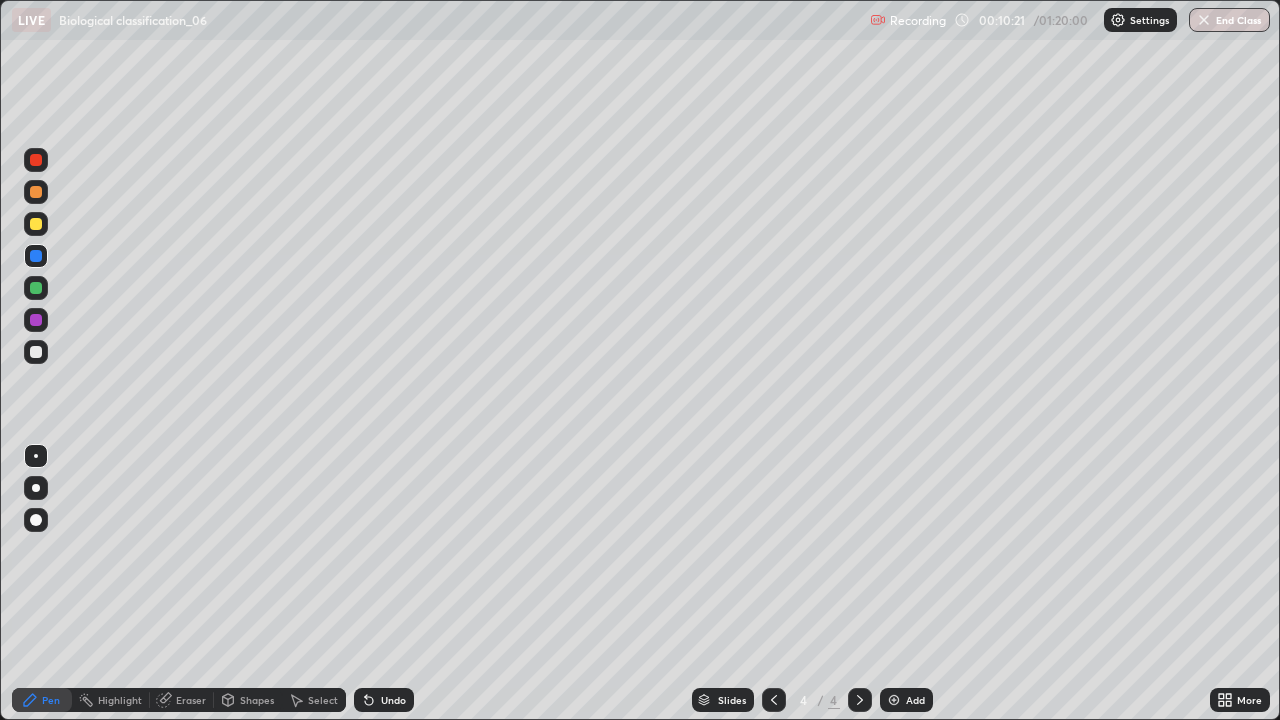 click at bounding box center [36, 488] 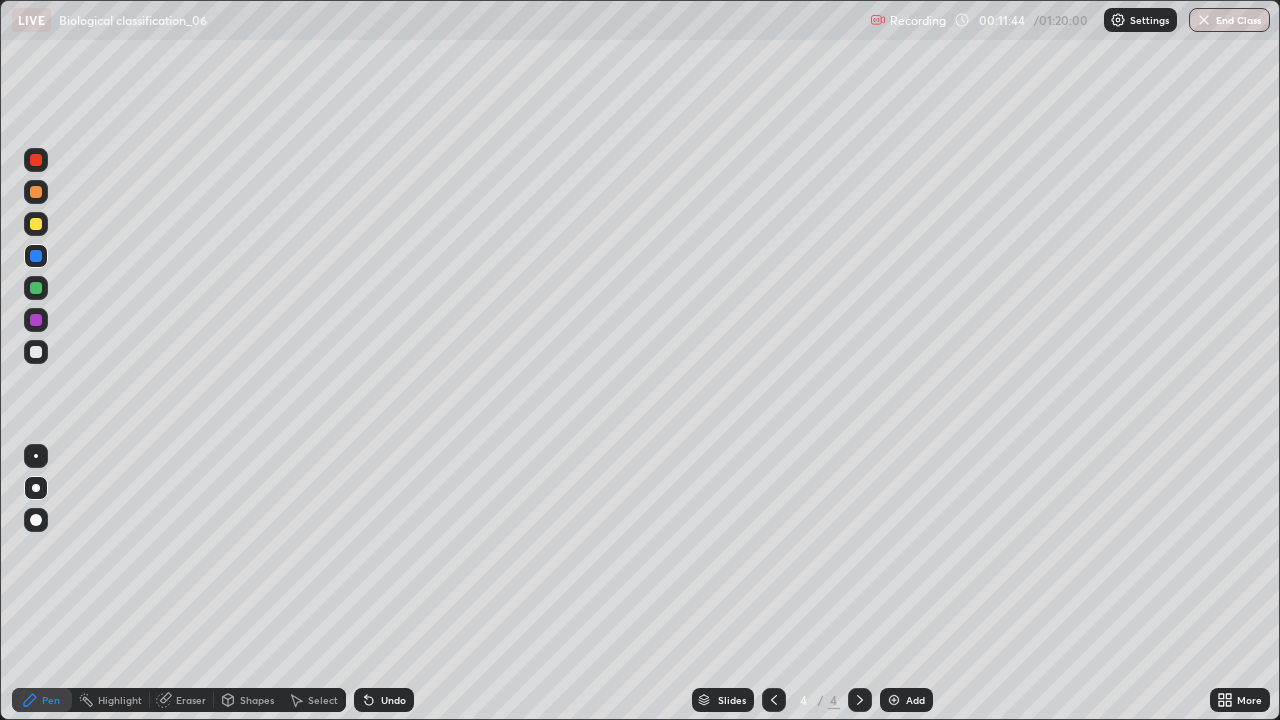 click at bounding box center (894, 700) 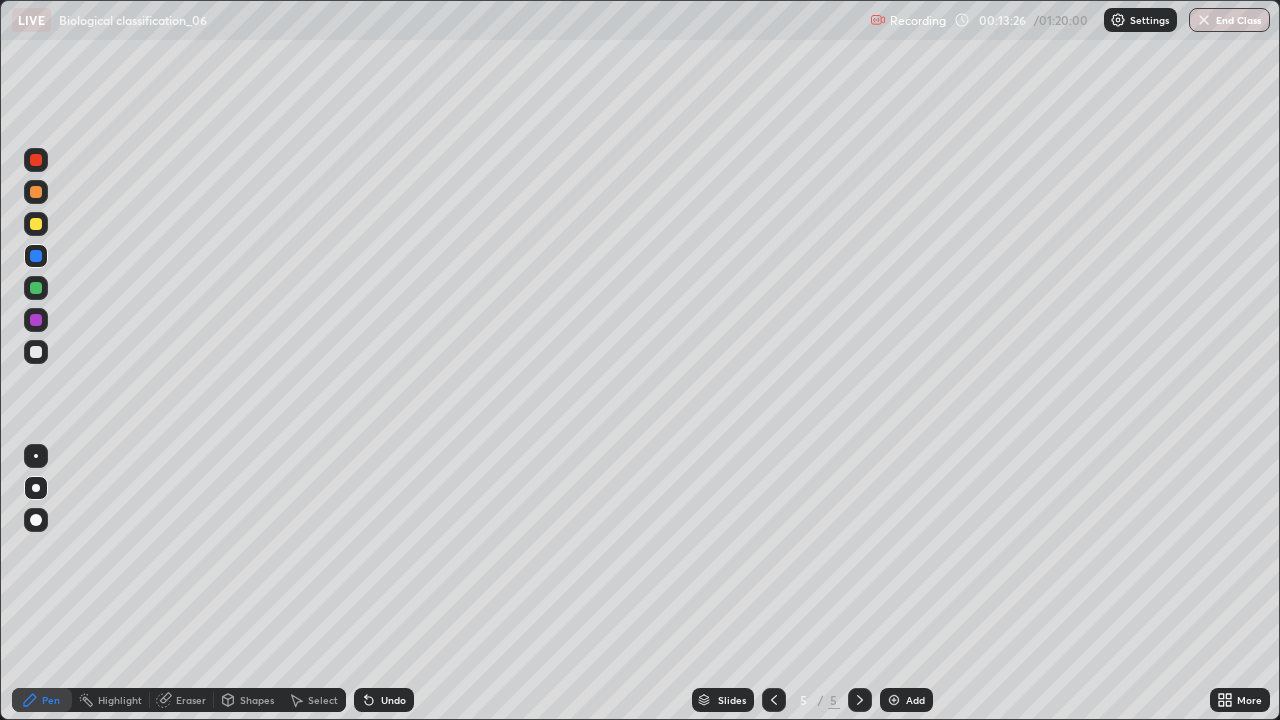click at bounding box center [36, 352] 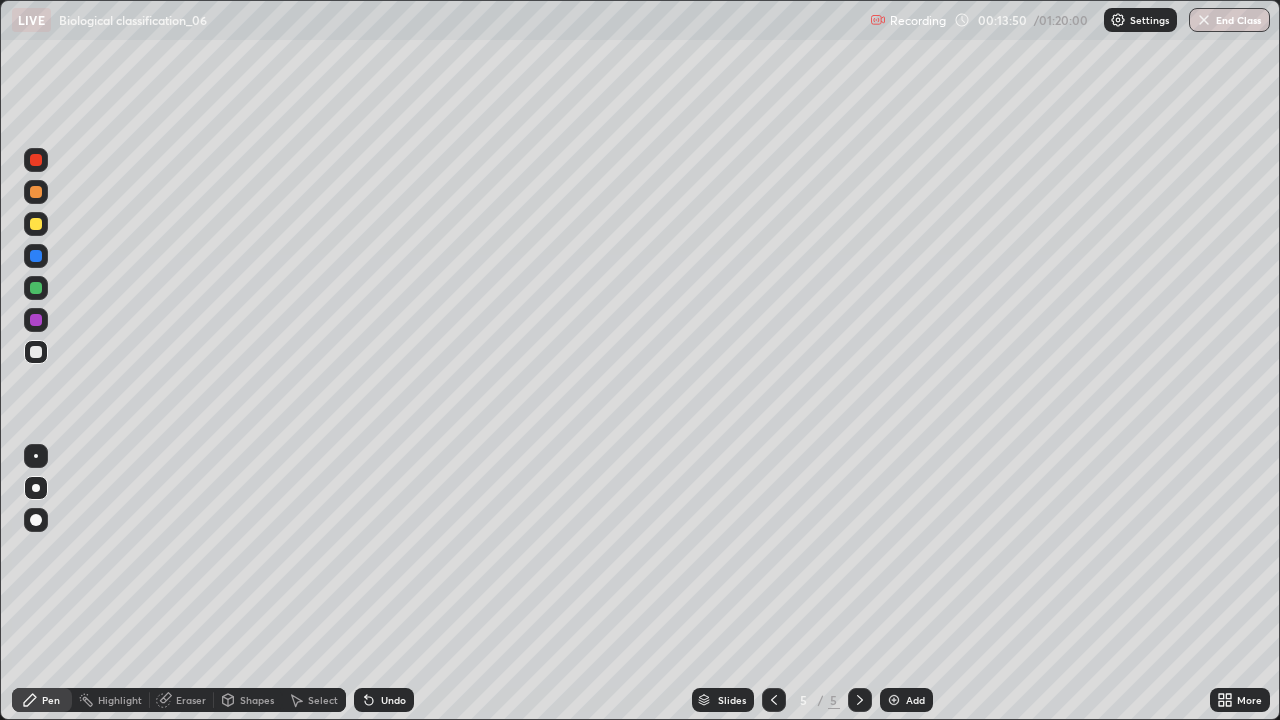 click at bounding box center (36, 288) 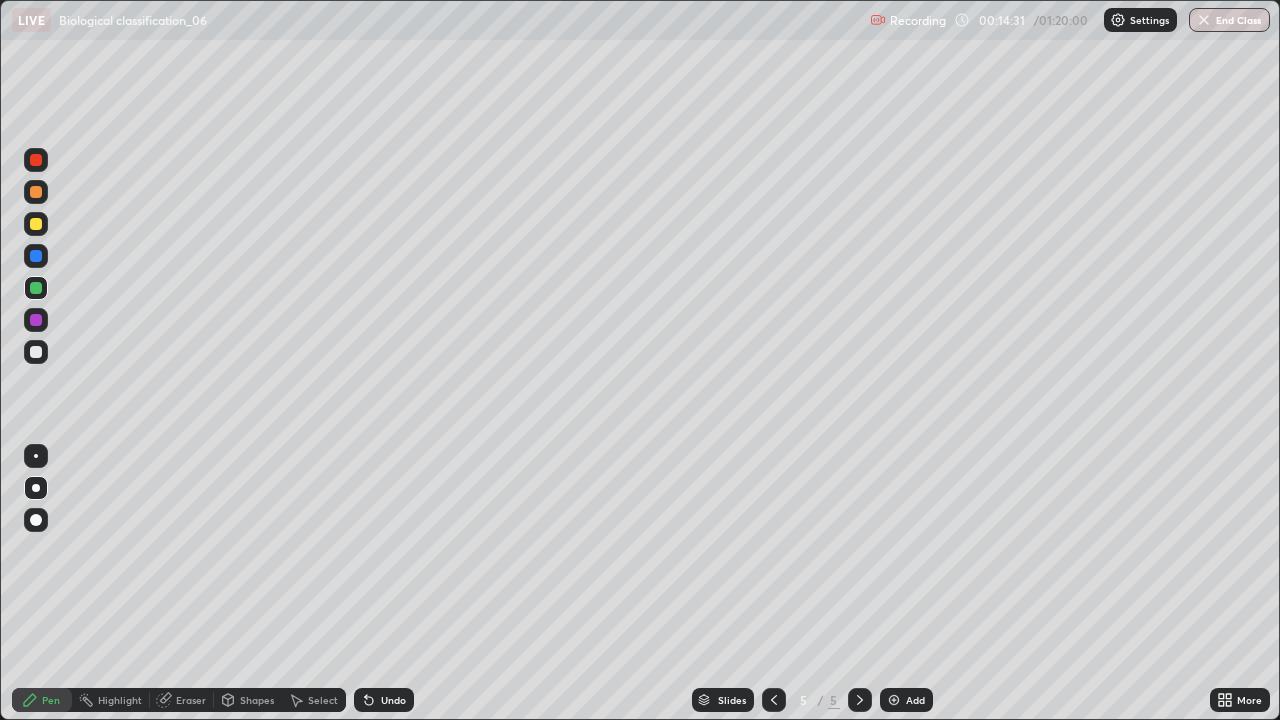 click at bounding box center (36, 256) 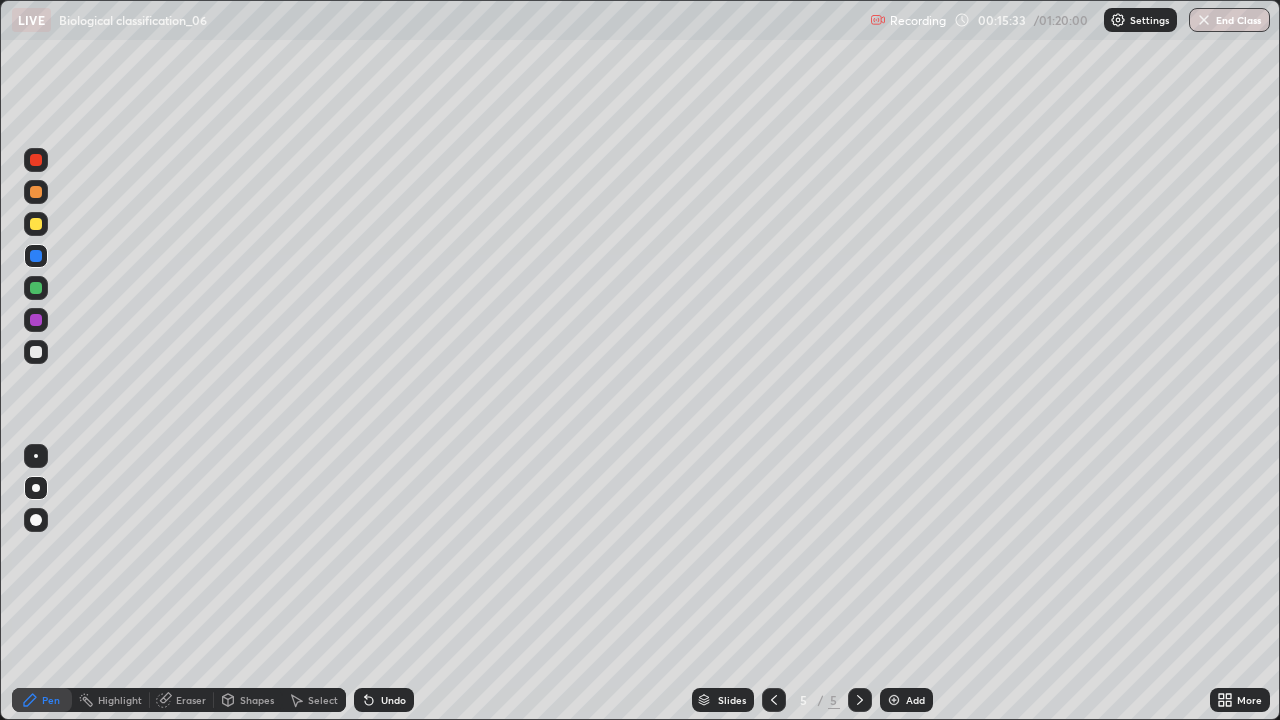 click on "Undo" at bounding box center [384, 700] 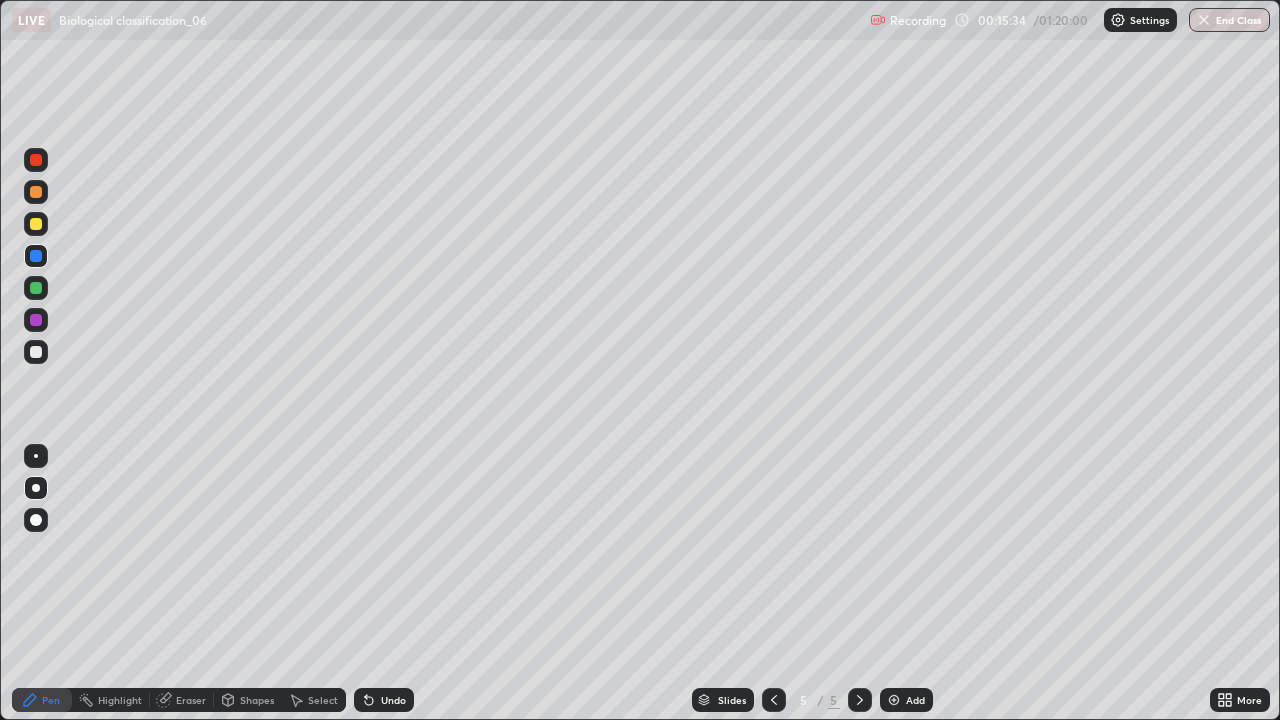 click on "Undo" at bounding box center [384, 700] 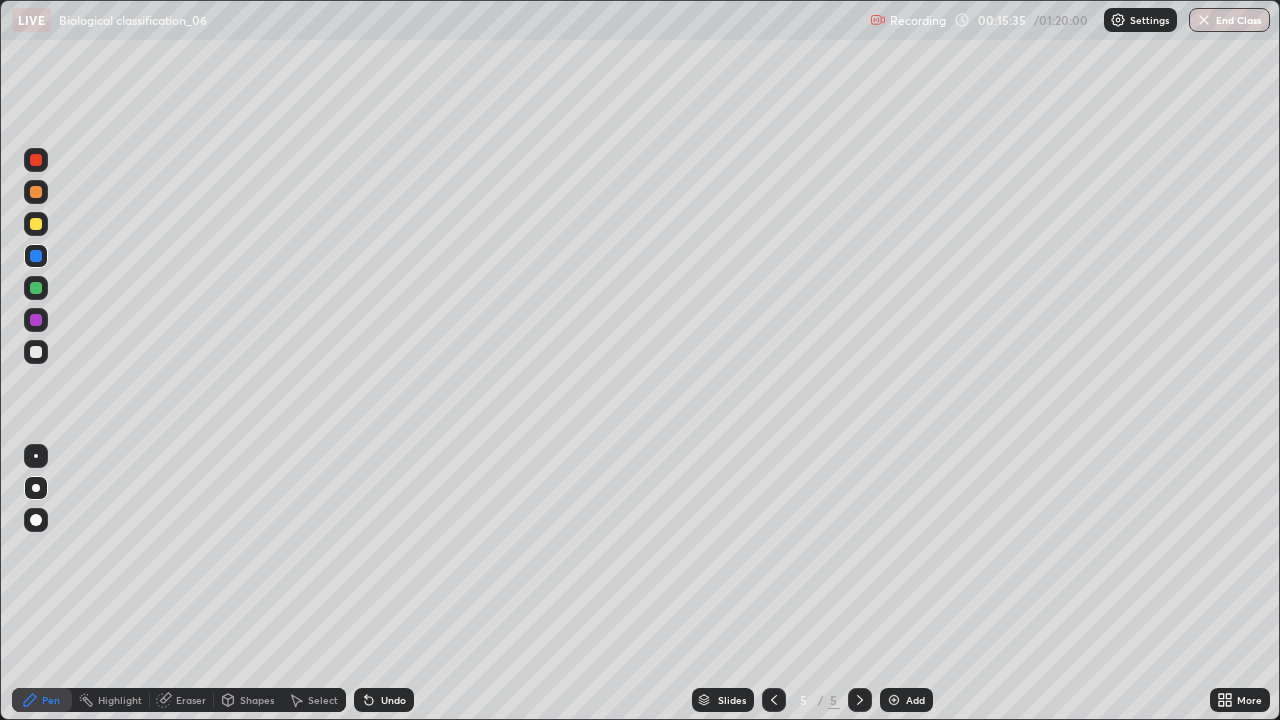click on "Undo" at bounding box center (384, 700) 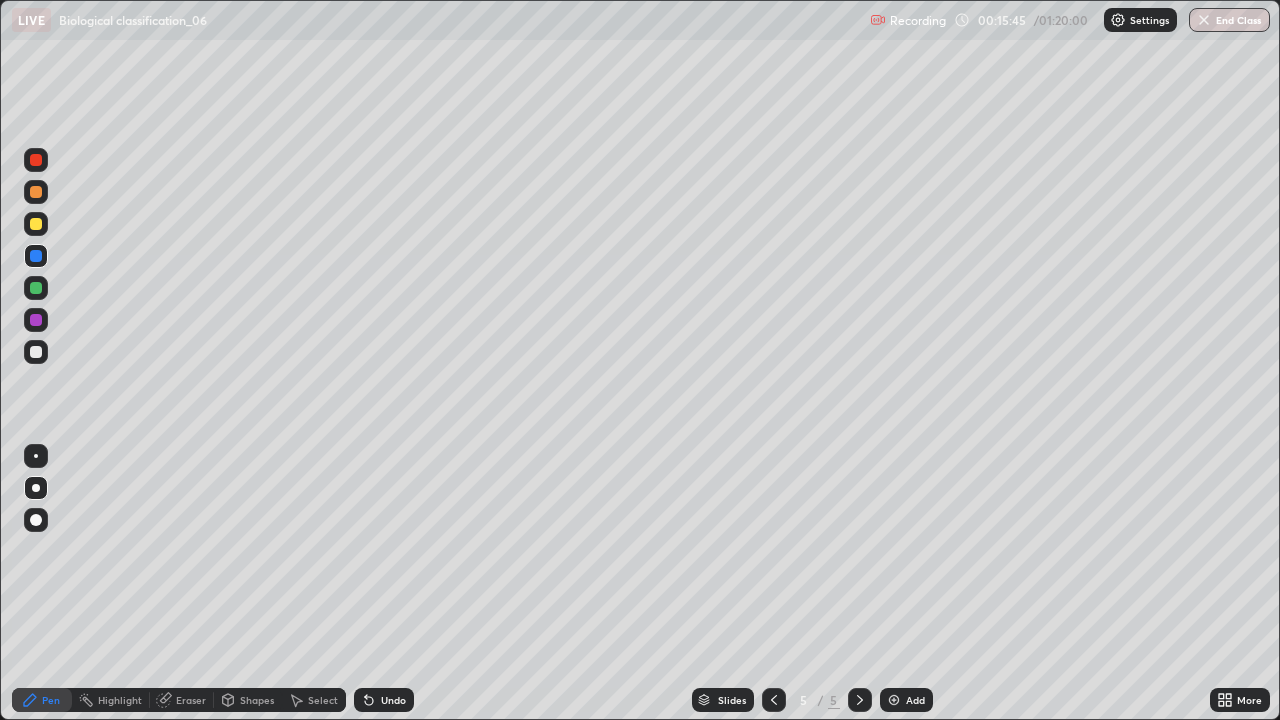 click at bounding box center [36, 352] 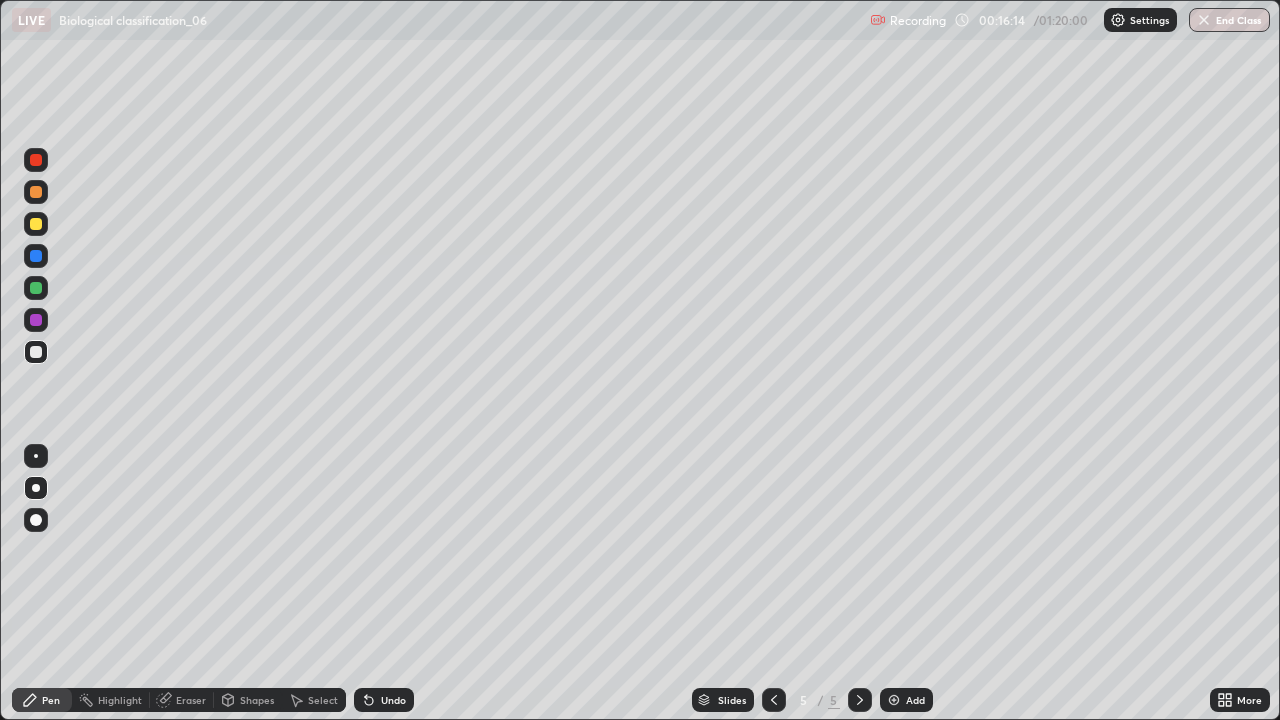 click 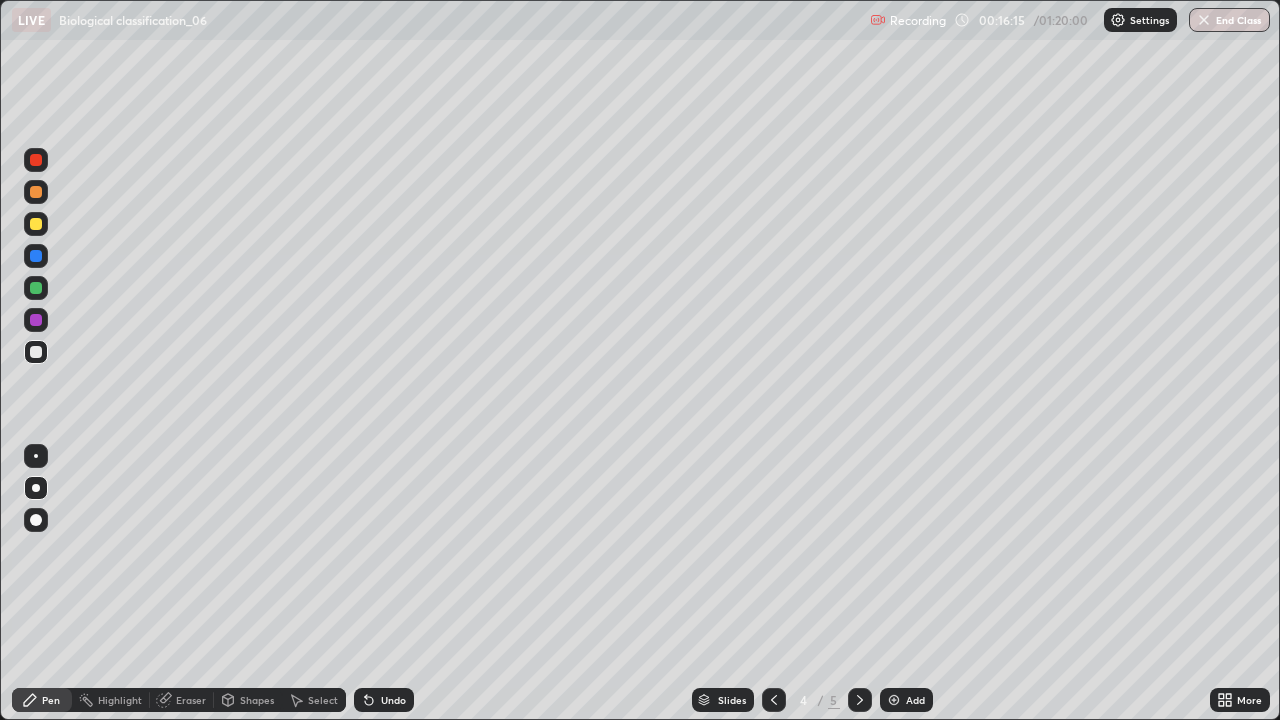 click 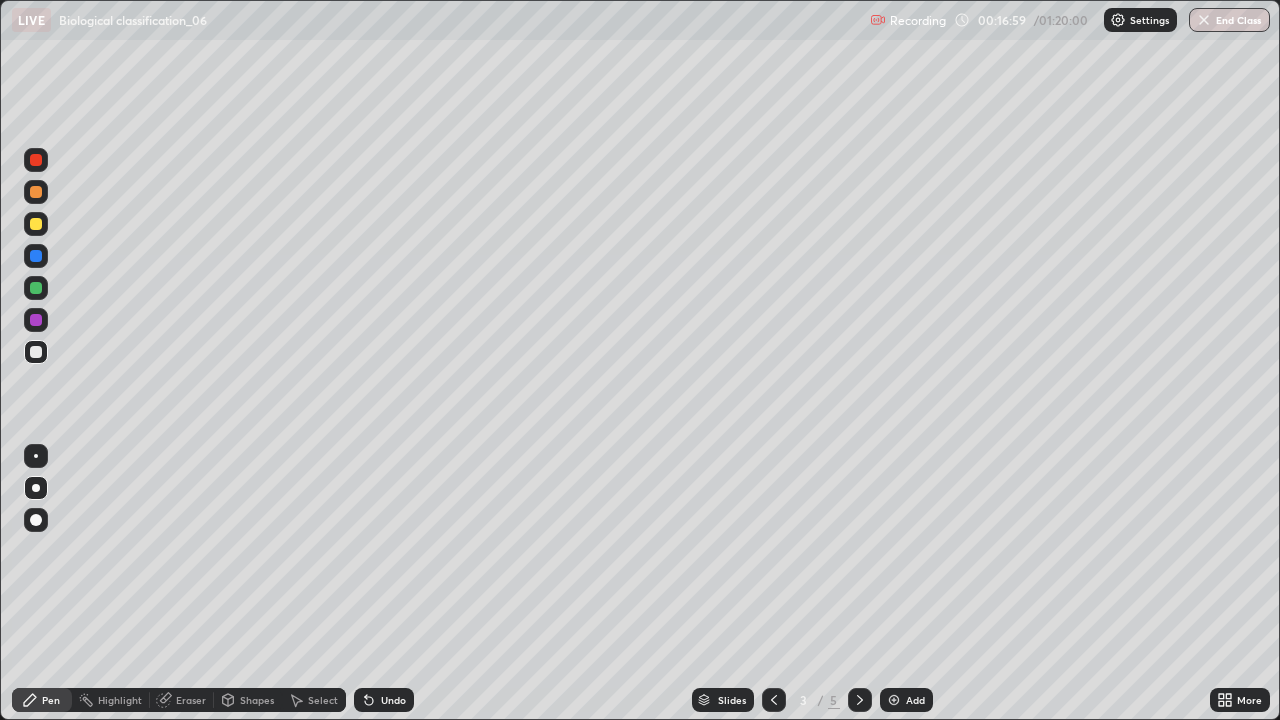 click 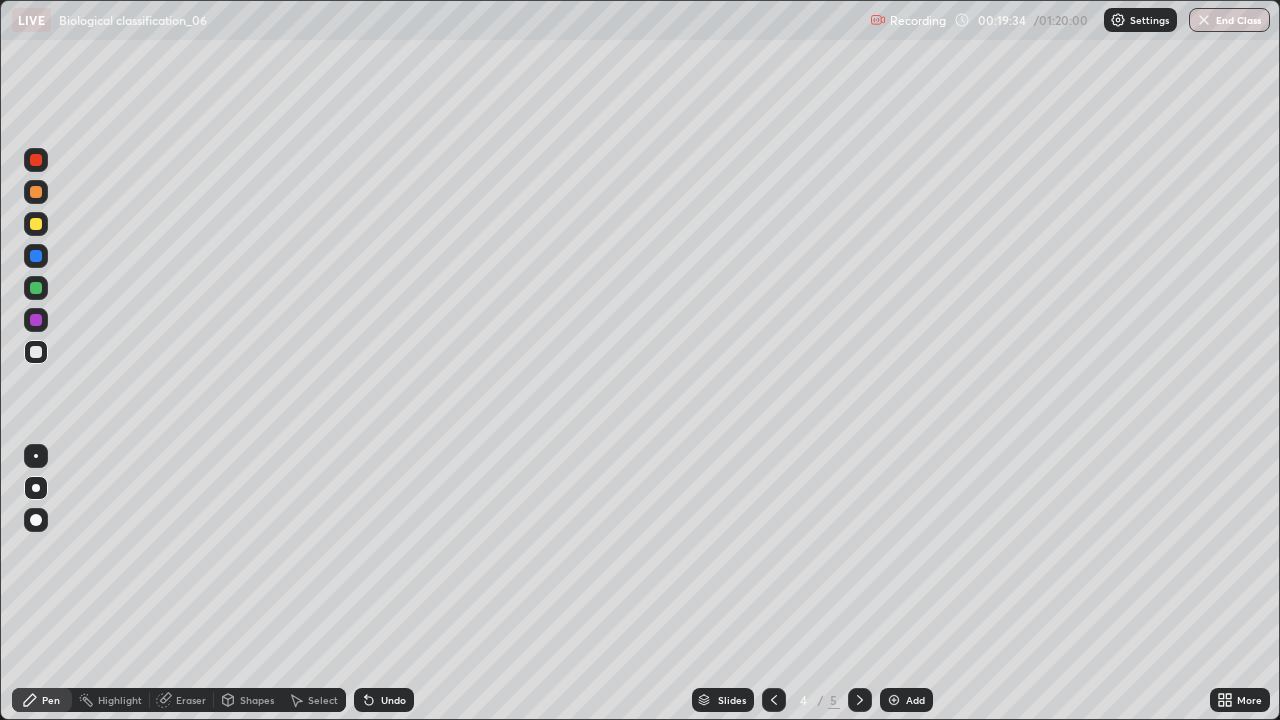 click 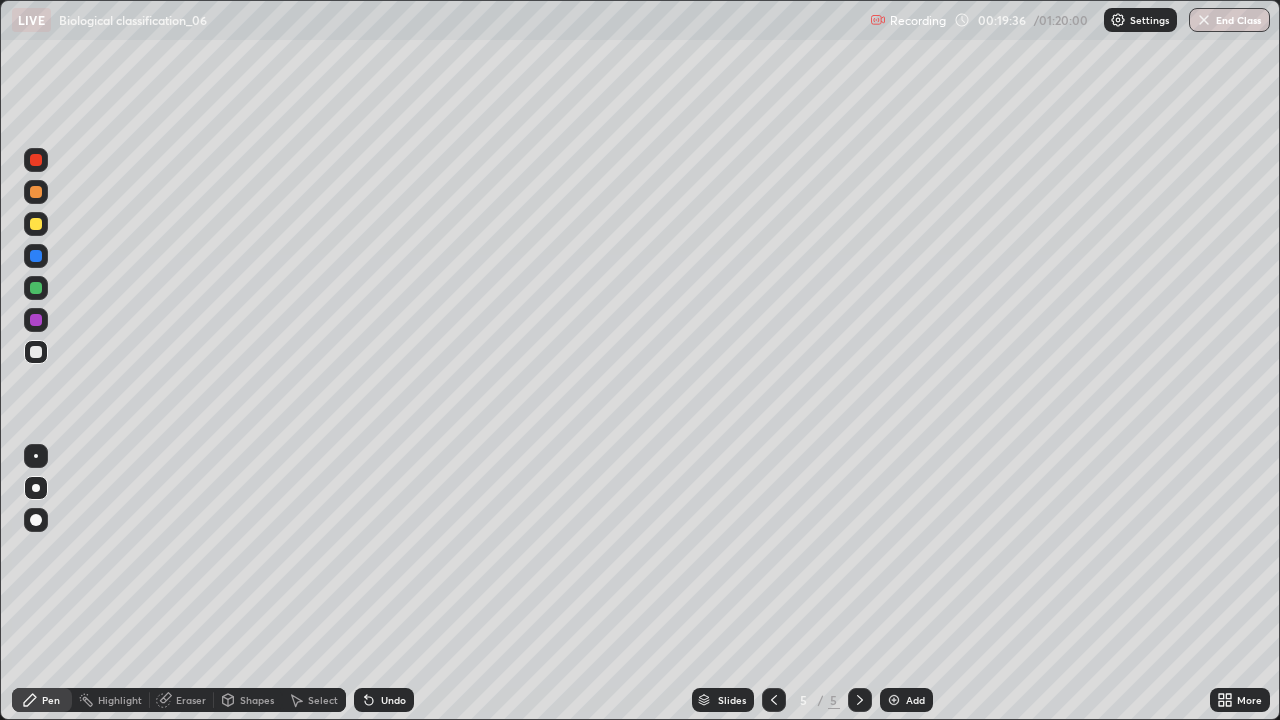 click on "Eraser" at bounding box center (191, 700) 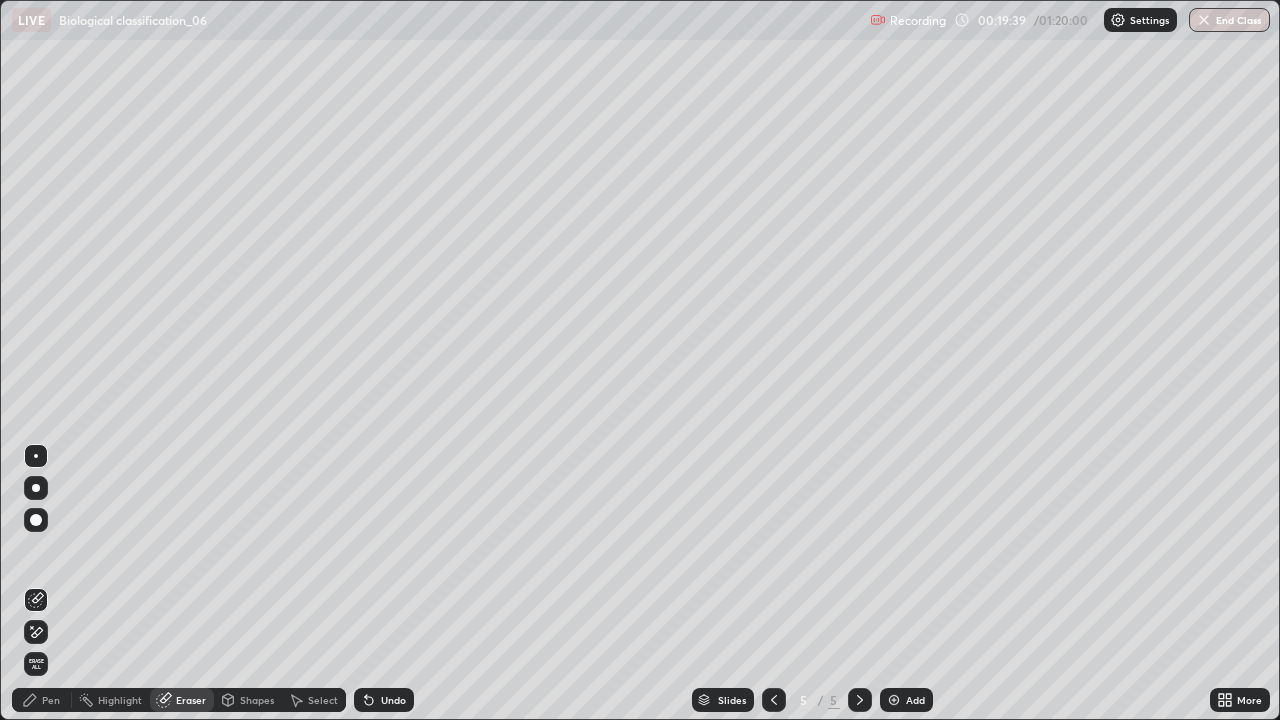 click on "Pen" at bounding box center [42, 700] 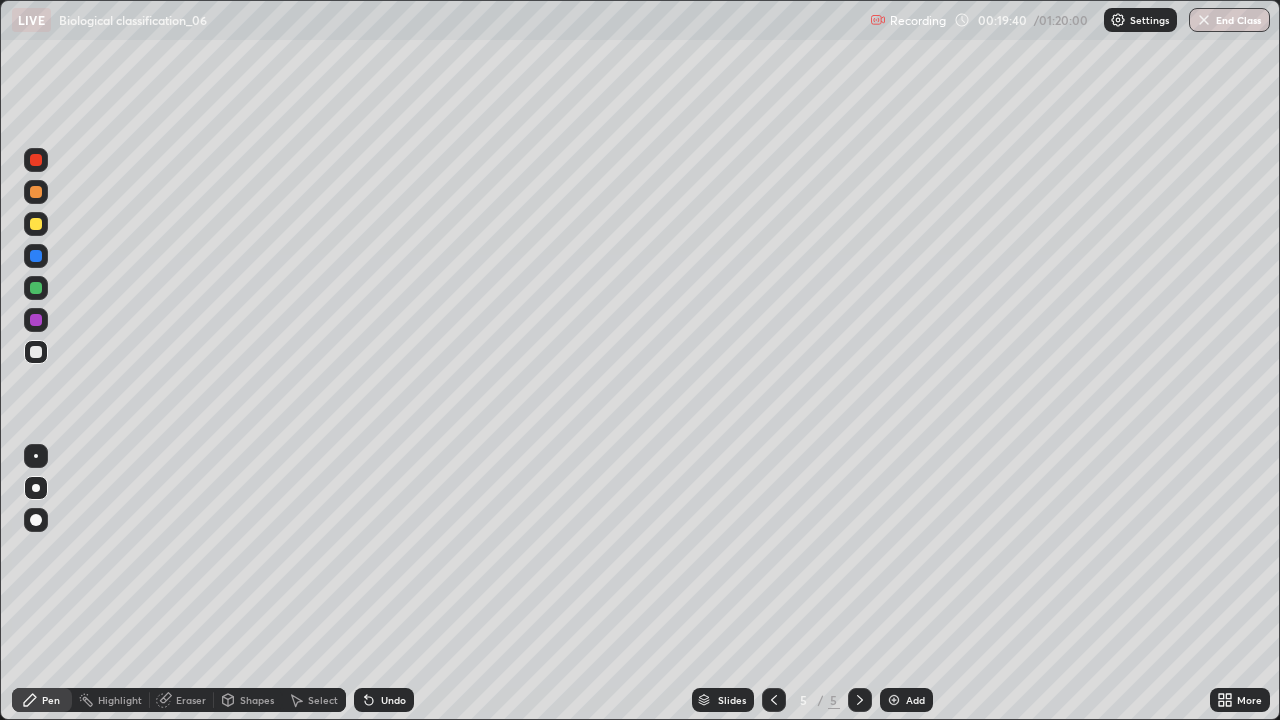 click at bounding box center (36, 256) 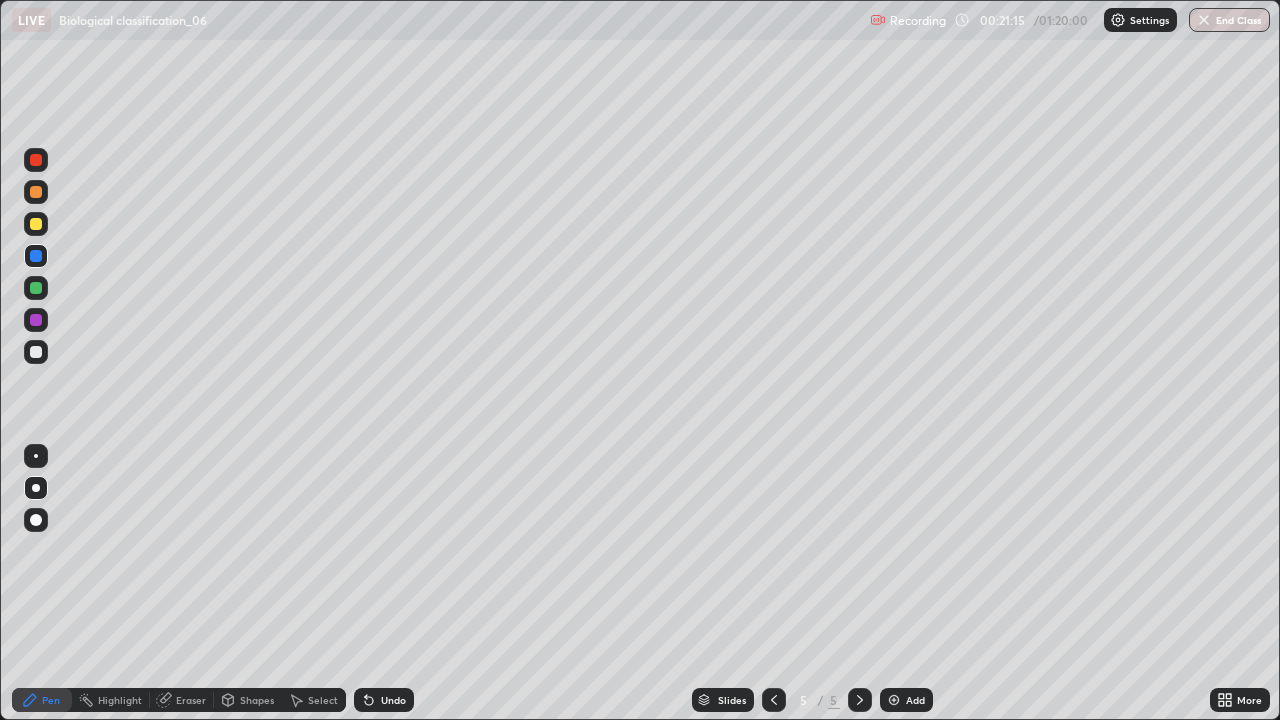 click at bounding box center (894, 700) 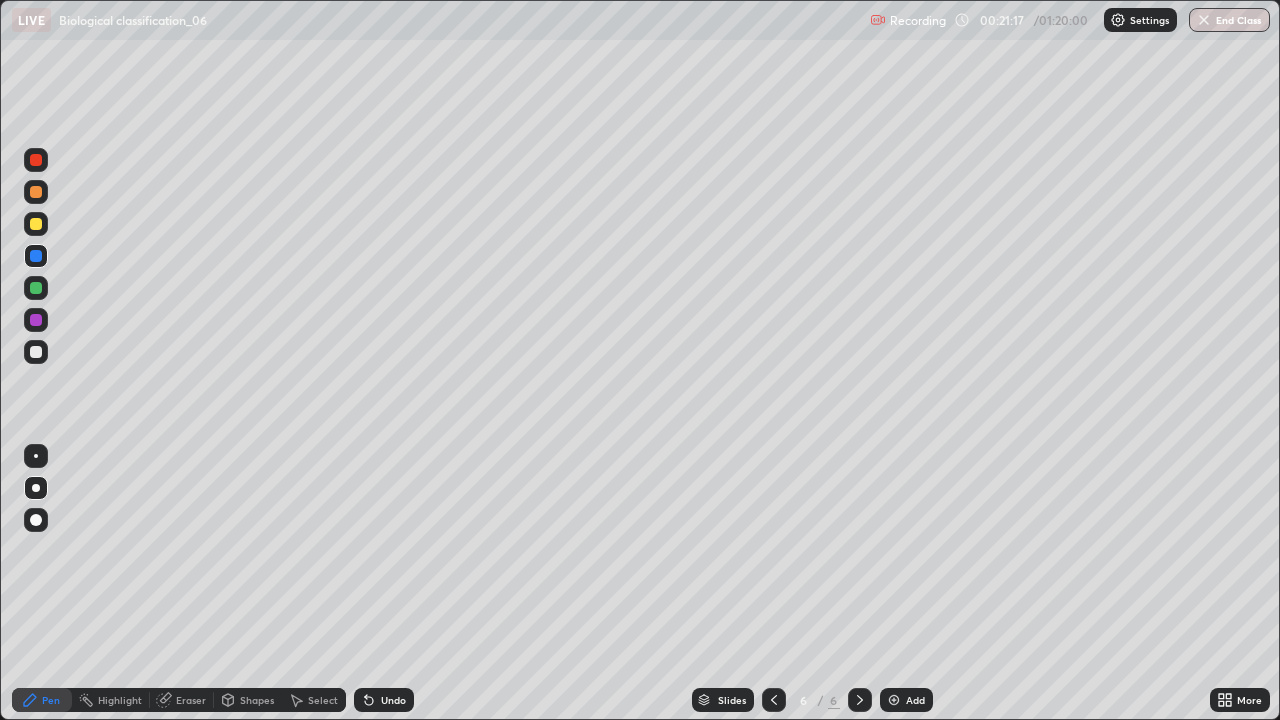 click at bounding box center (36, 192) 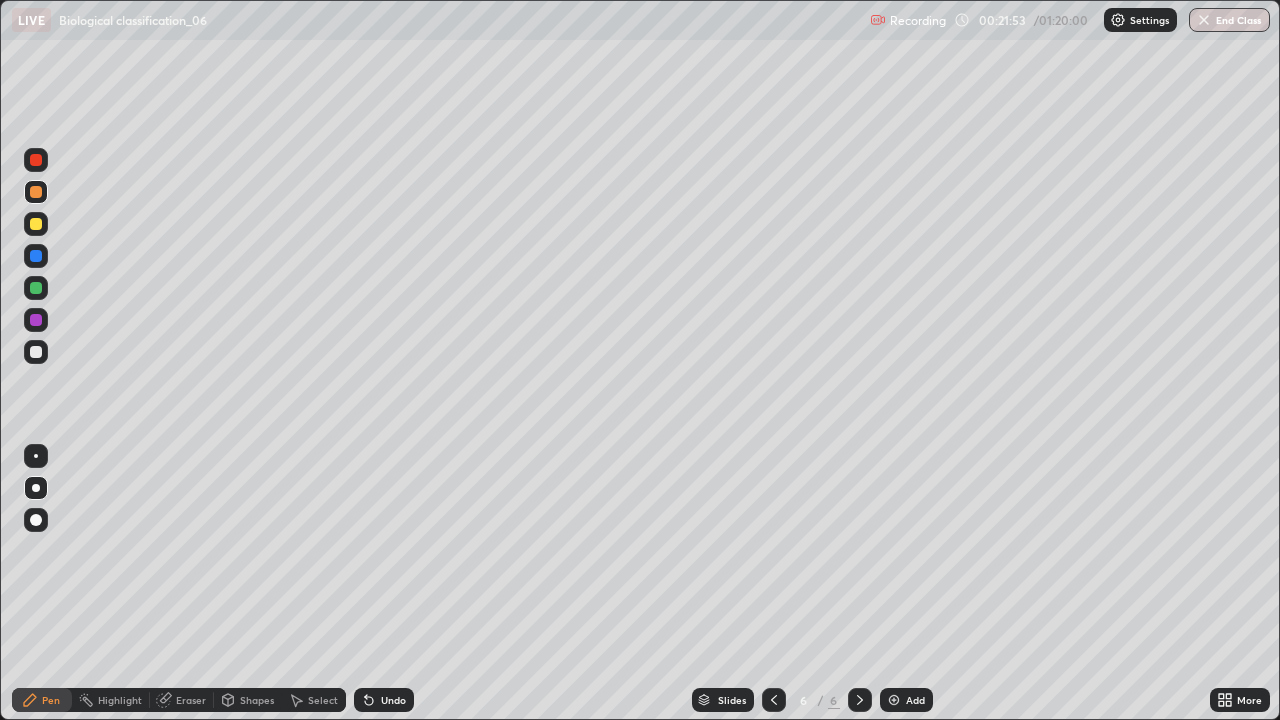 click on "Undo" at bounding box center [393, 700] 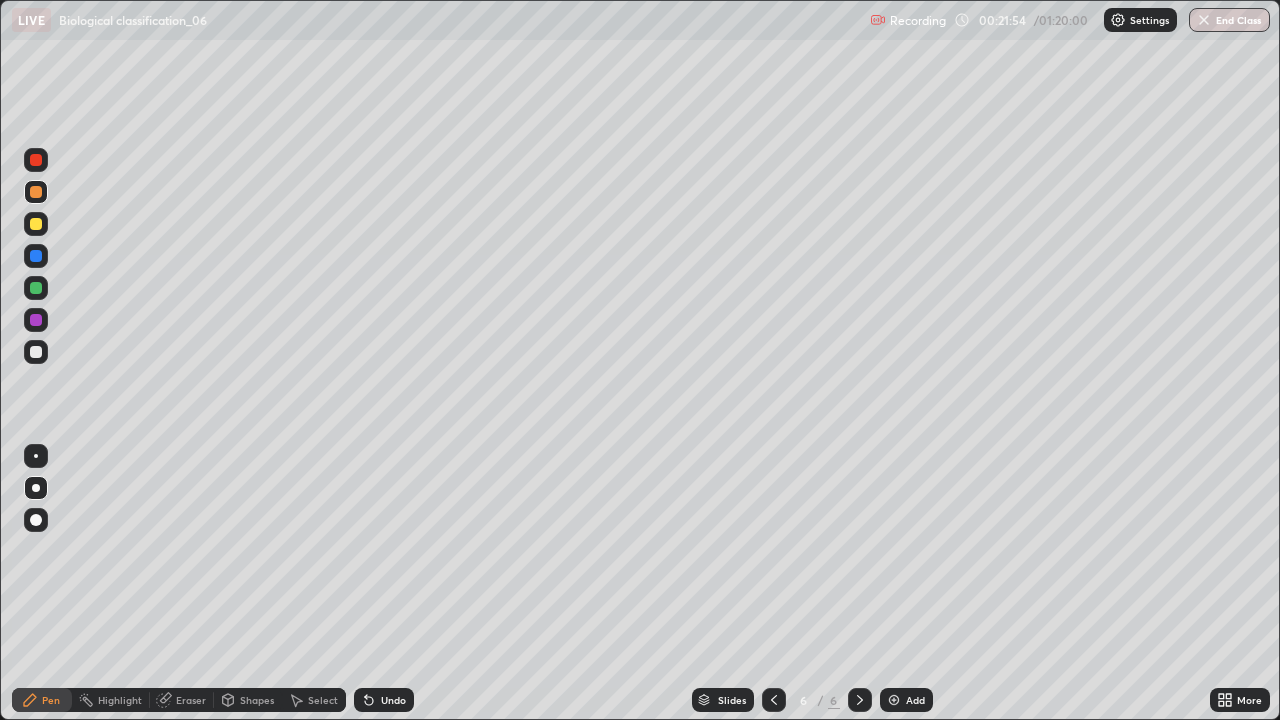 click on "Undo" at bounding box center [384, 700] 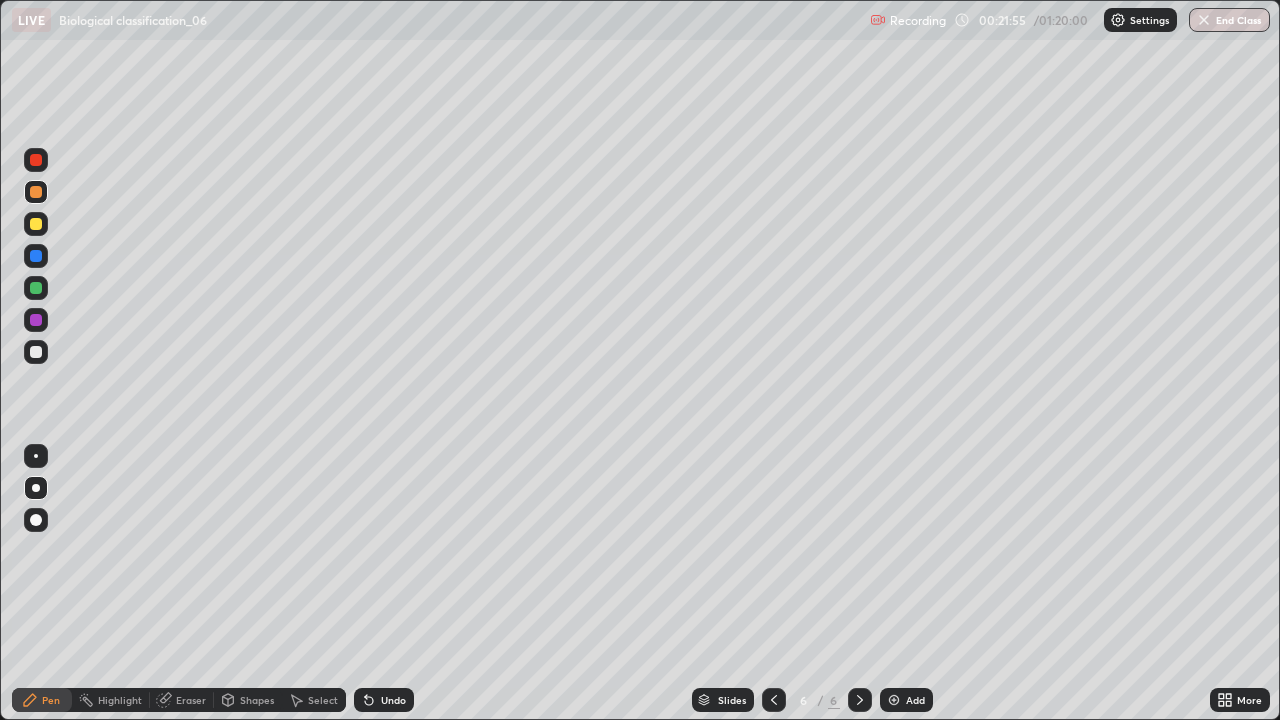 click on "Undo" at bounding box center (393, 700) 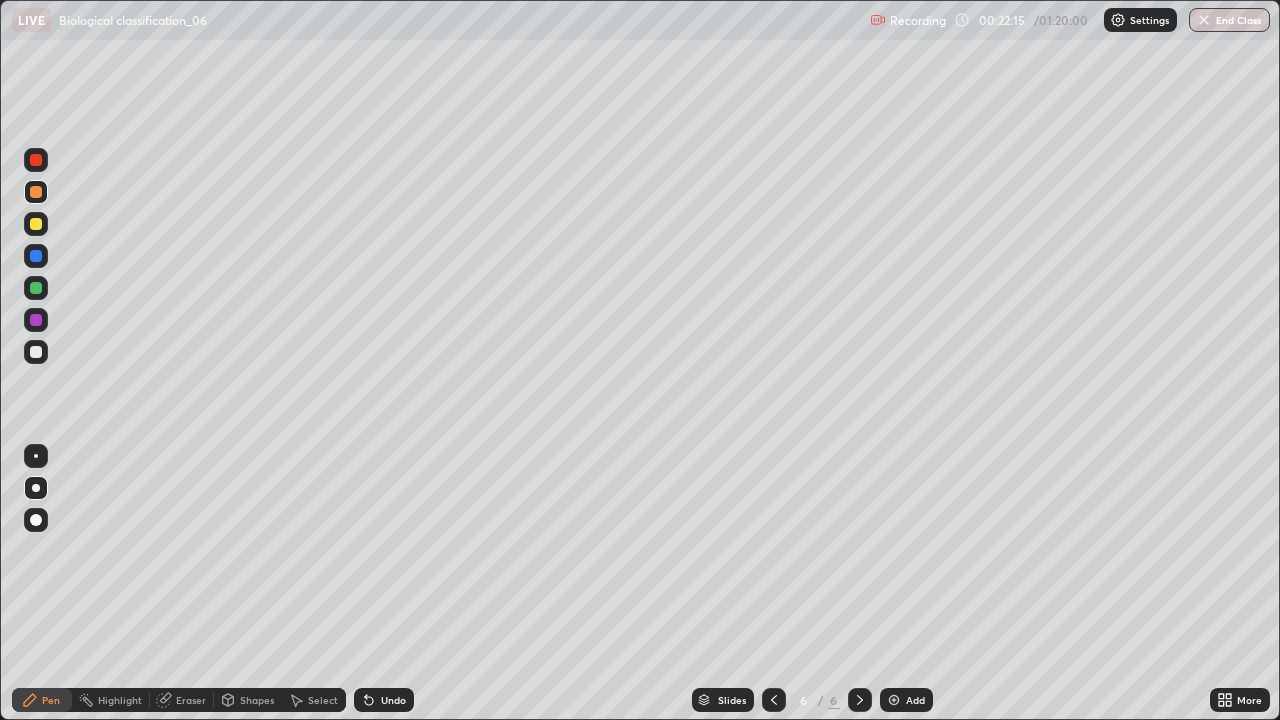 click at bounding box center [36, 160] 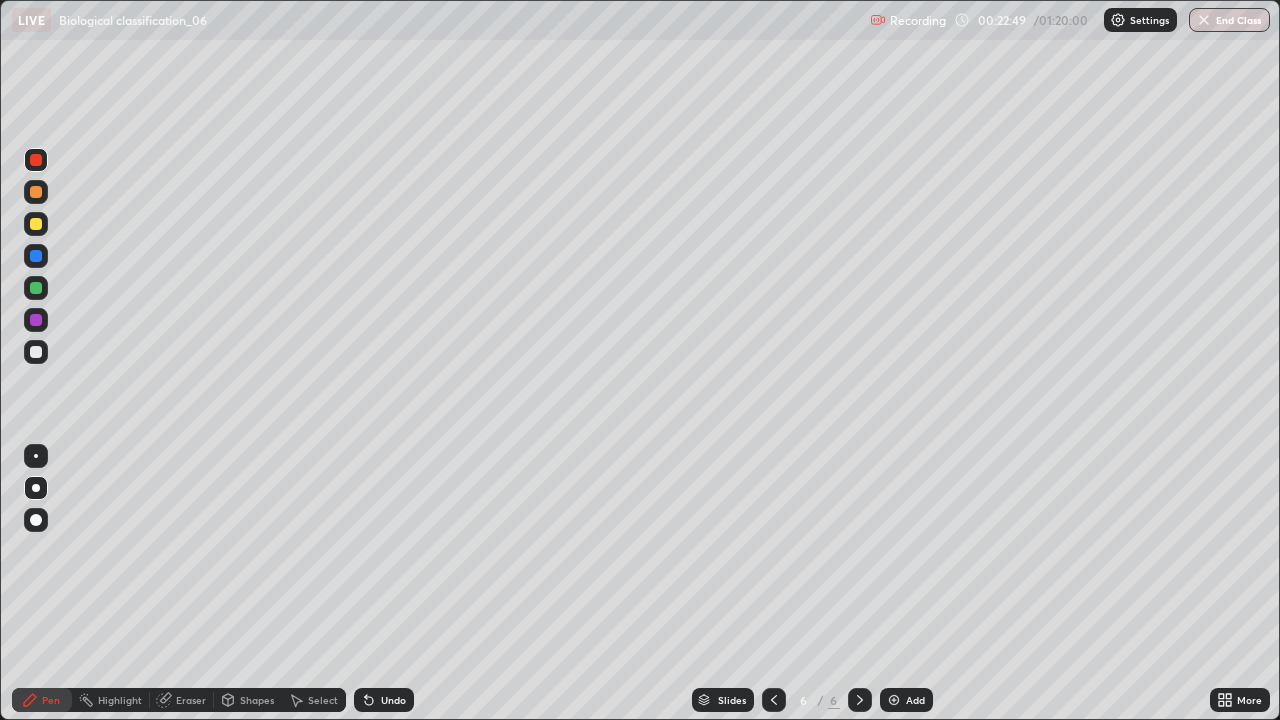 click at bounding box center [36, 320] 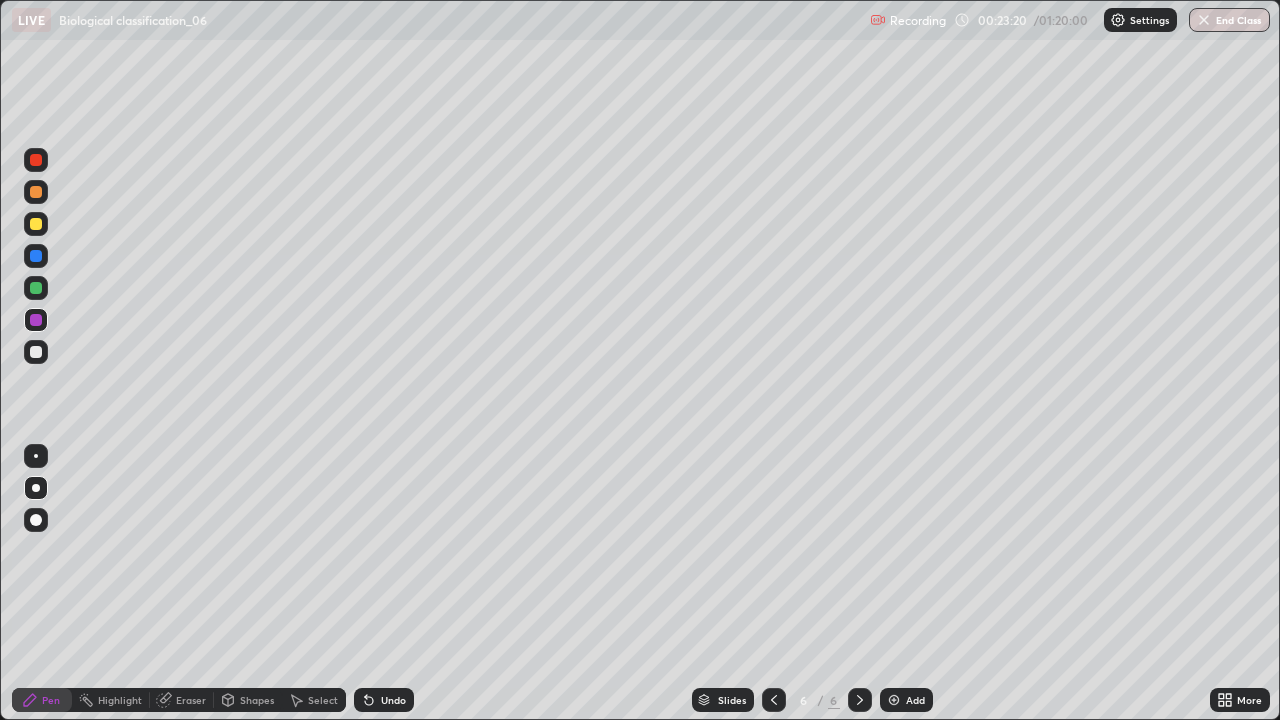 click at bounding box center [36, 256] 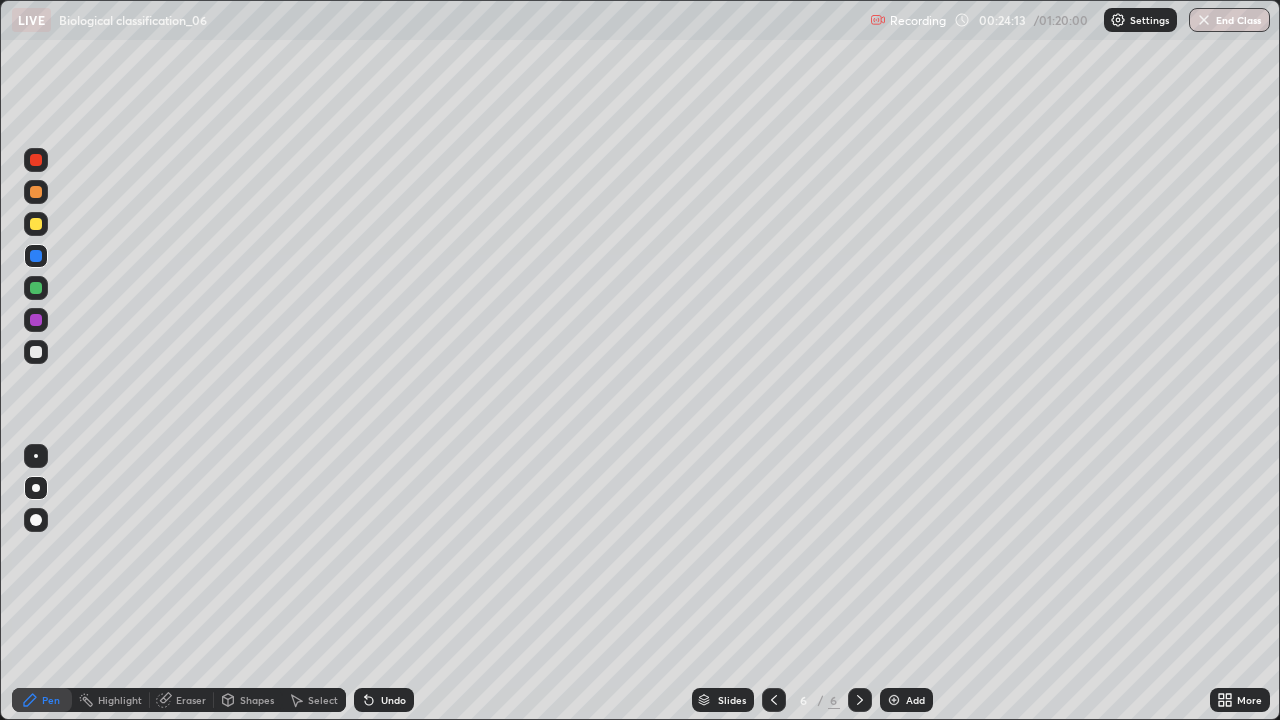 click at bounding box center [36, 192] 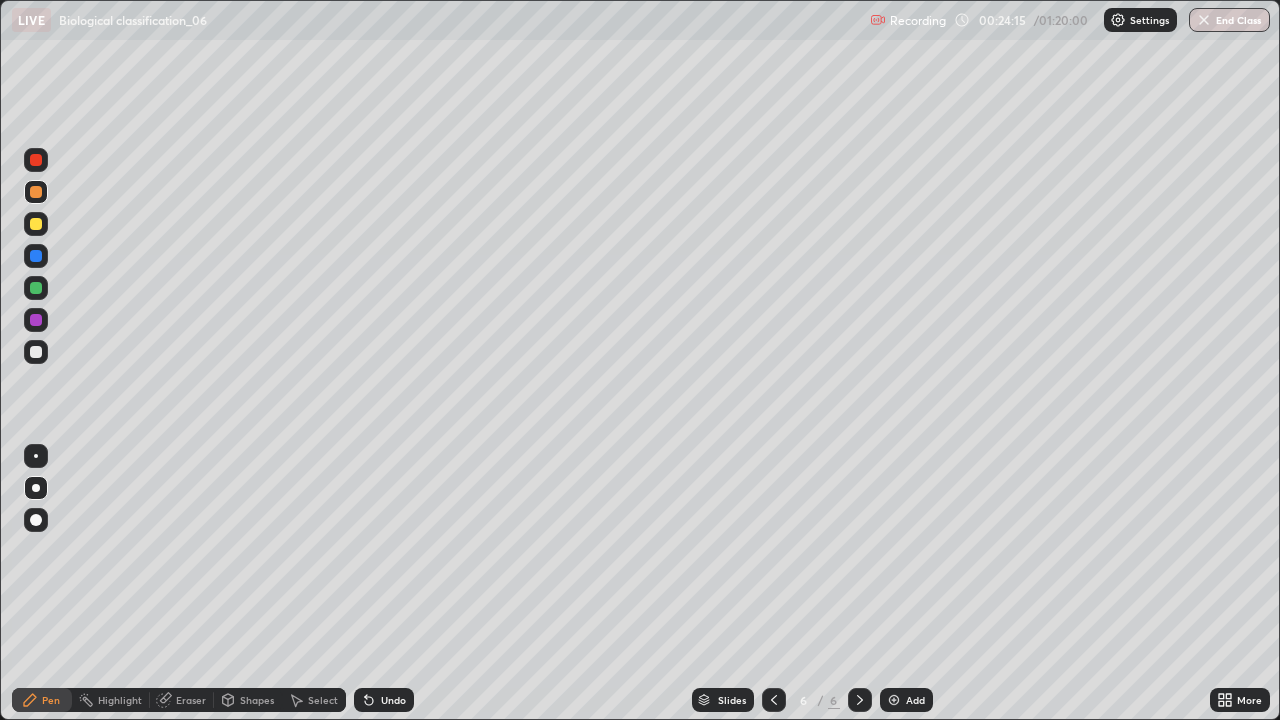 click at bounding box center [36, 256] 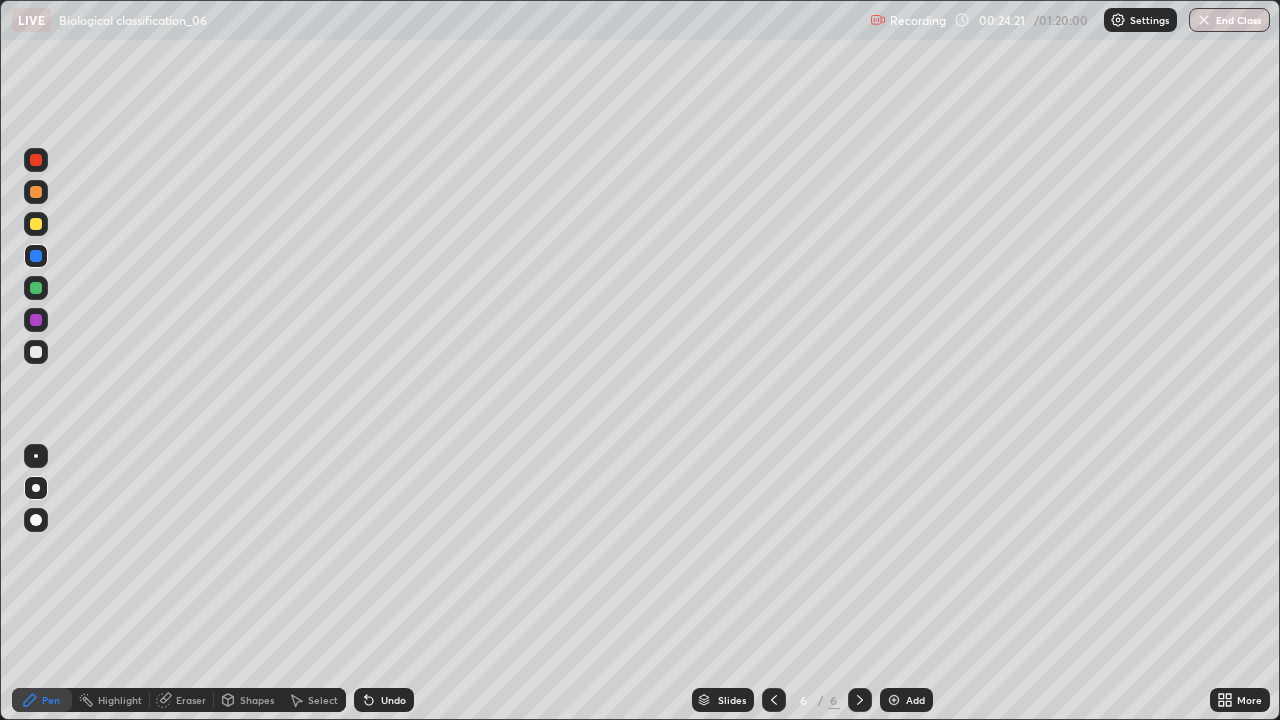 click at bounding box center (36, 192) 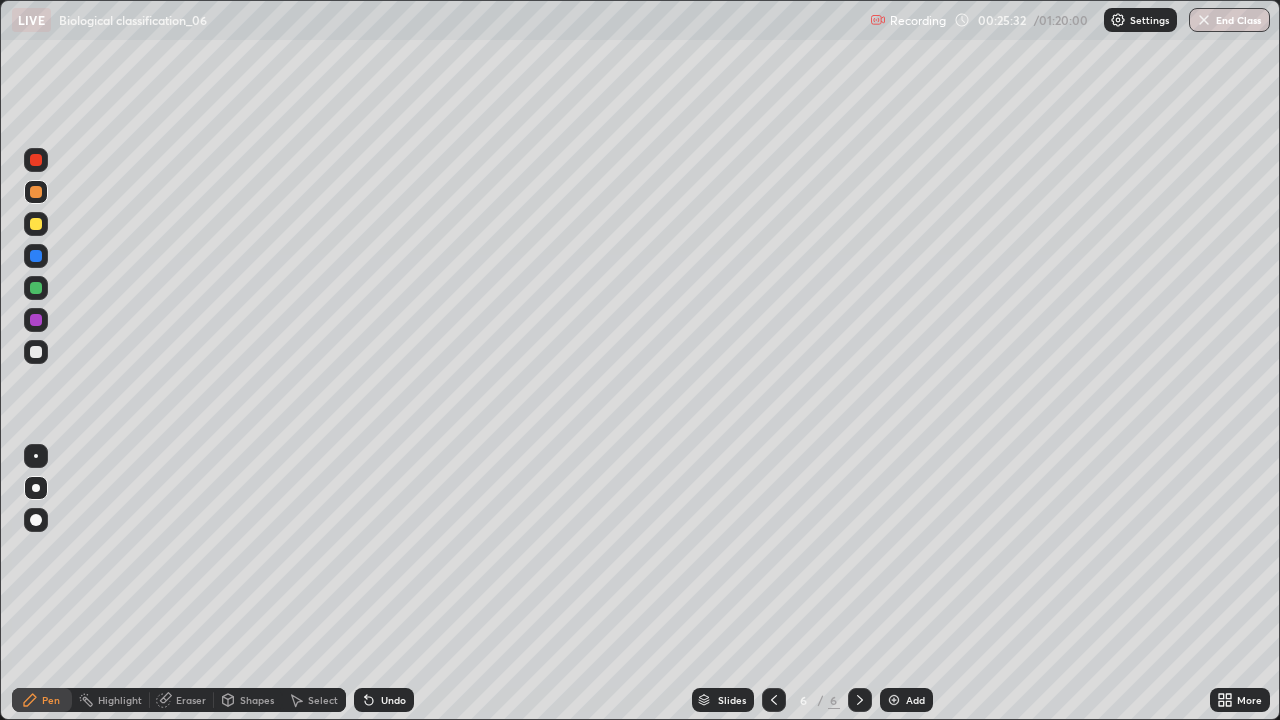 click at bounding box center (894, 700) 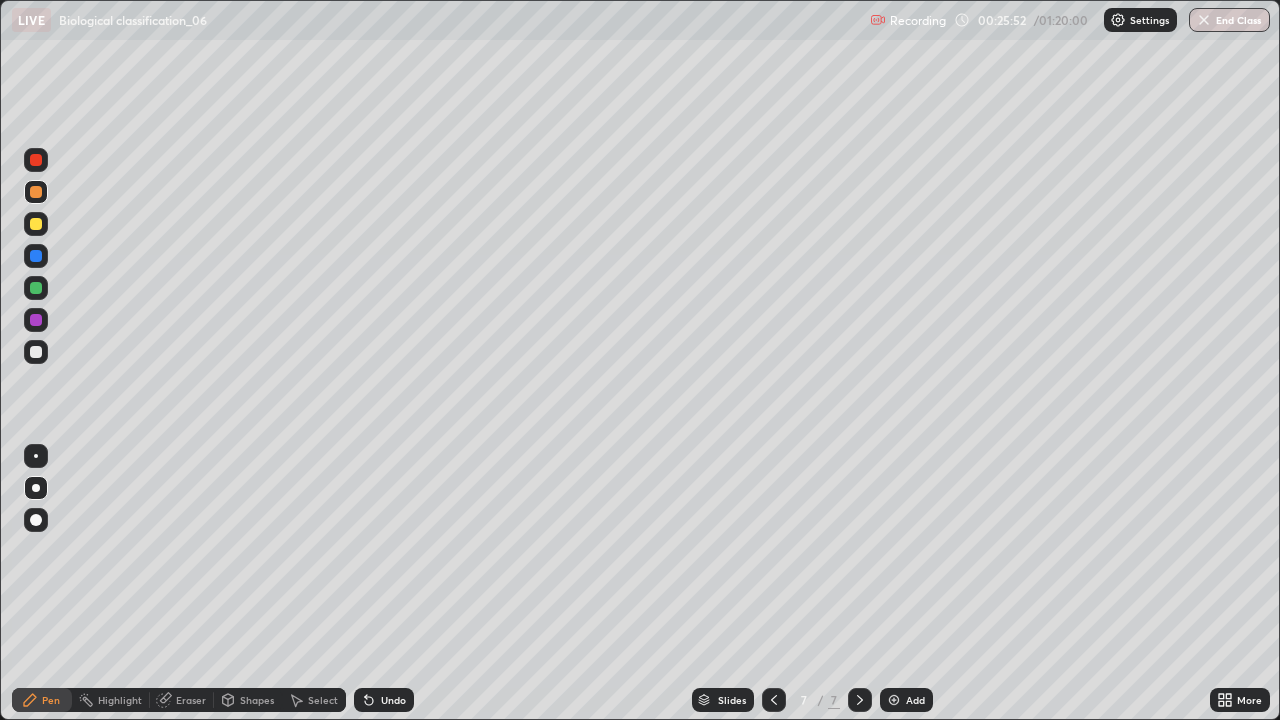 click at bounding box center [36, 352] 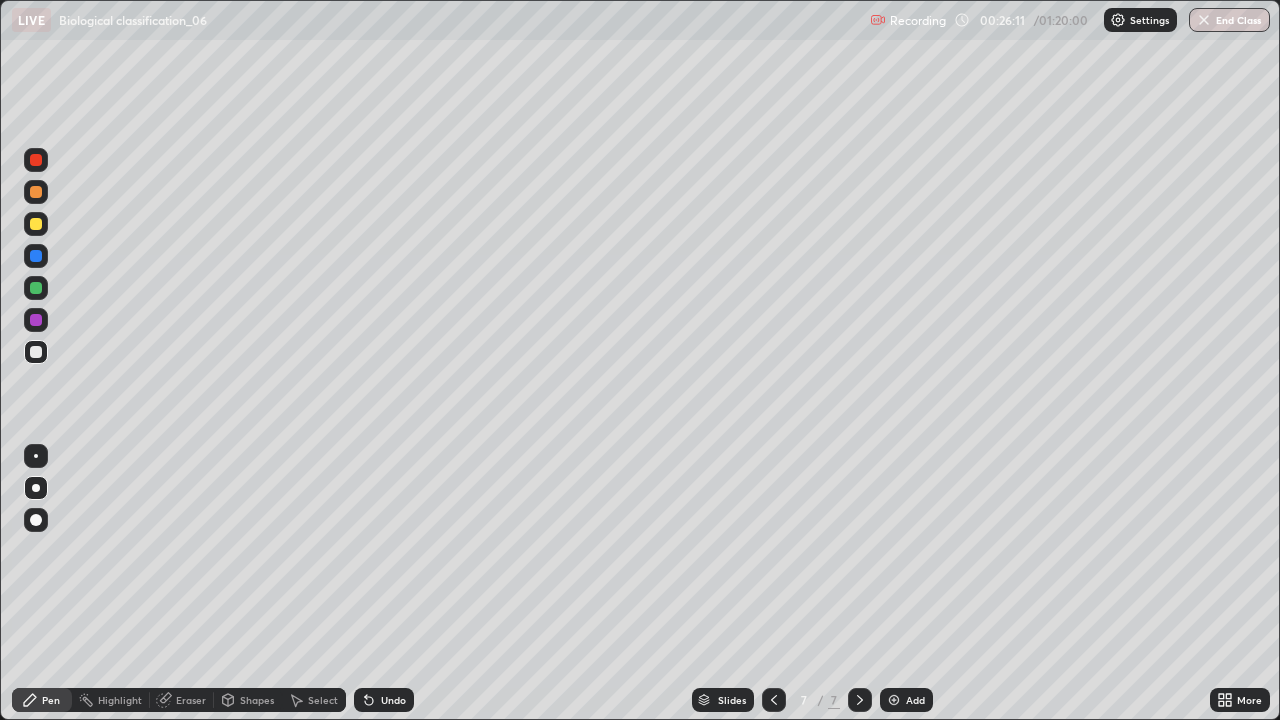 click at bounding box center [36, 288] 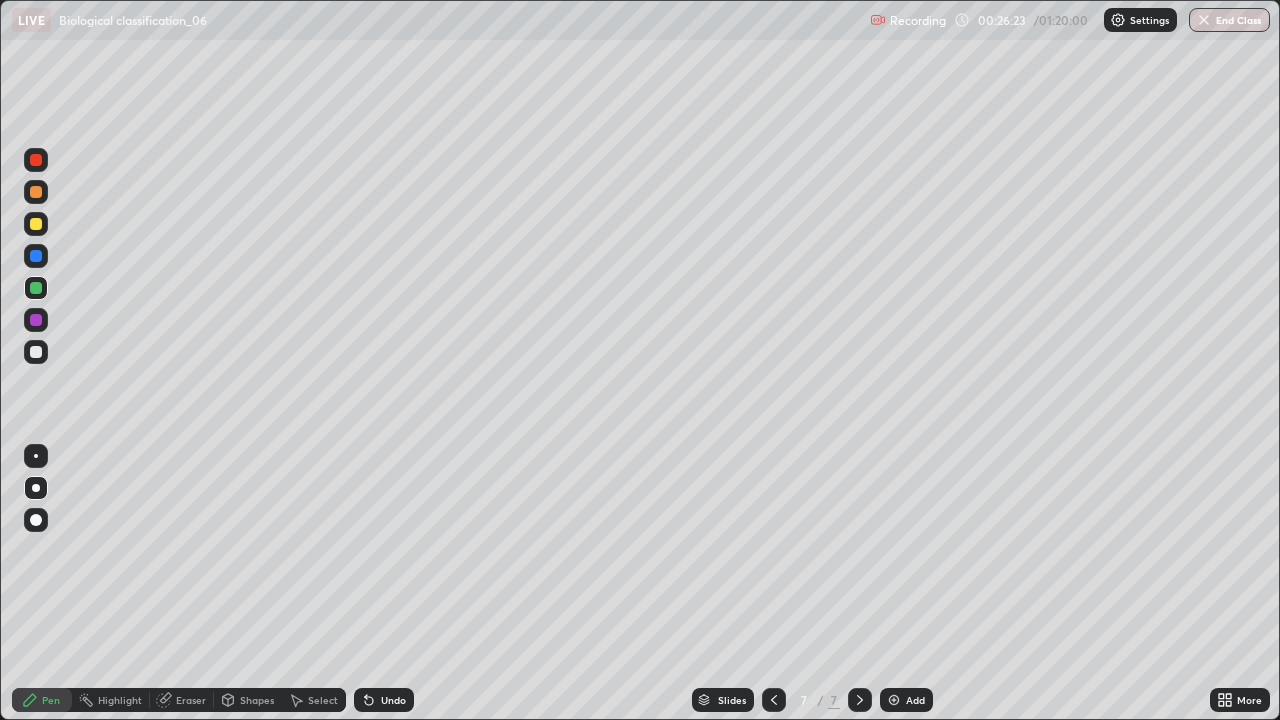 click at bounding box center [36, 192] 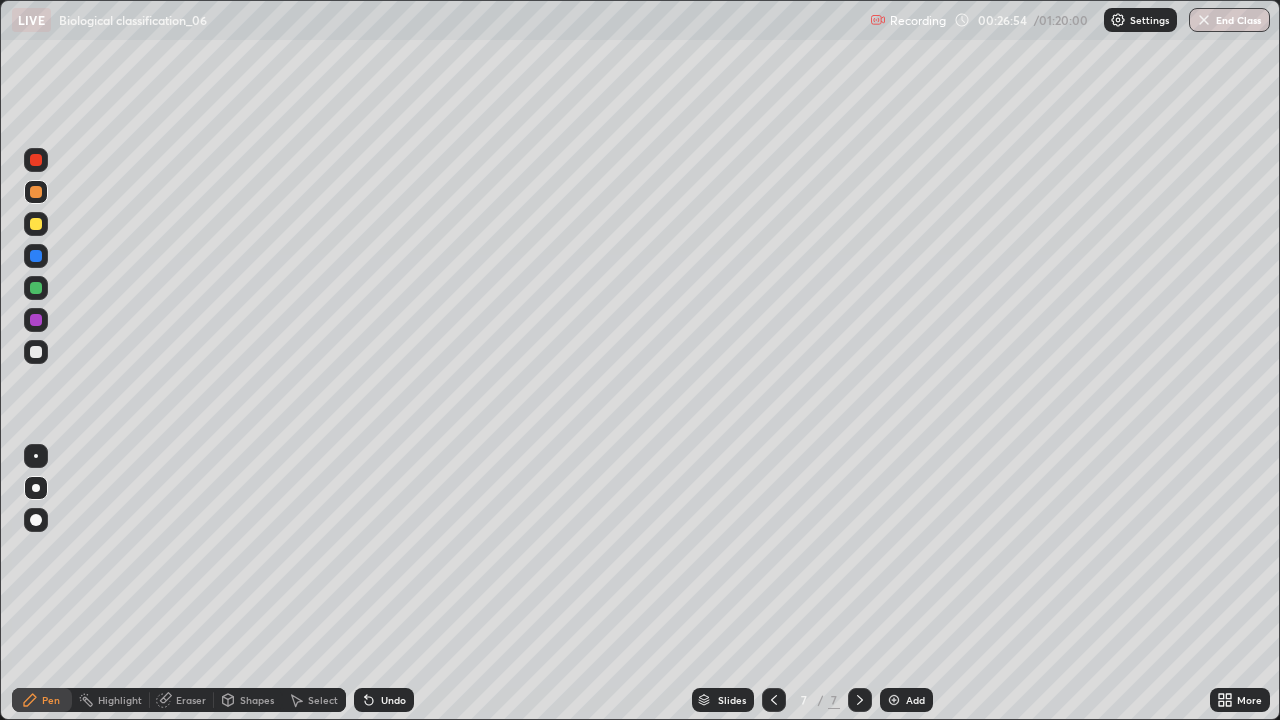 click at bounding box center [36, 256] 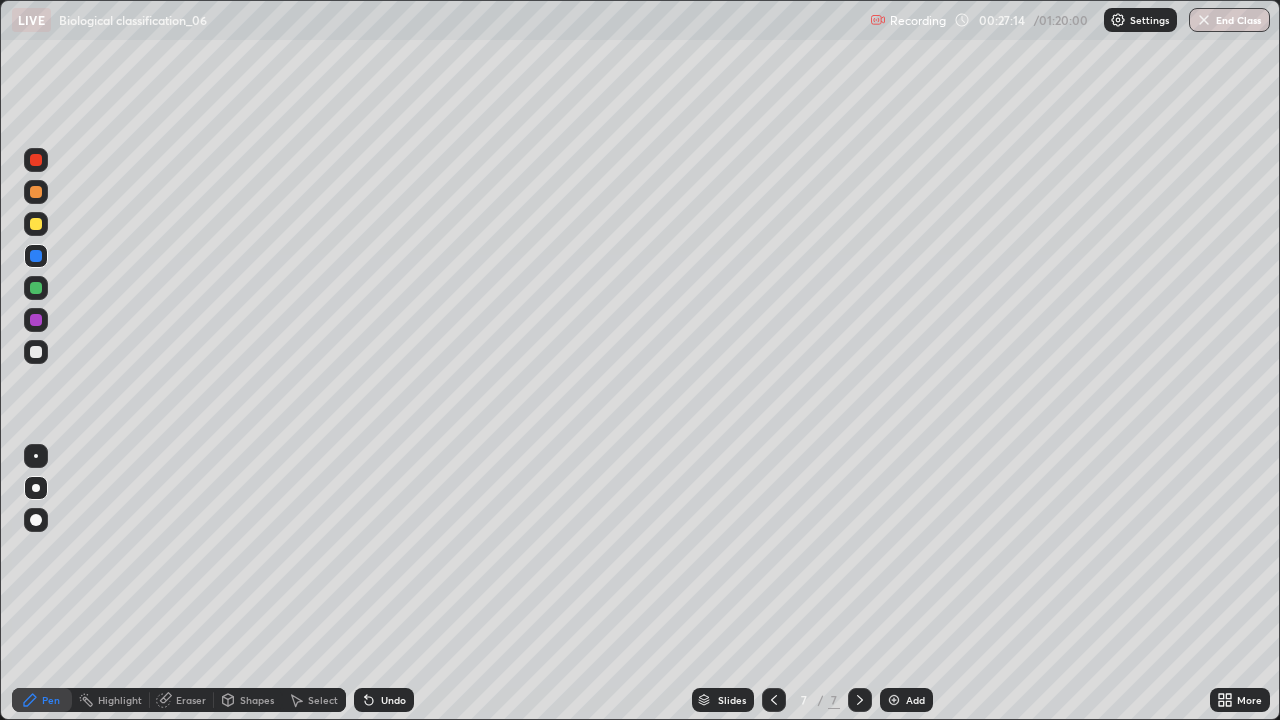 click at bounding box center [36, 192] 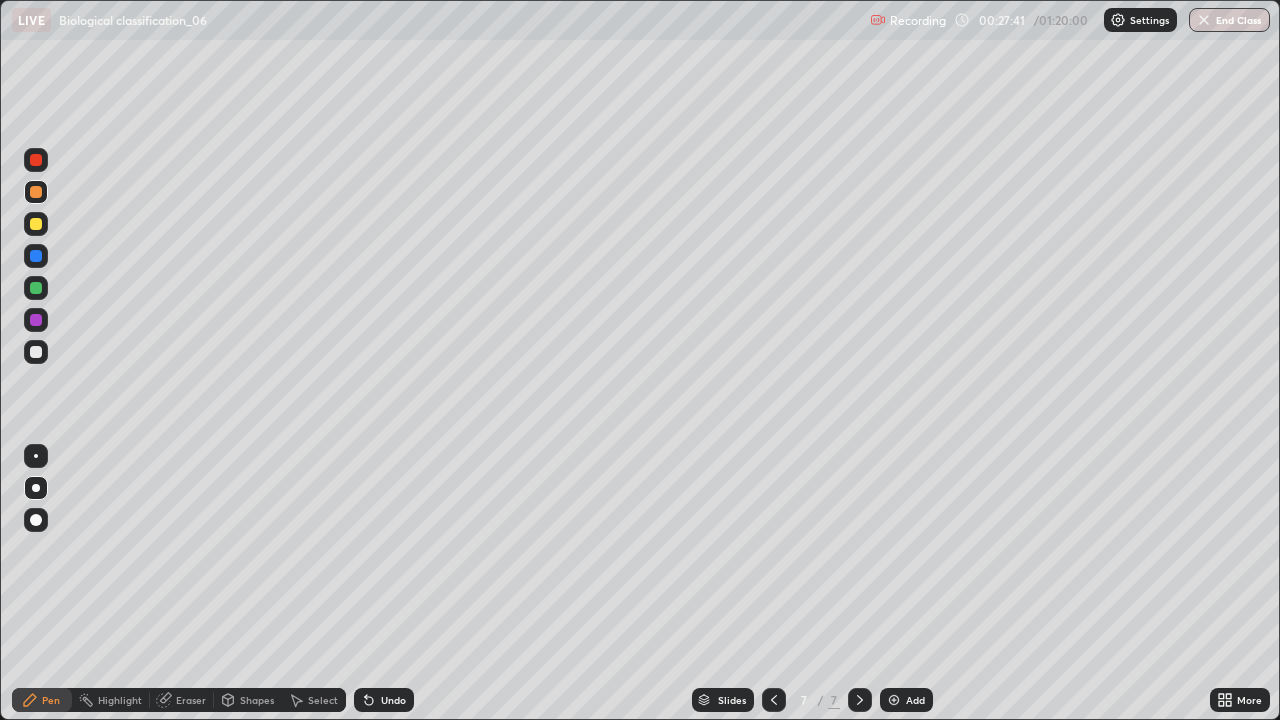 click at bounding box center (36, 320) 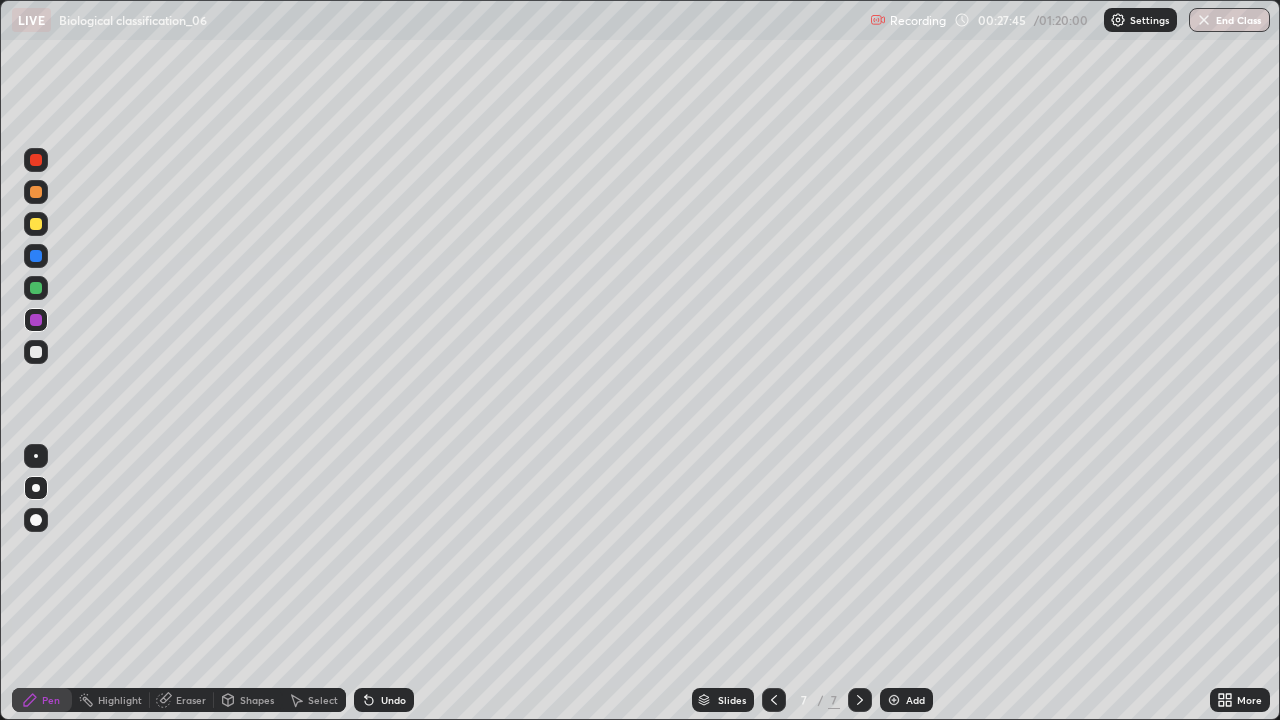 click on "Undo" at bounding box center (393, 700) 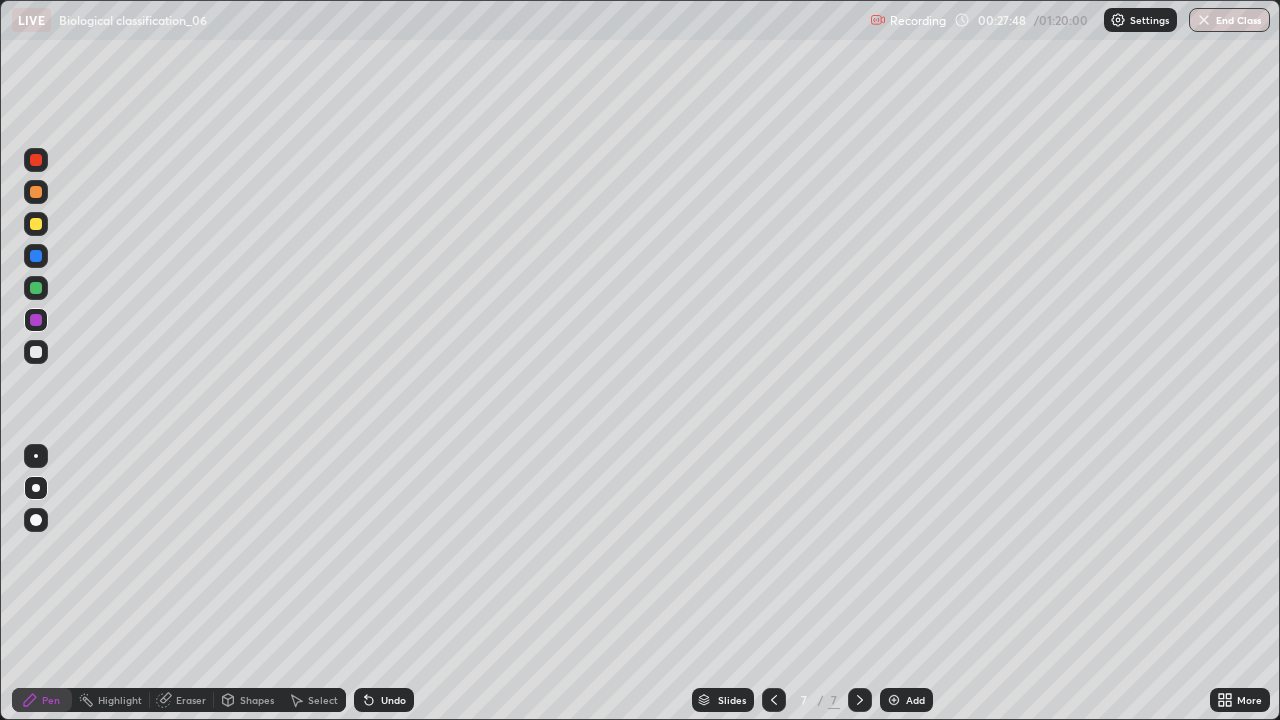 click on "Undo" at bounding box center (393, 700) 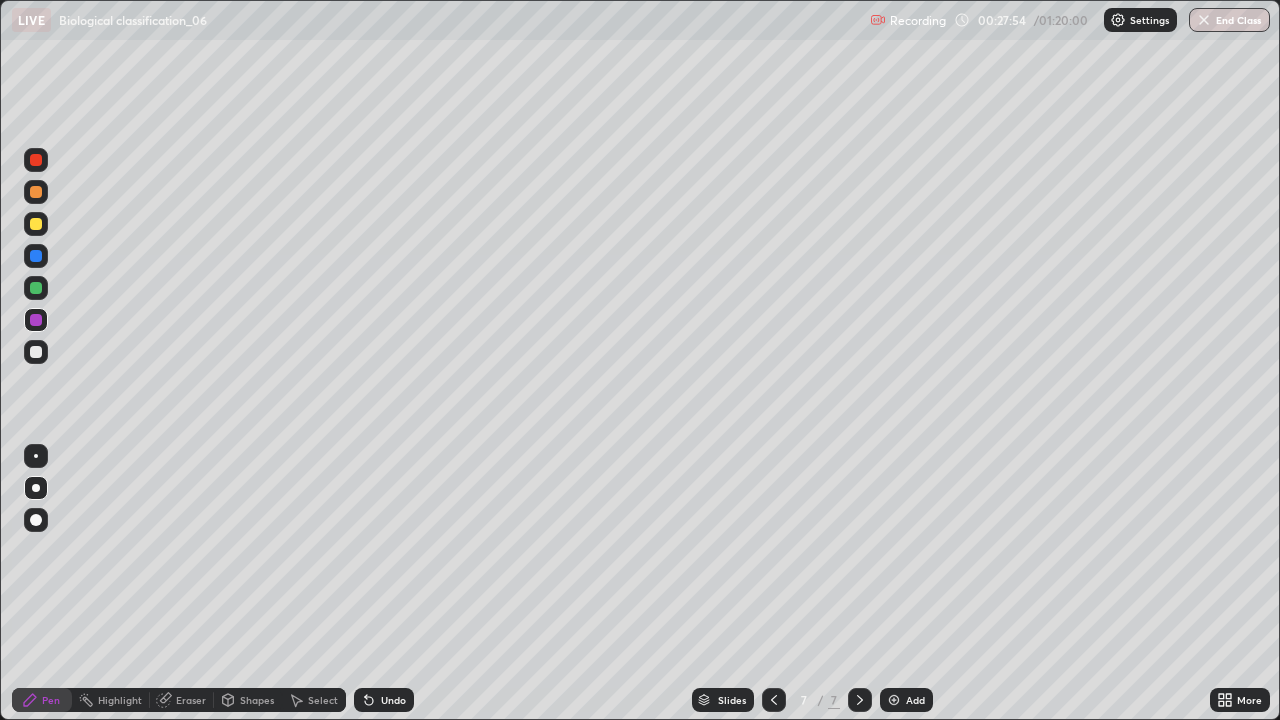 click on "Undo" at bounding box center [393, 700] 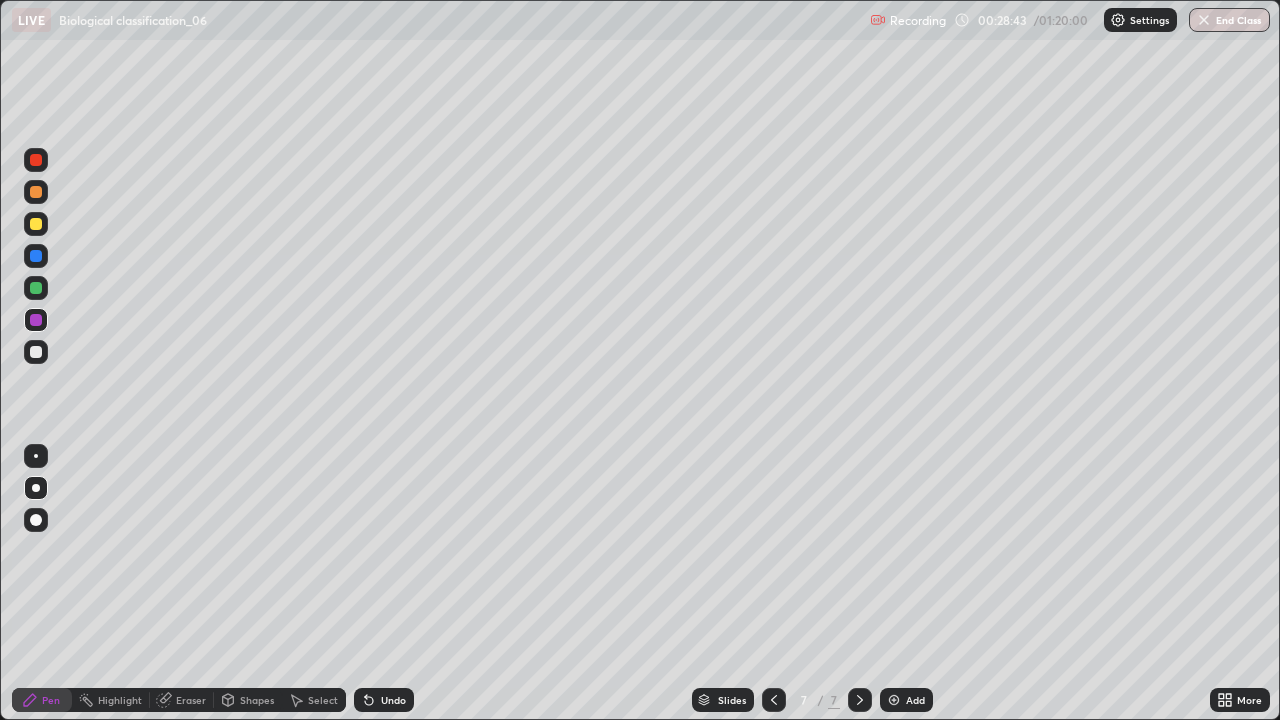 click at bounding box center (36, 192) 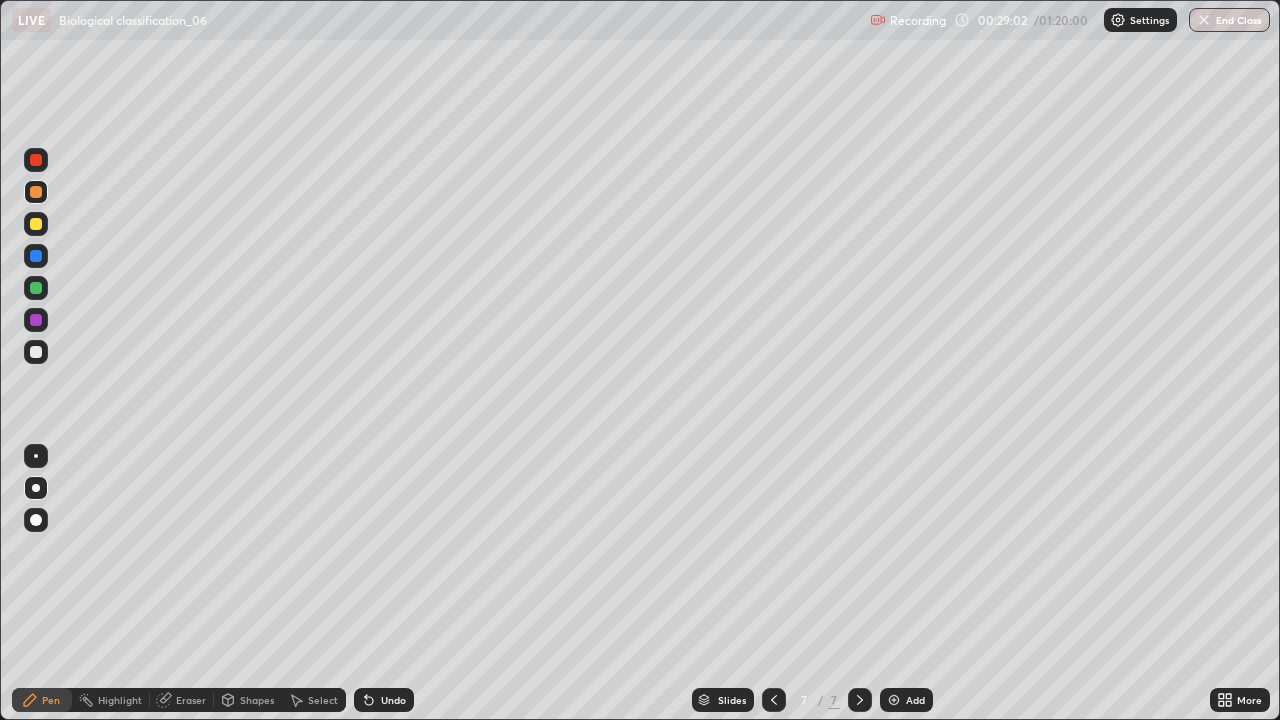 click at bounding box center [36, 352] 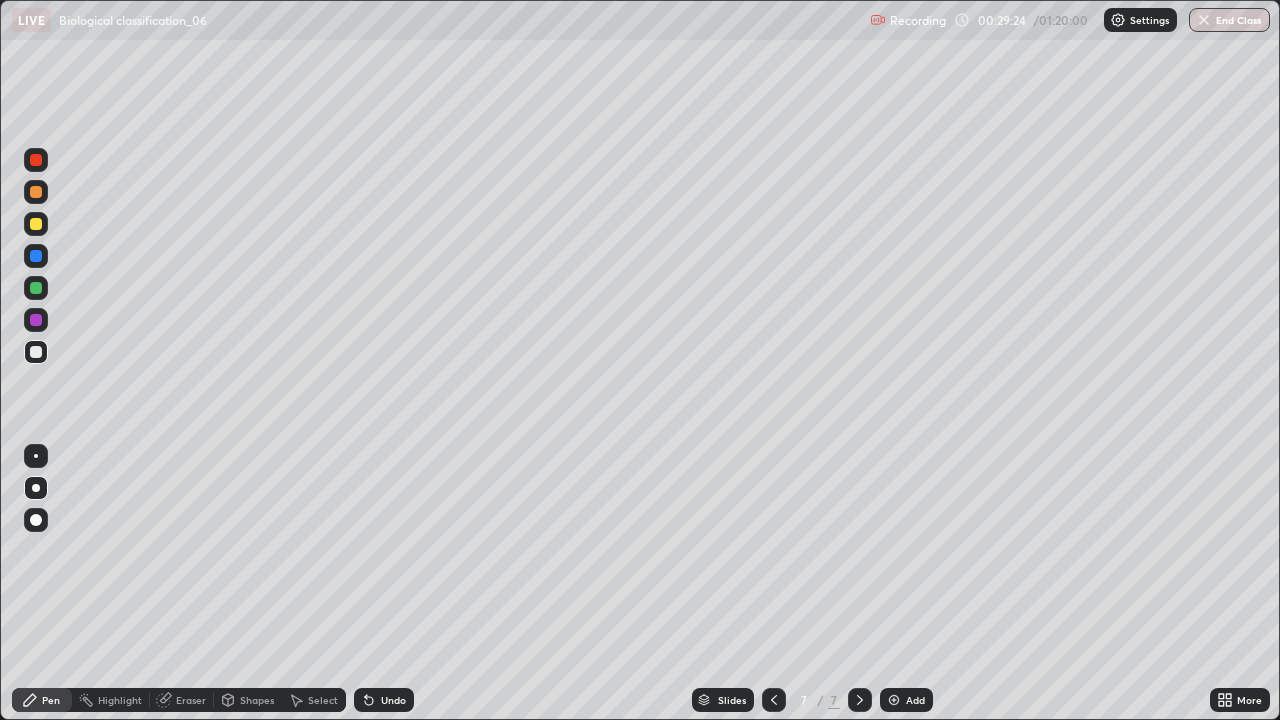 click at bounding box center [36, 288] 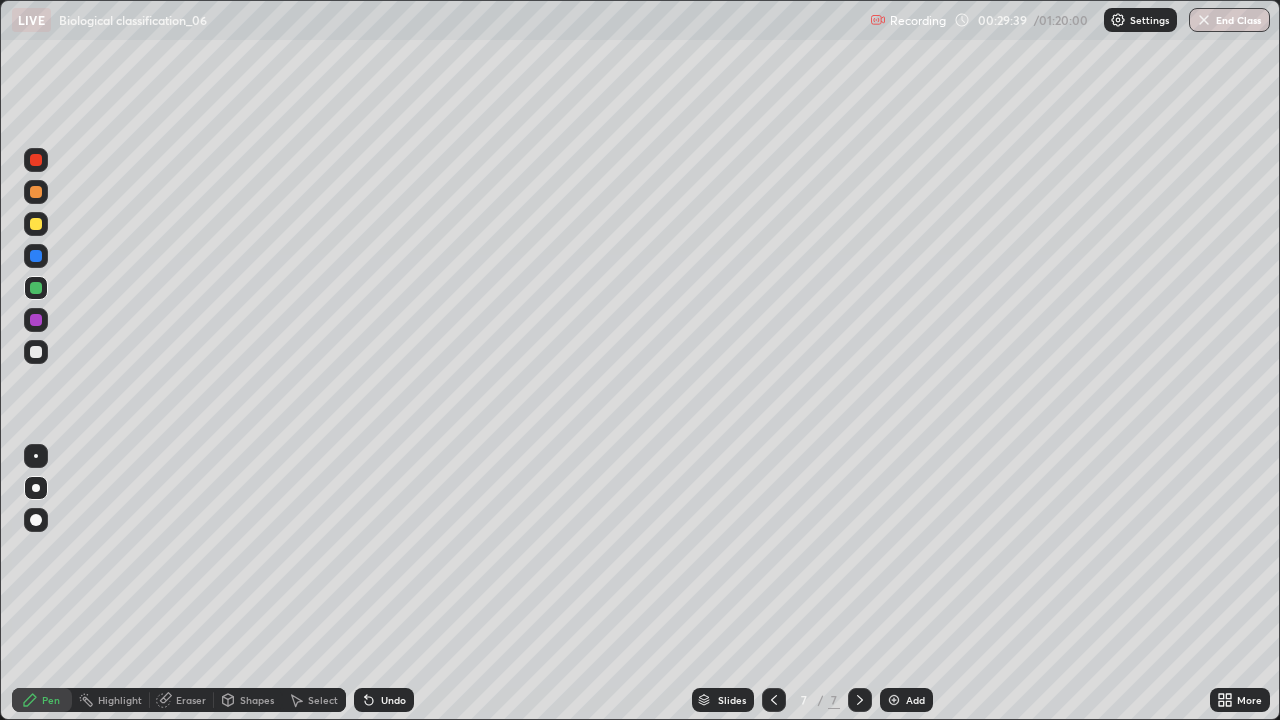 click on "Eraser" at bounding box center (191, 700) 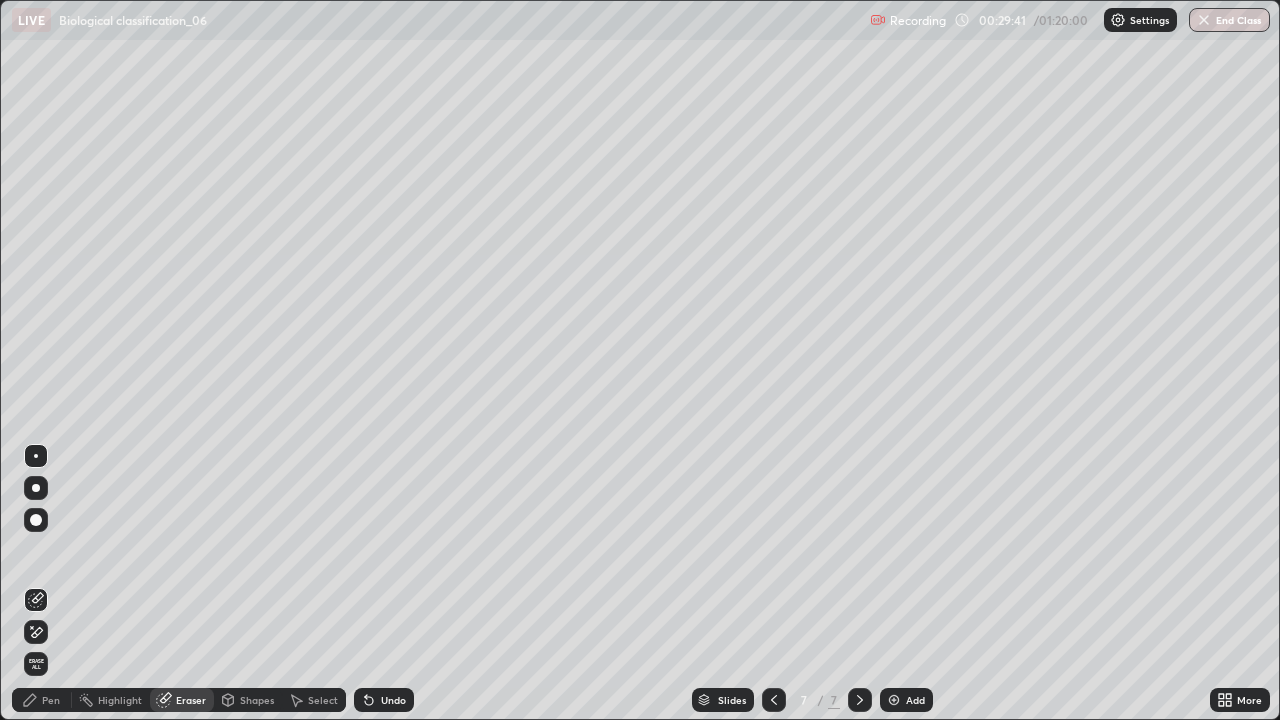click on "Pen" at bounding box center [51, 700] 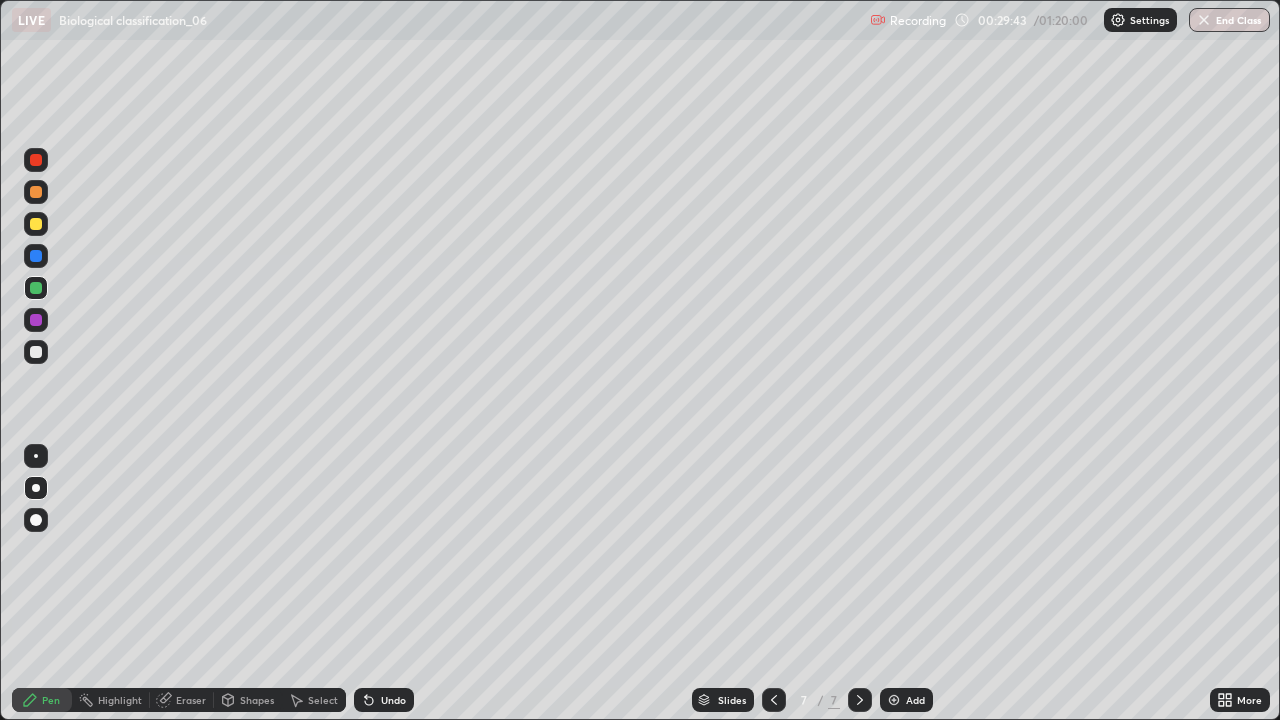 click at bounding box center (36, 192) 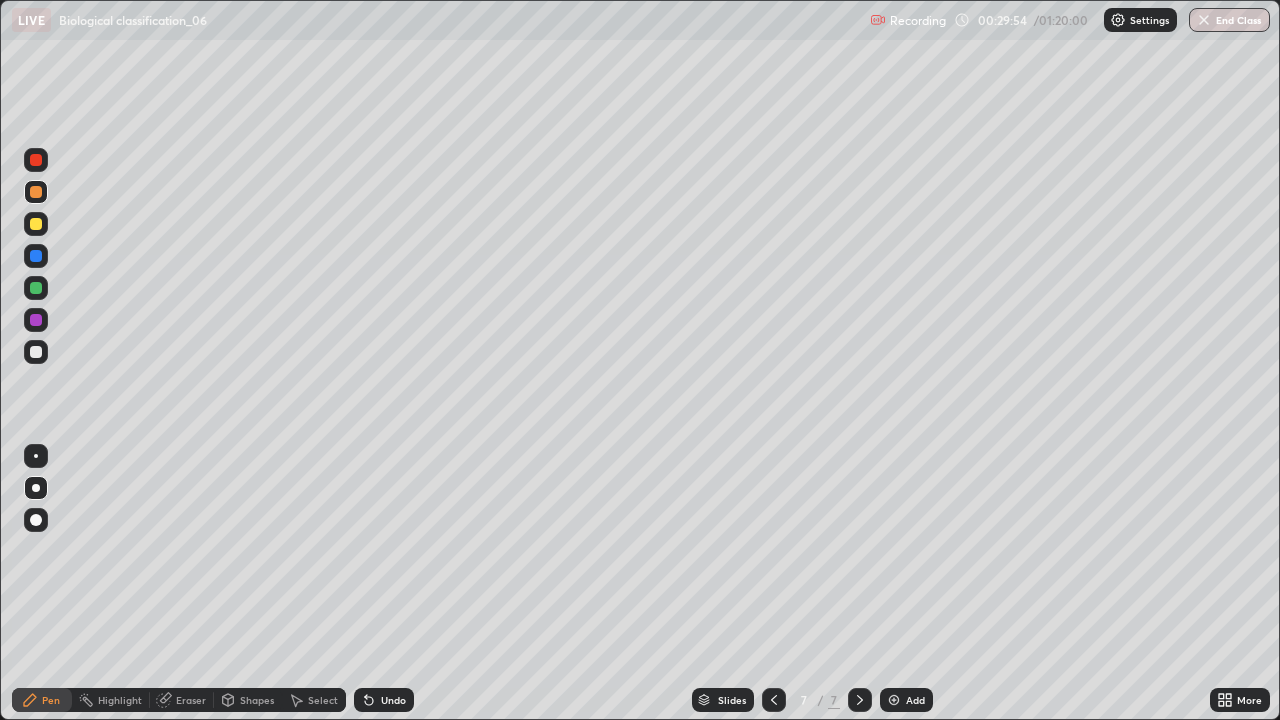 click at bounding box center [36, 352] 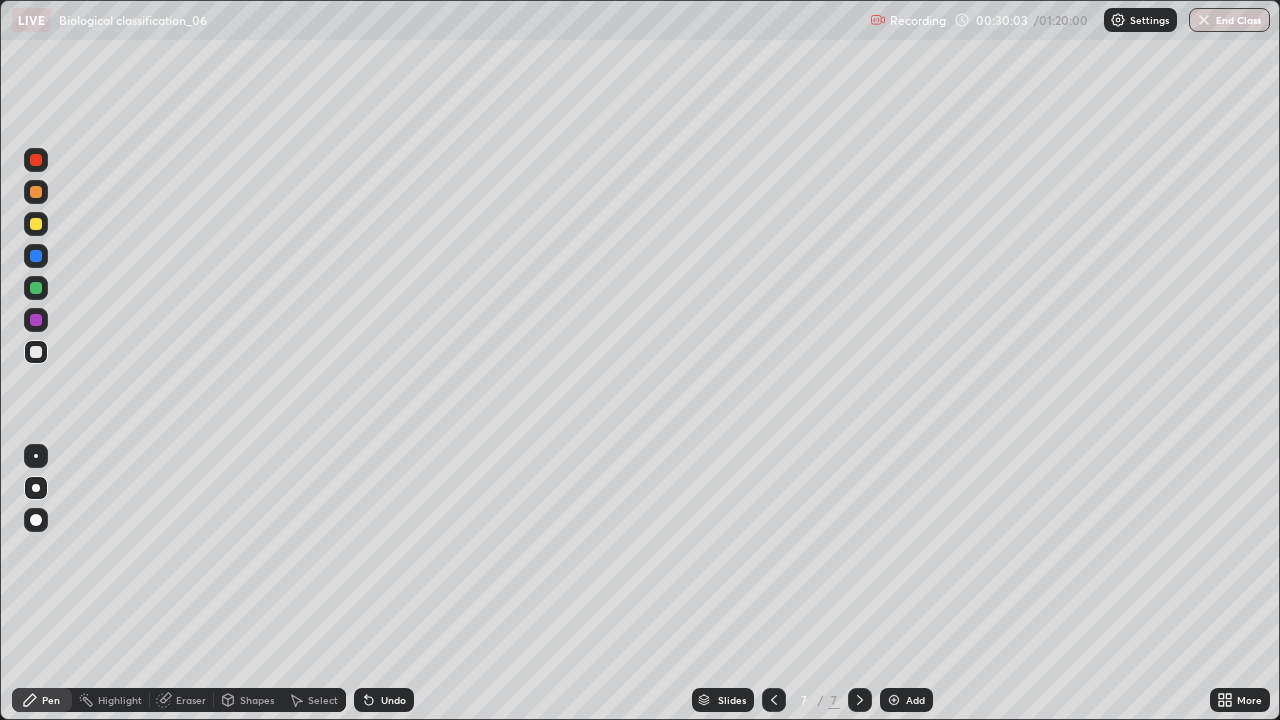 click at bounding box center (36, 192) 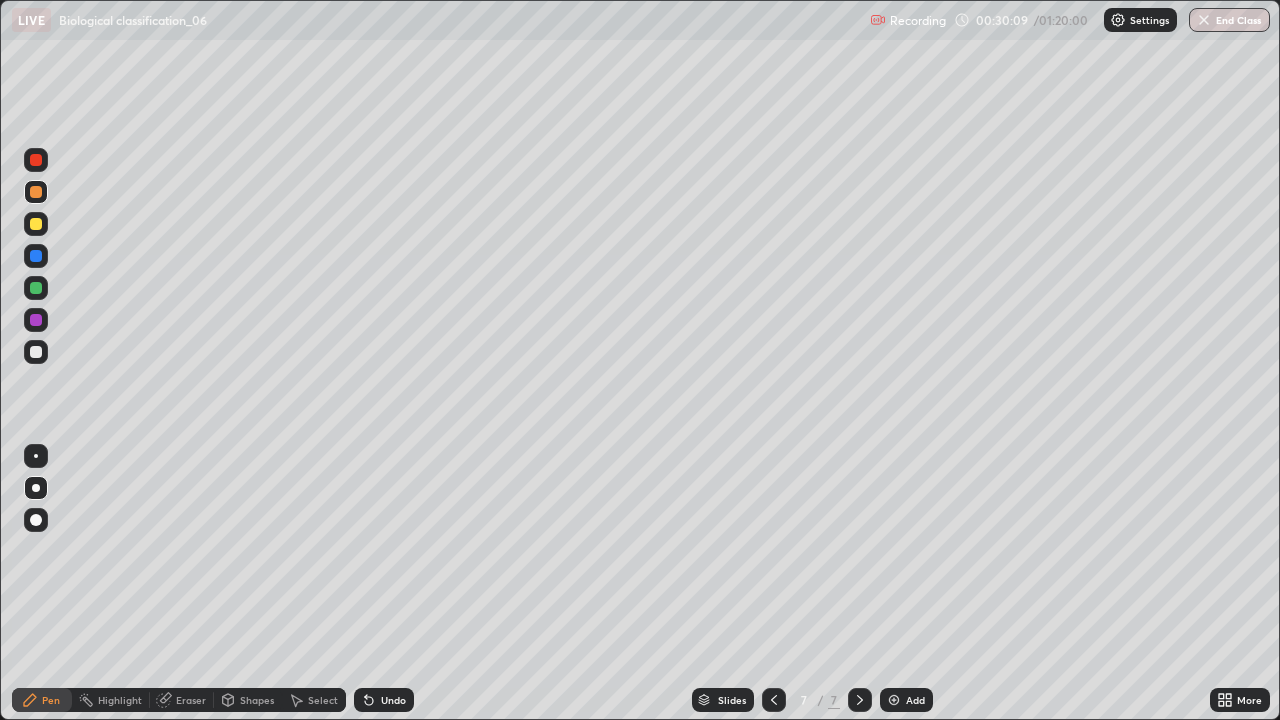 click at bounding box center [36, 352] 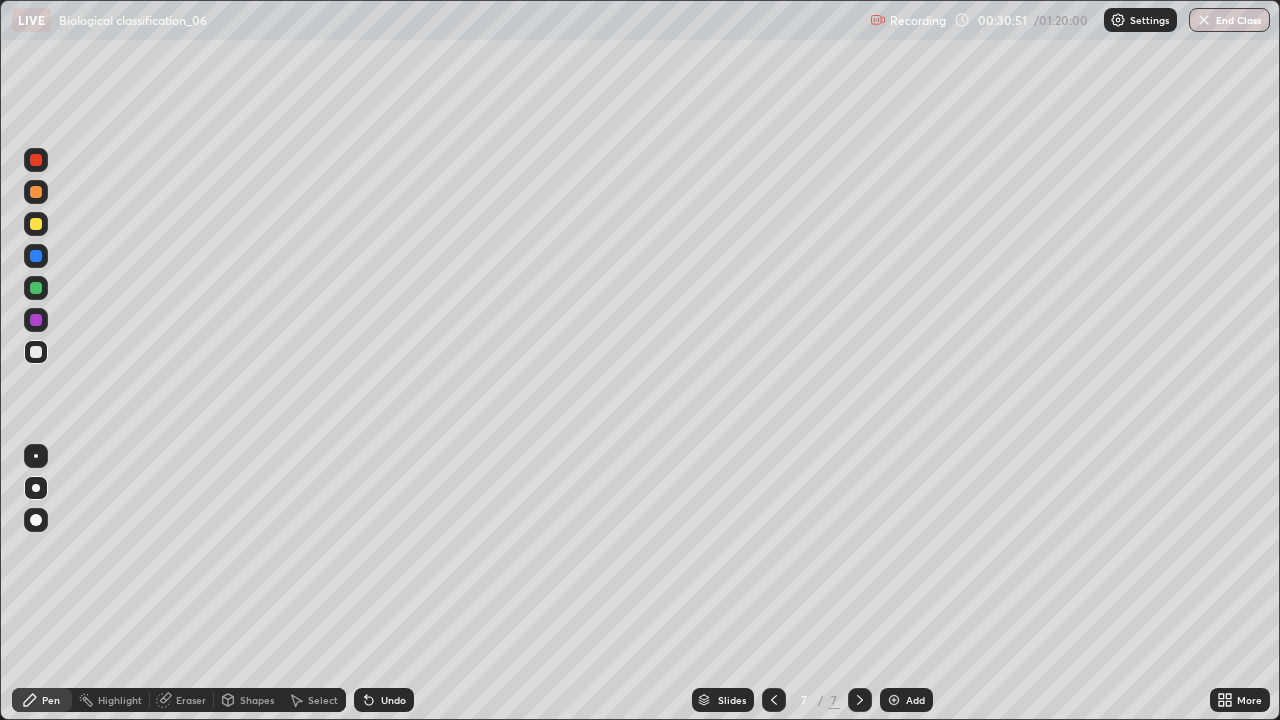 click at bounding box center (36, 320) 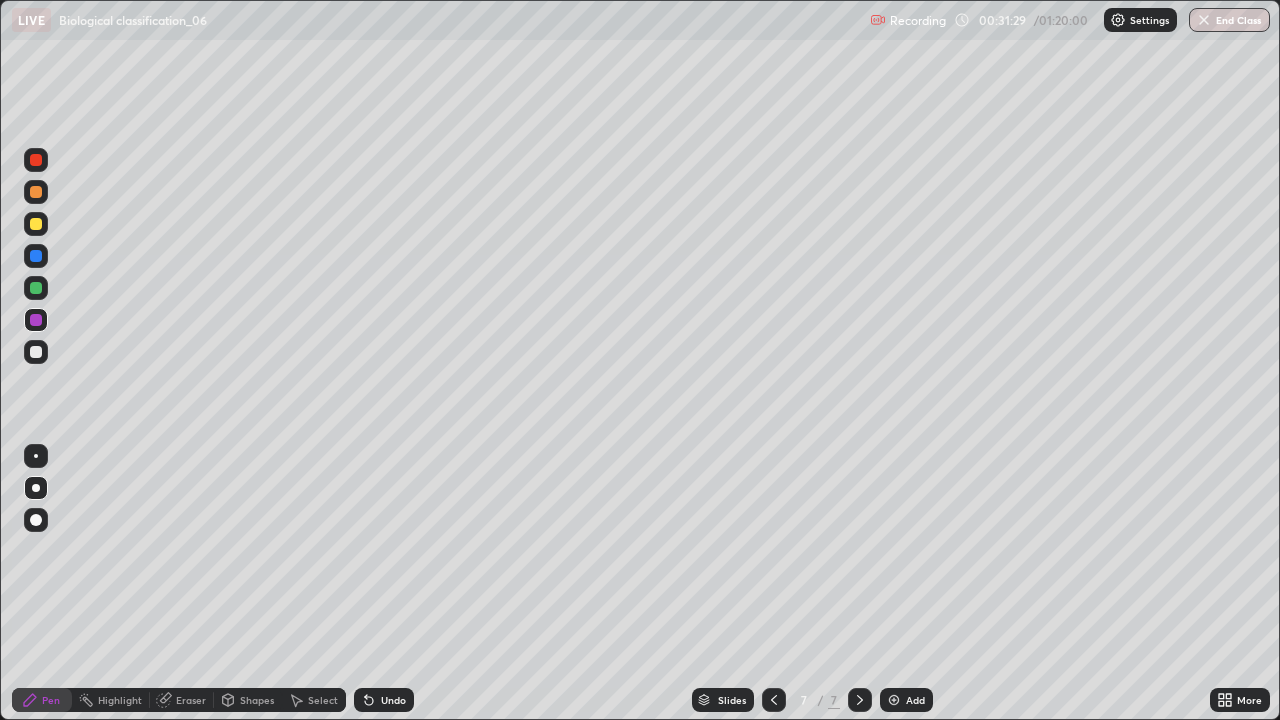 click 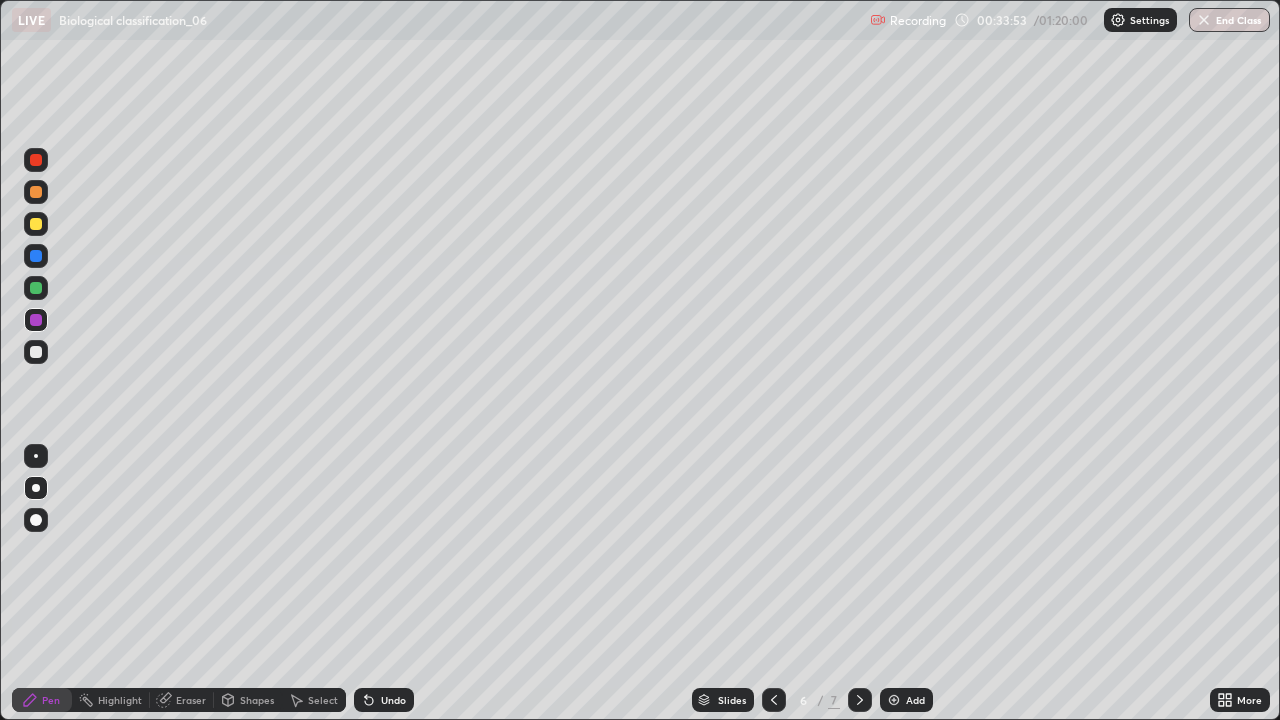 click 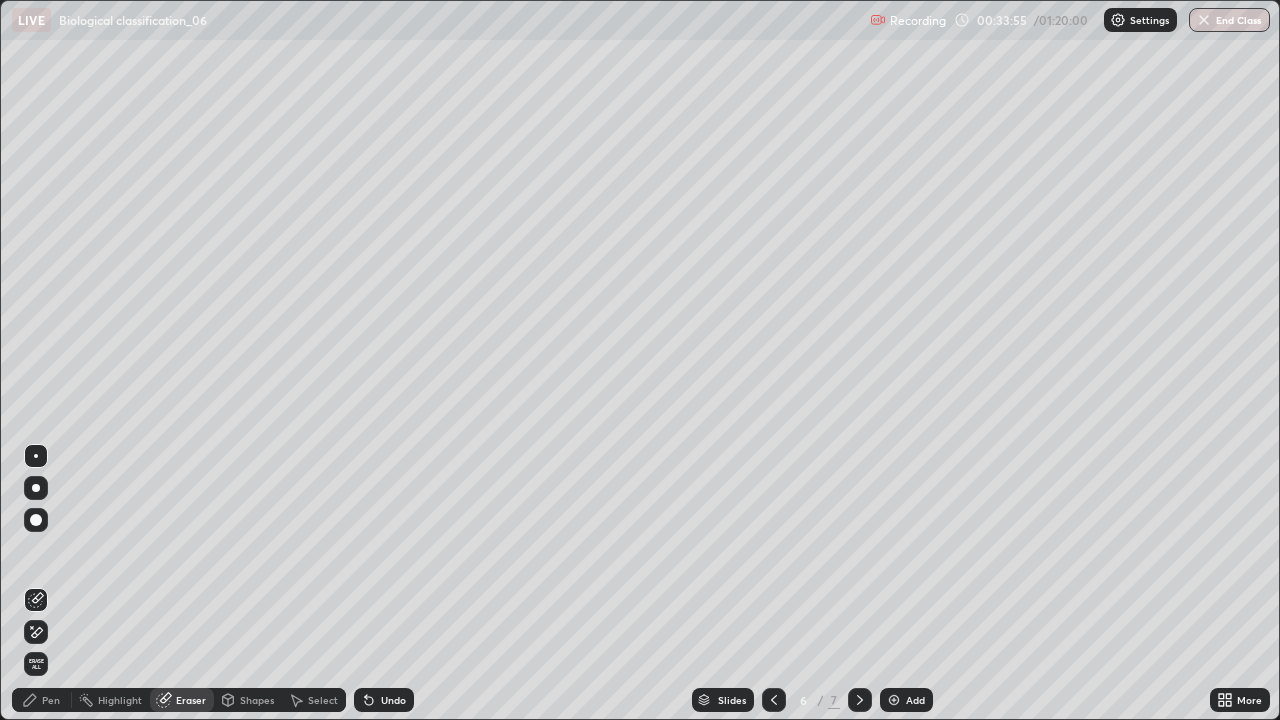 click on "Pen" at bounding box center [51, 700] 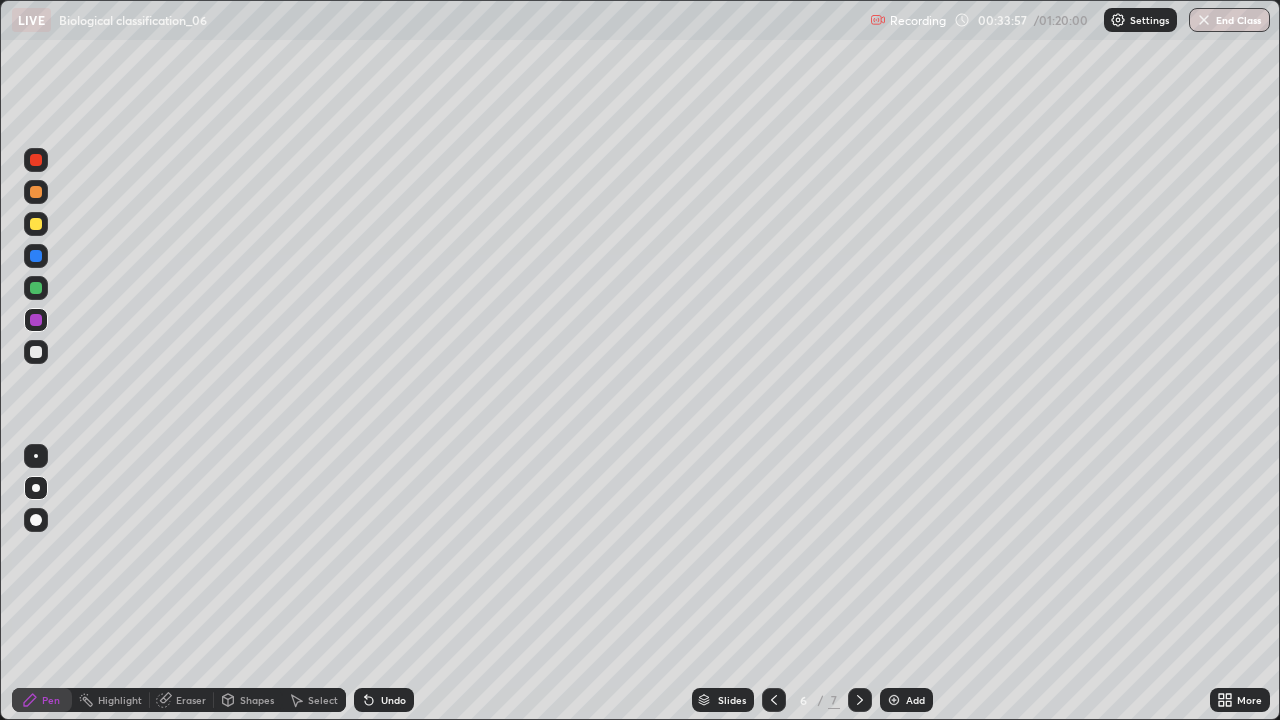 click at bounding box center (36, 256) 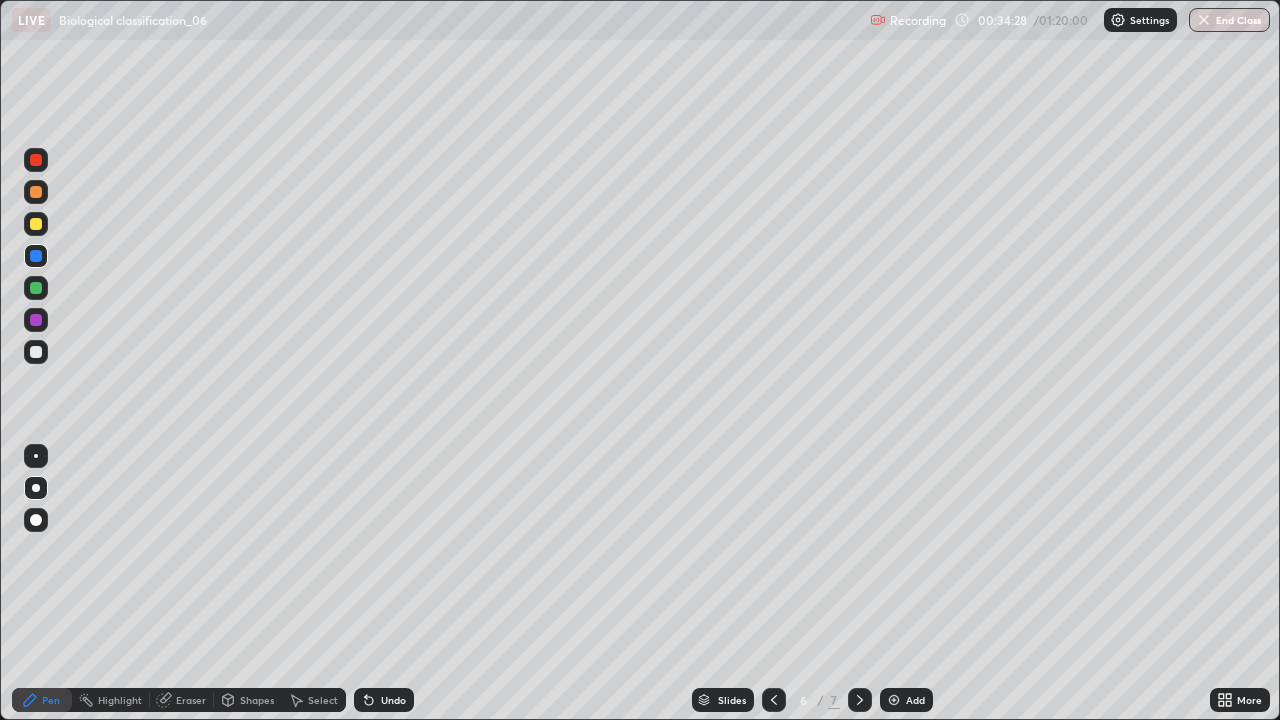 click 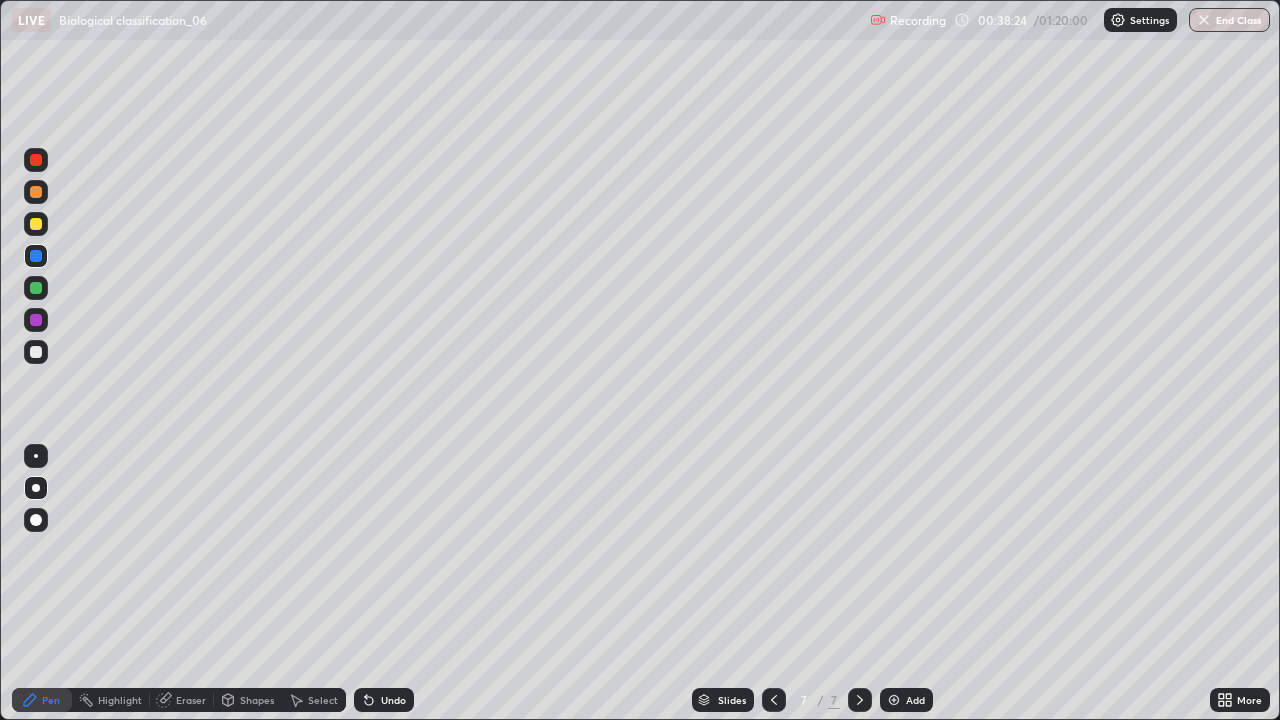 click 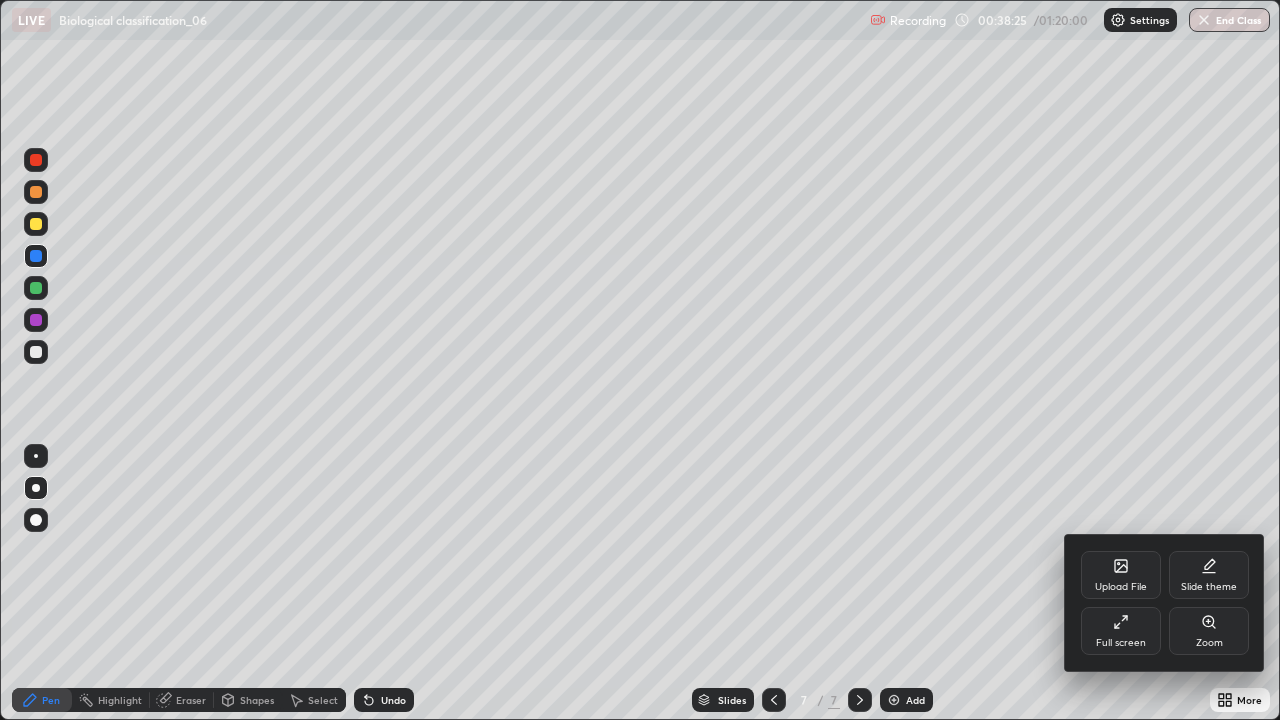click 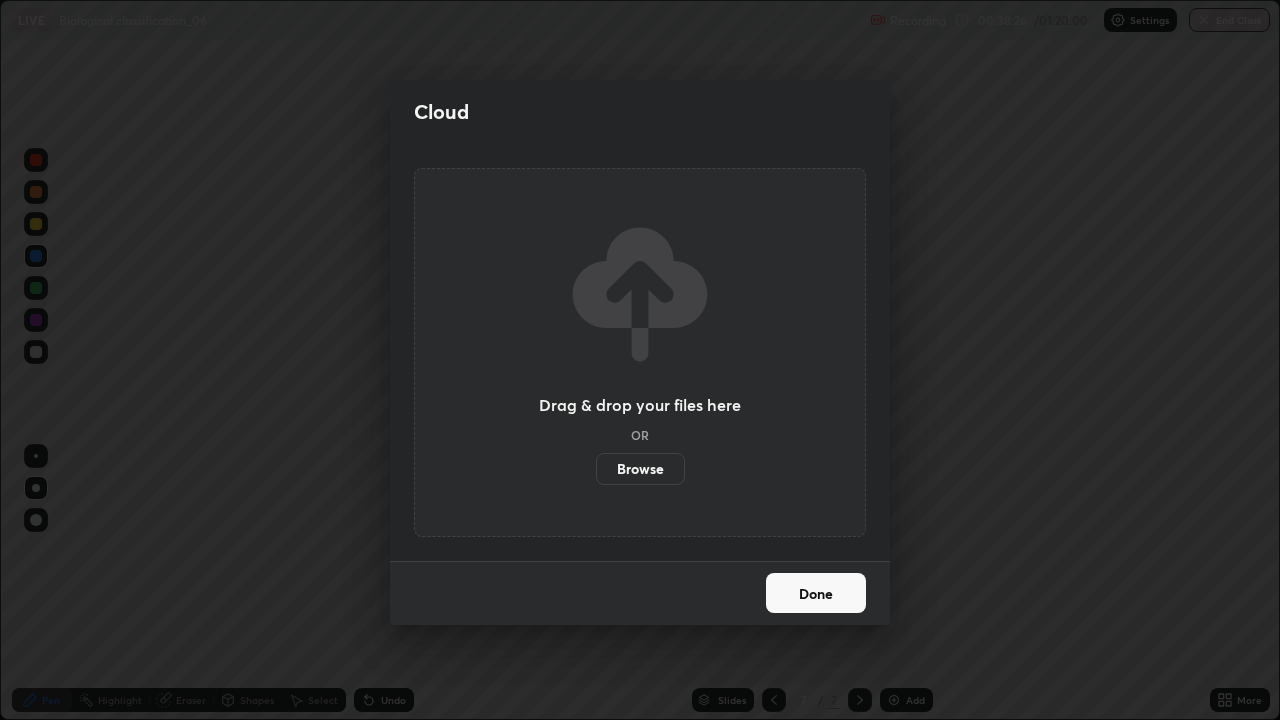 click on "Browse" at bounding box center (640, 469) 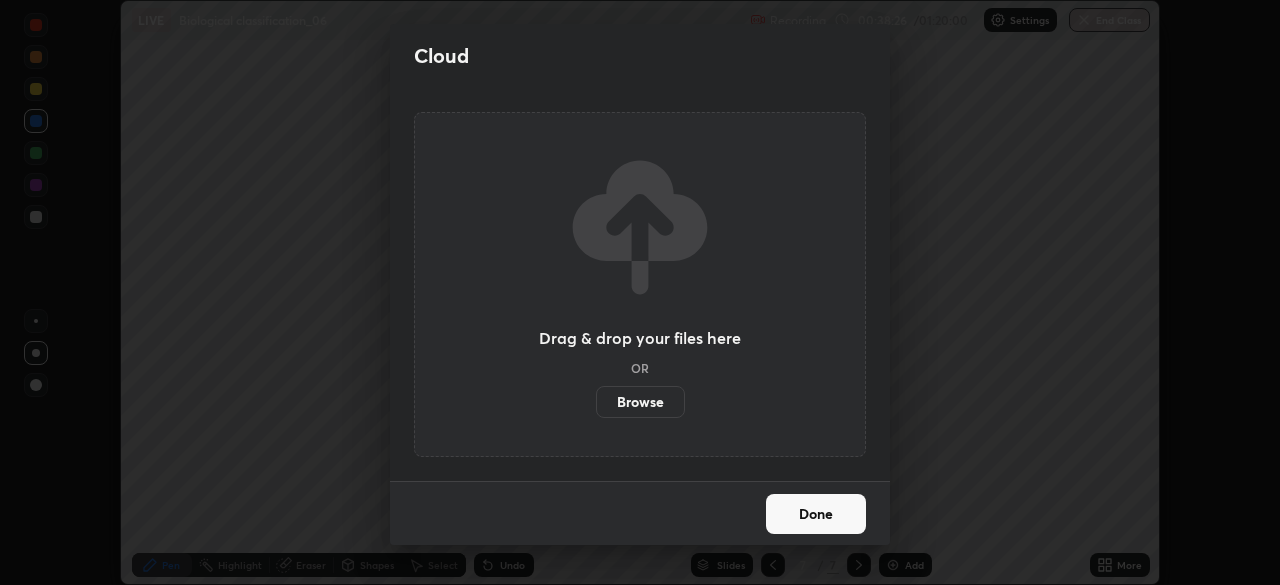 scroll, scrollTop: 585, scrollLeft: 1280, axis: both 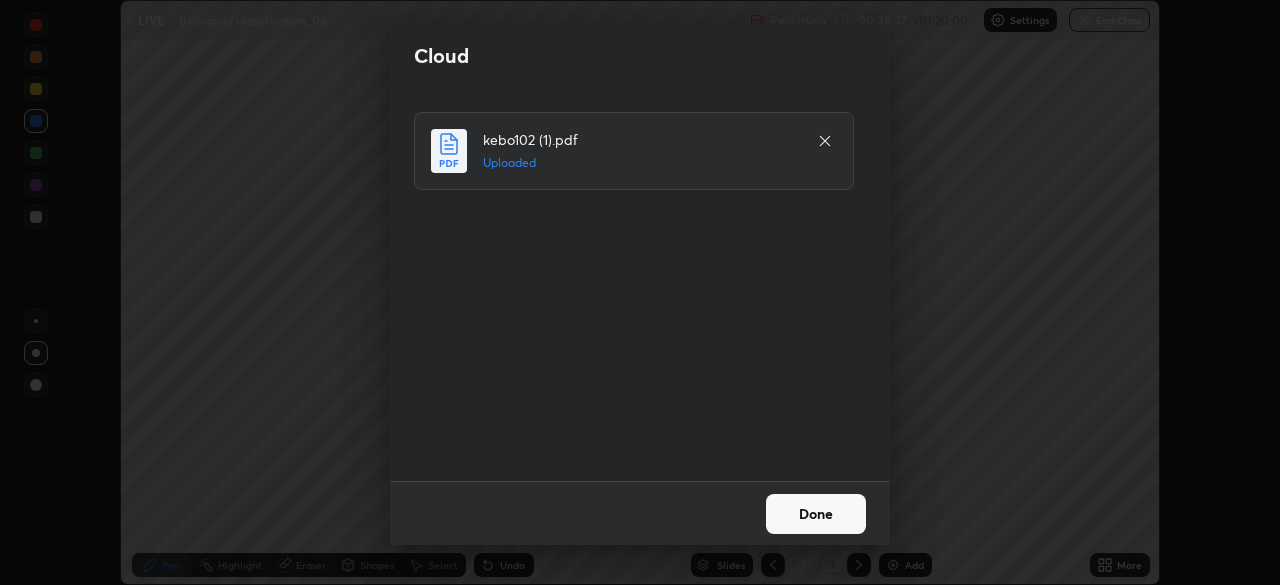 click on "Done" at bounding box center [816, 514] 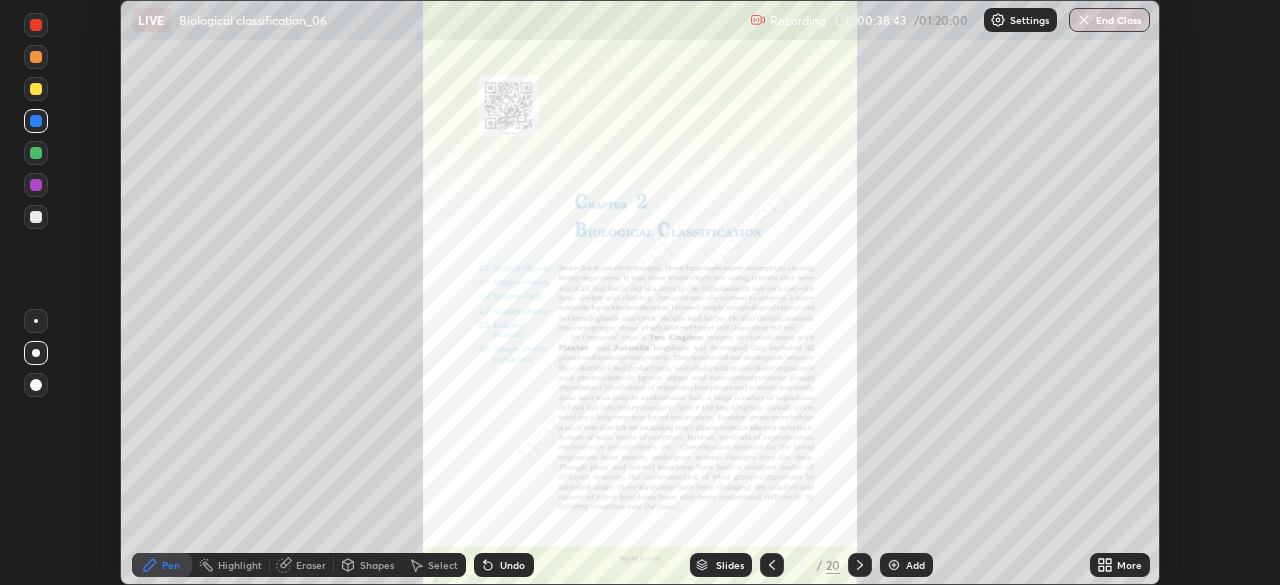 click 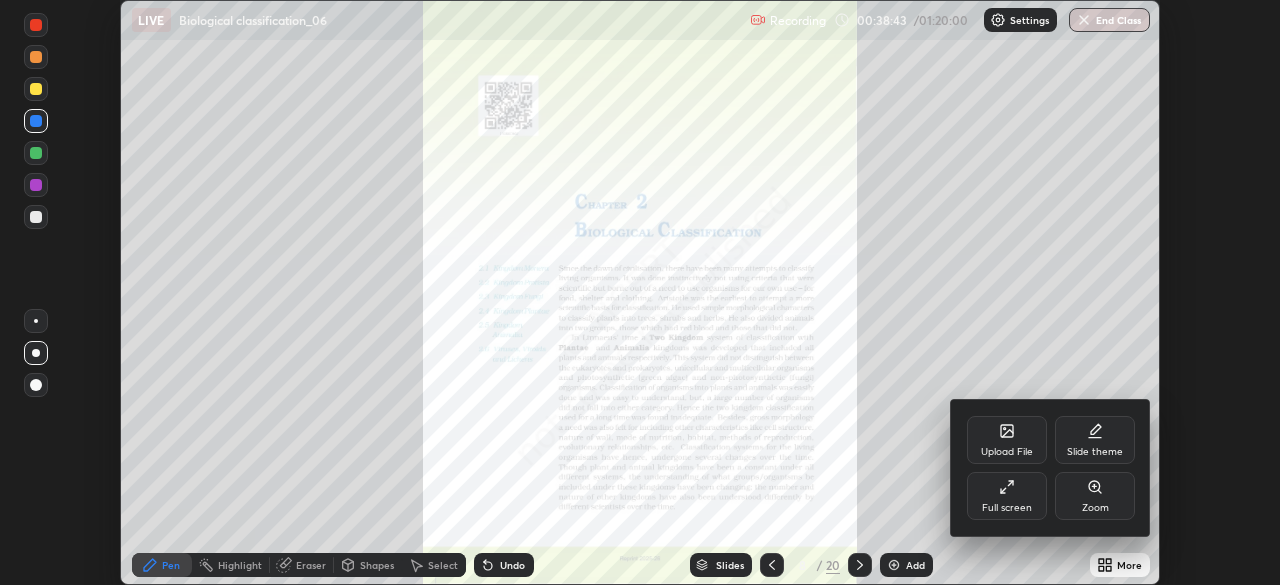 click on "Full screen" at bounding box center (1007, 496) 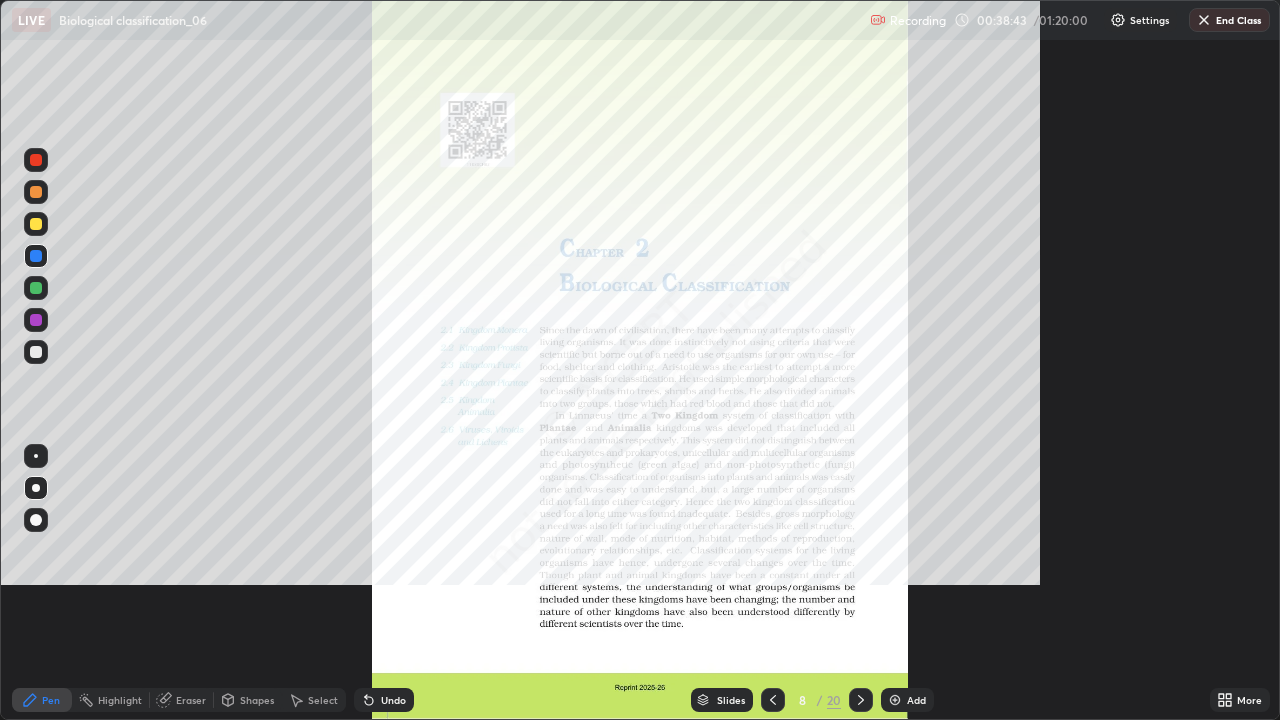 scroll, scrollTop: 99280, scrollLeft: 98720, axis: both 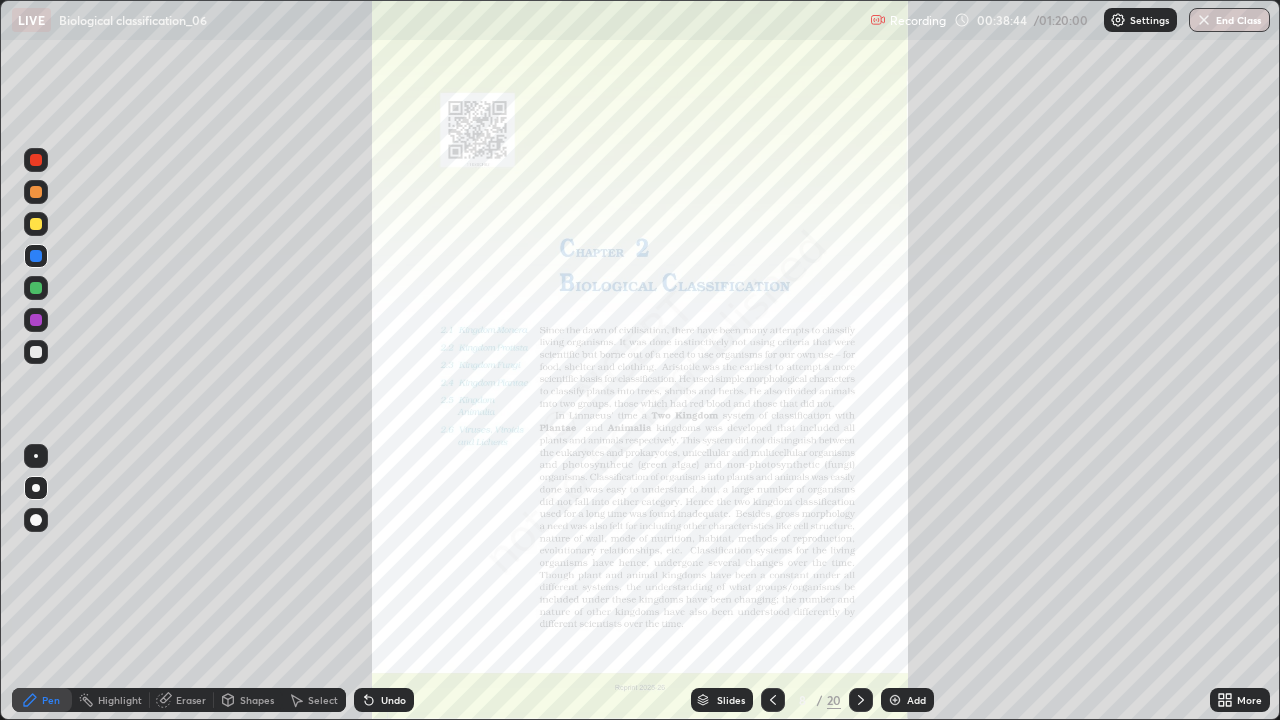 click on "Slides" at bounding box center [731, 700] 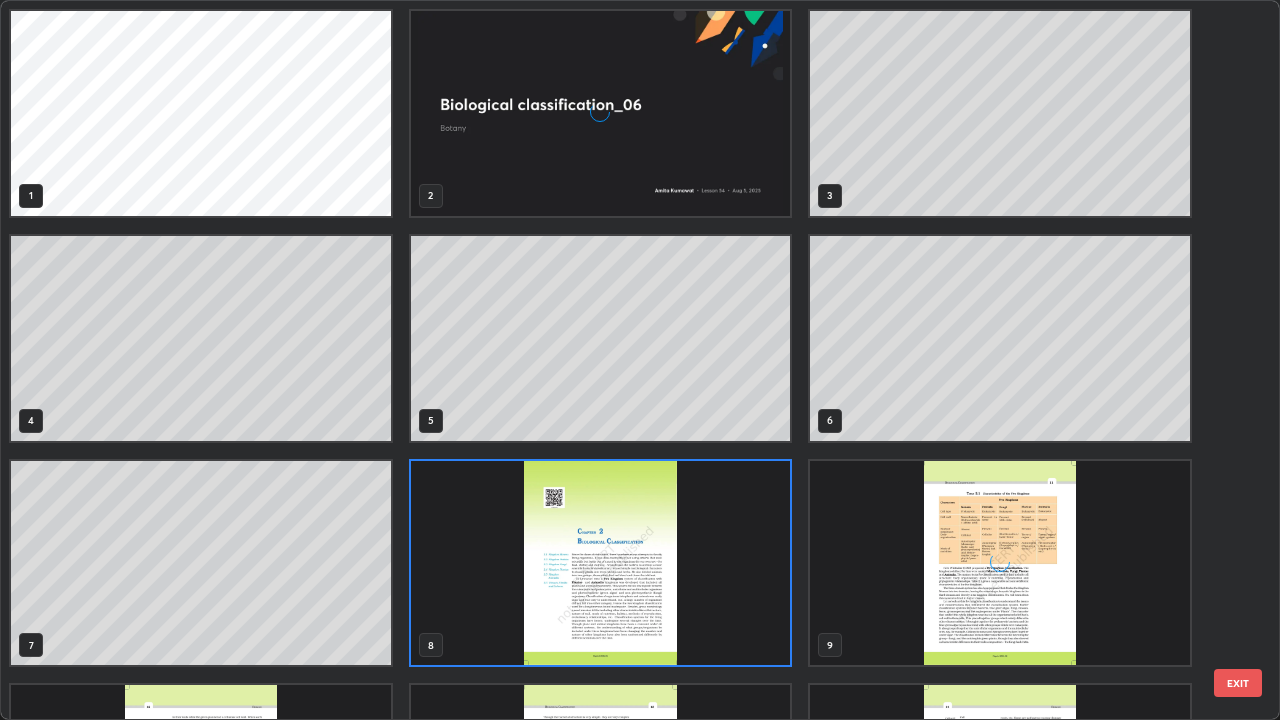 scroll, scrollTop: 7, scrollLeft: 11, axis: both 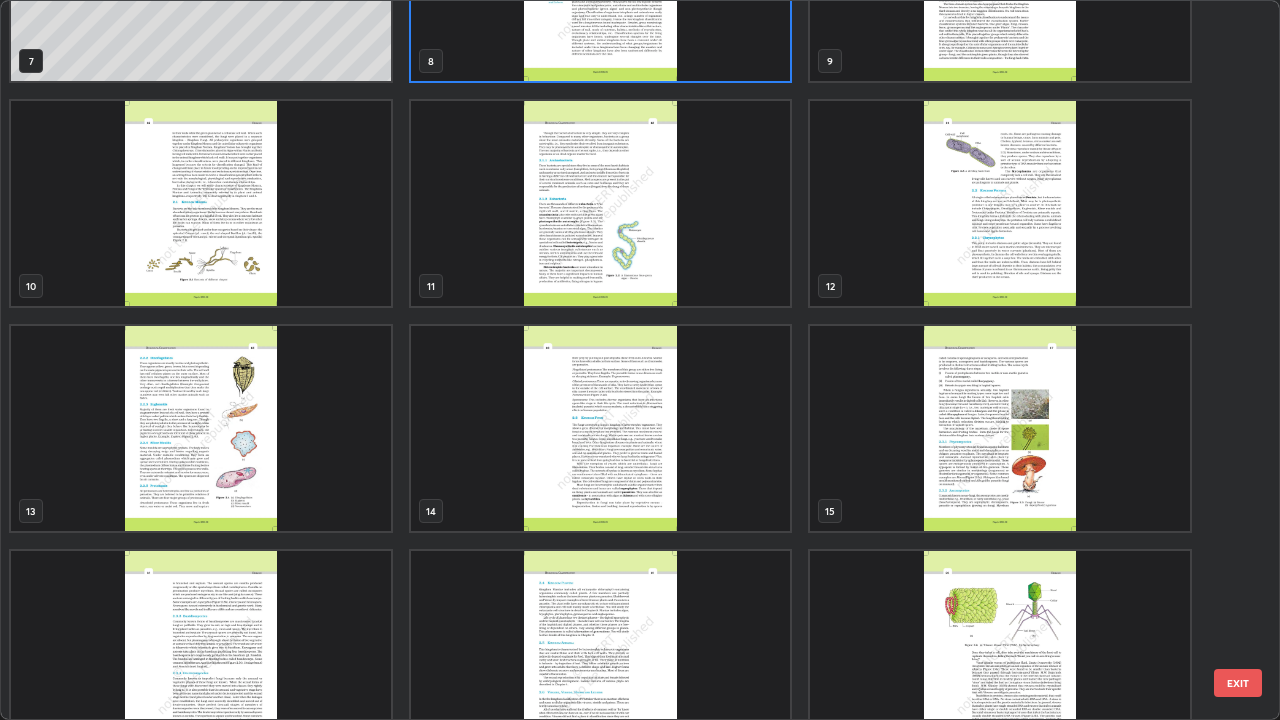 click at bounding box center (201, 428) 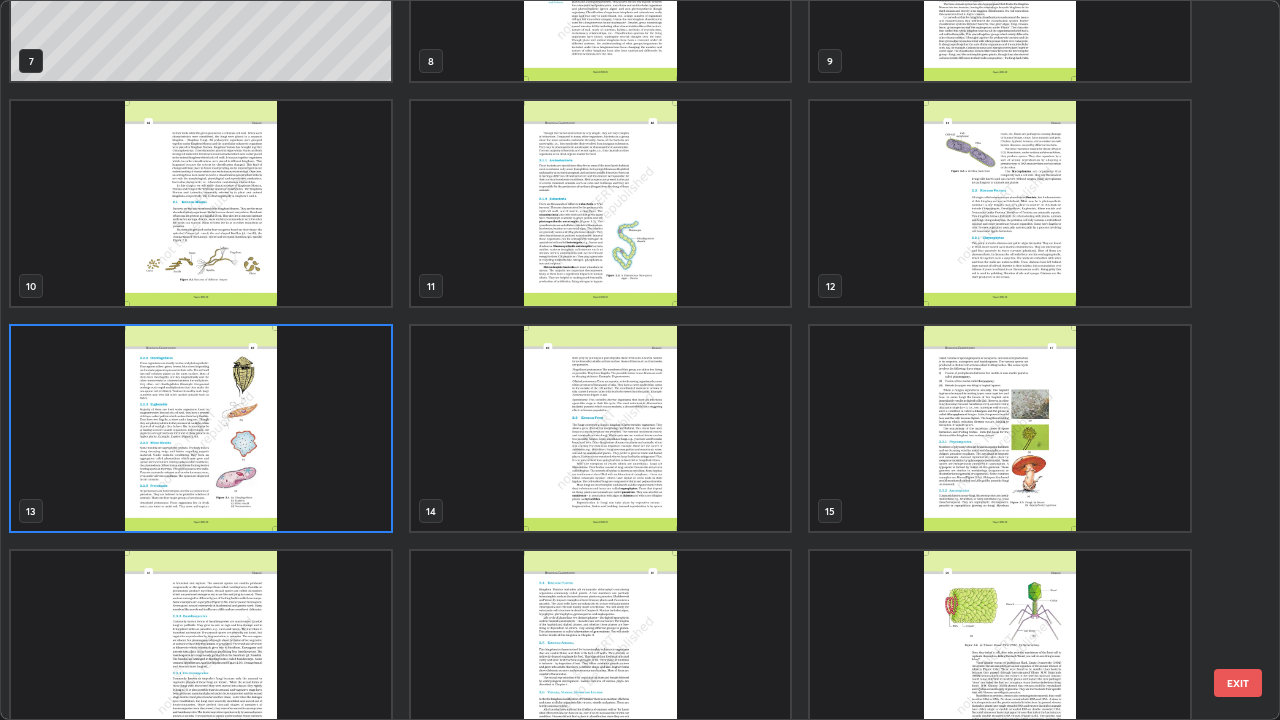 click at bounding box center [201, 428] 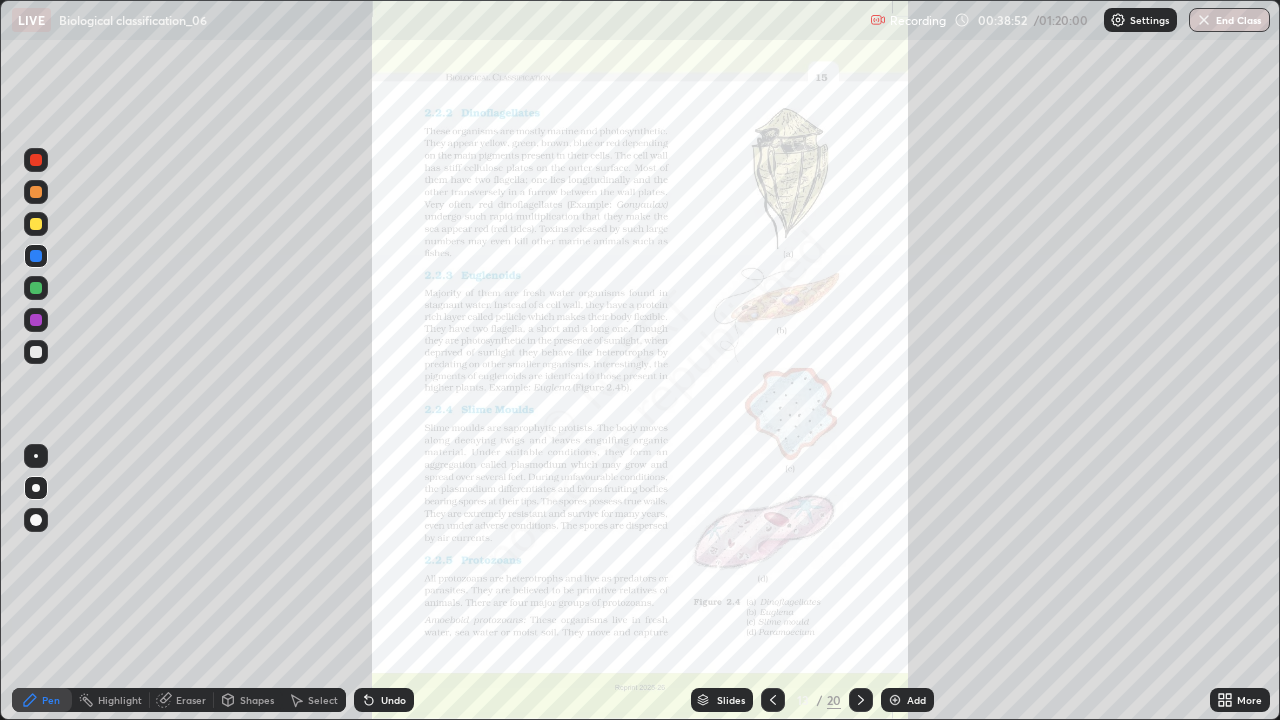 click at bounding box center [201, 428] 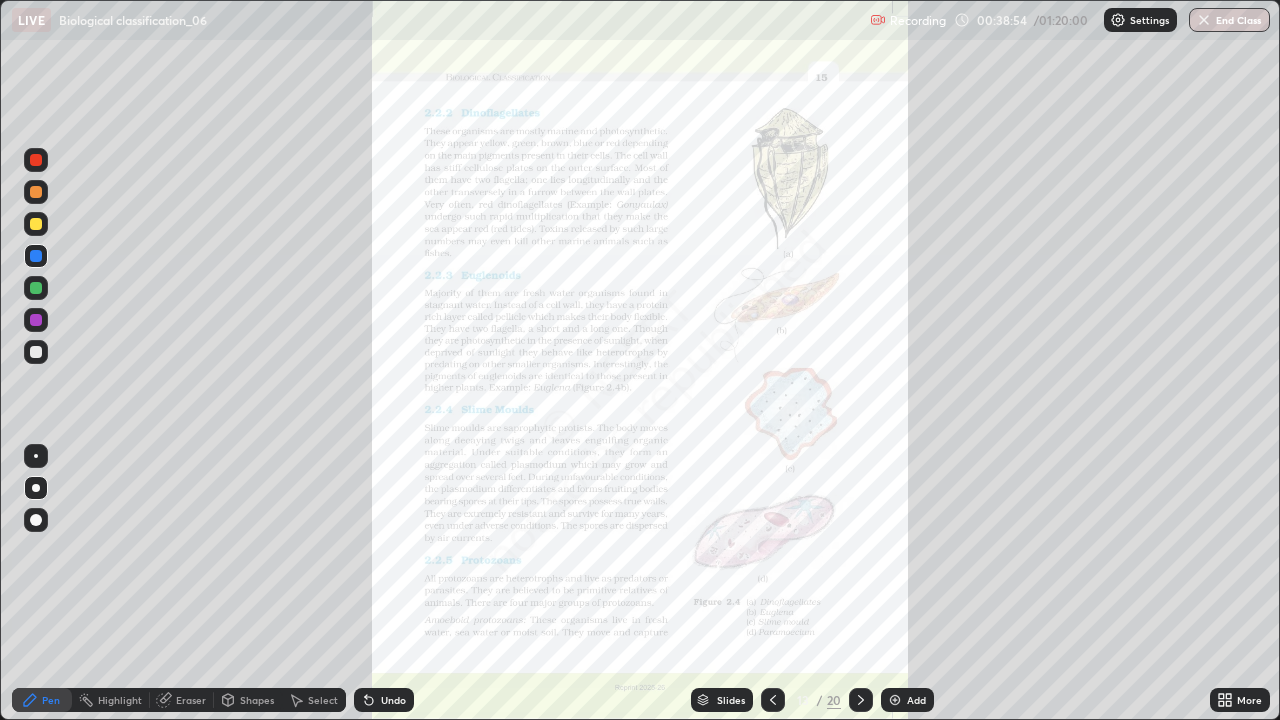 click 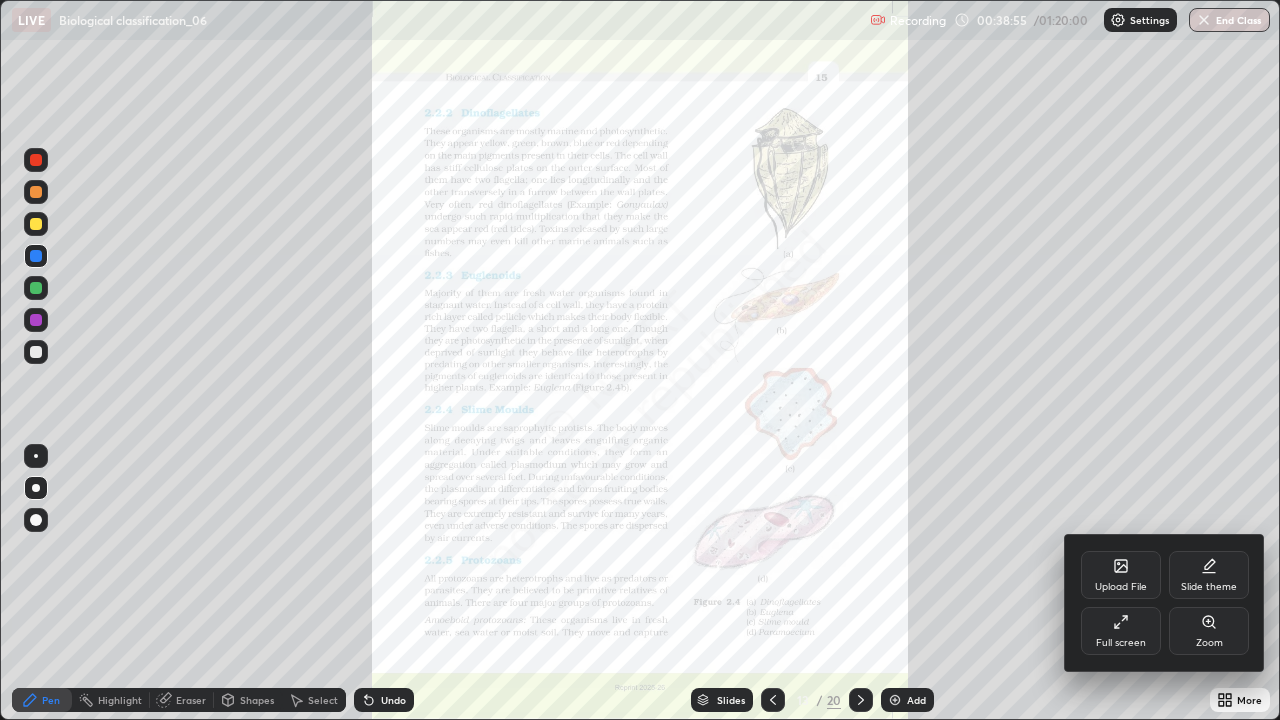 click on "Zoom" at bounding box center [1209, 631] 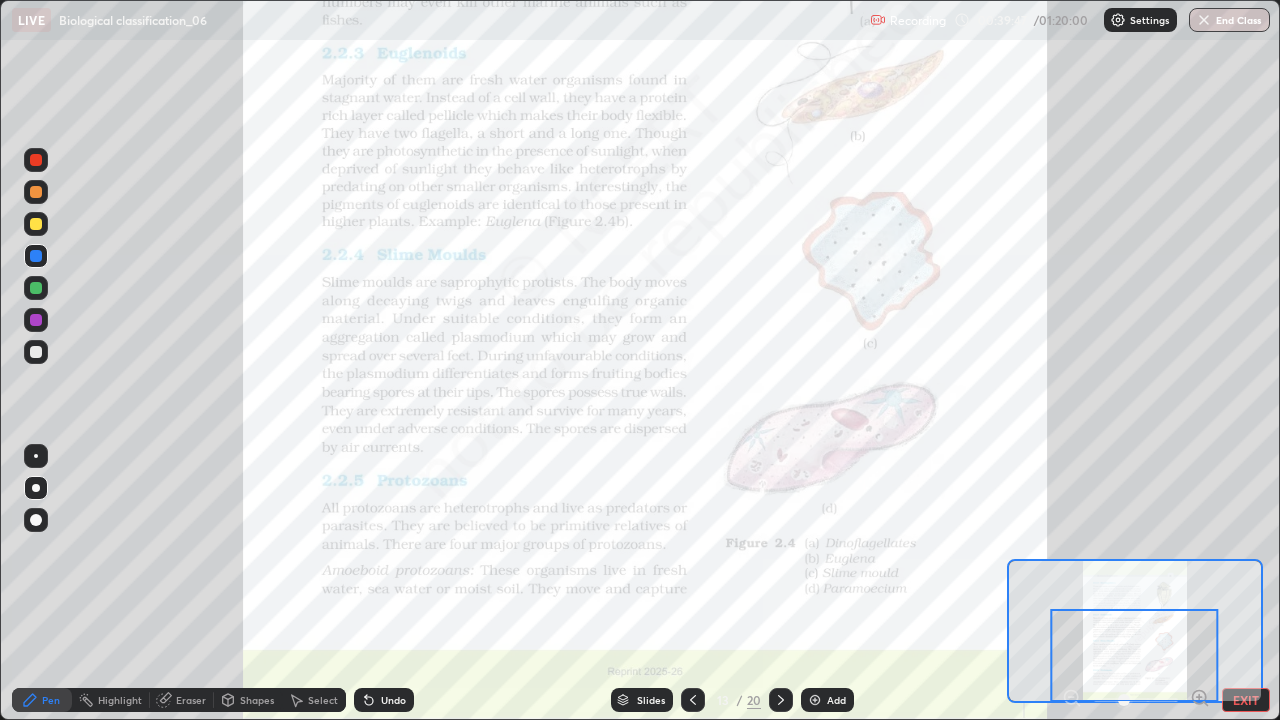 click 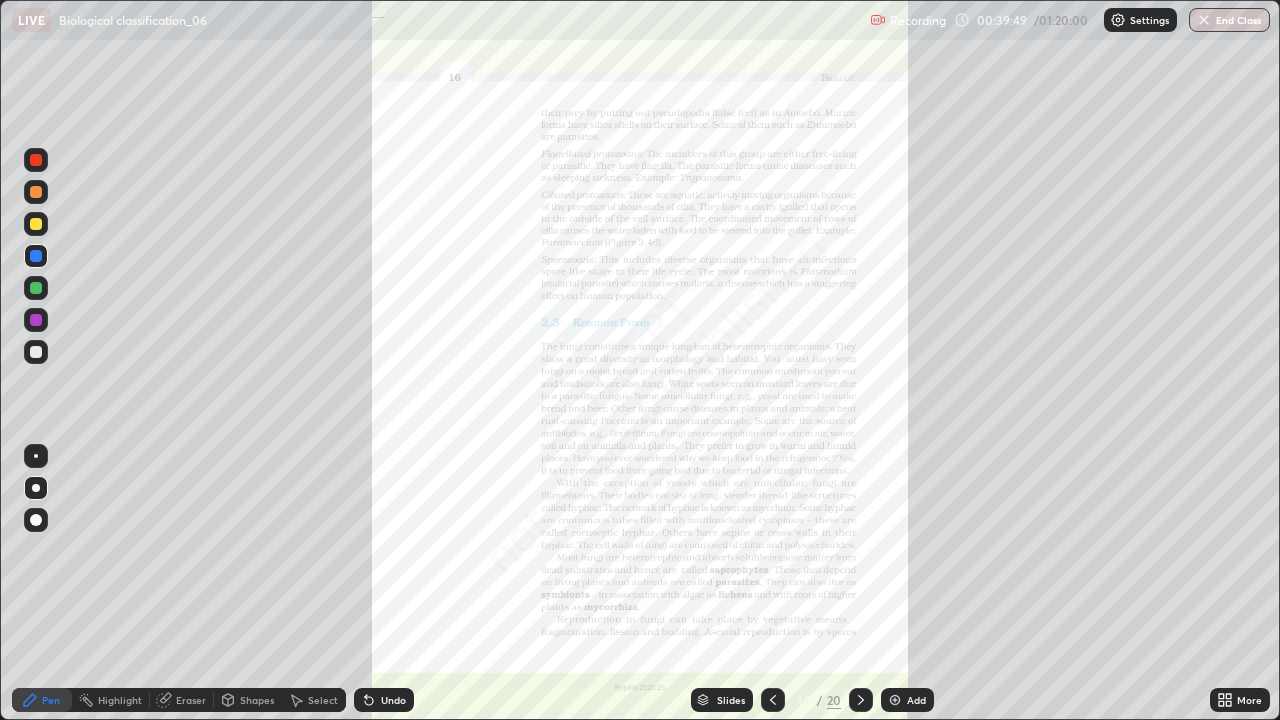 click 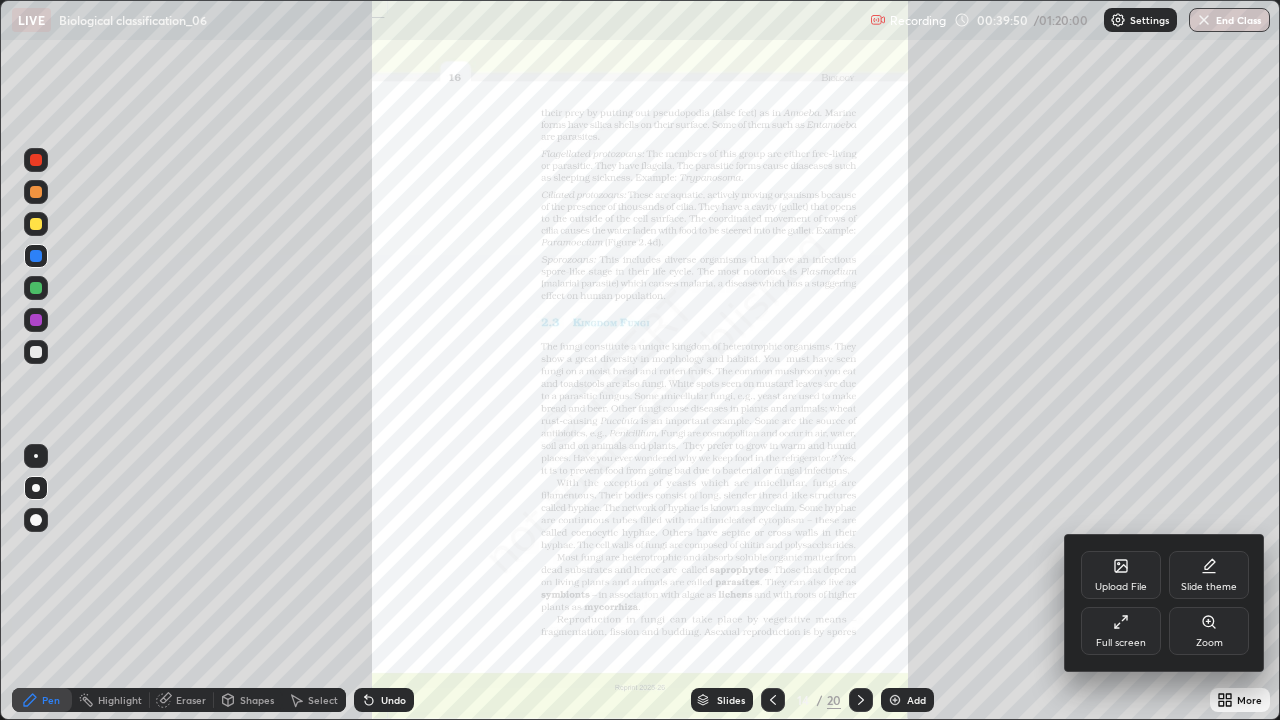 click 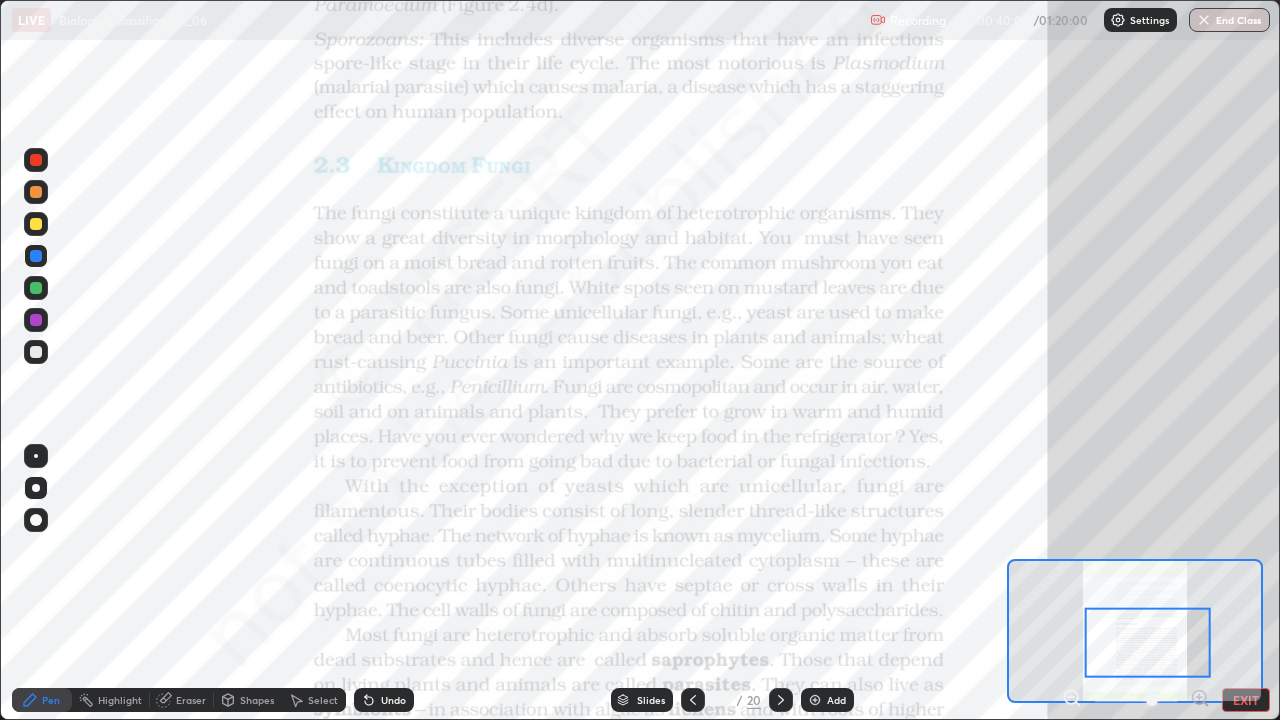 click 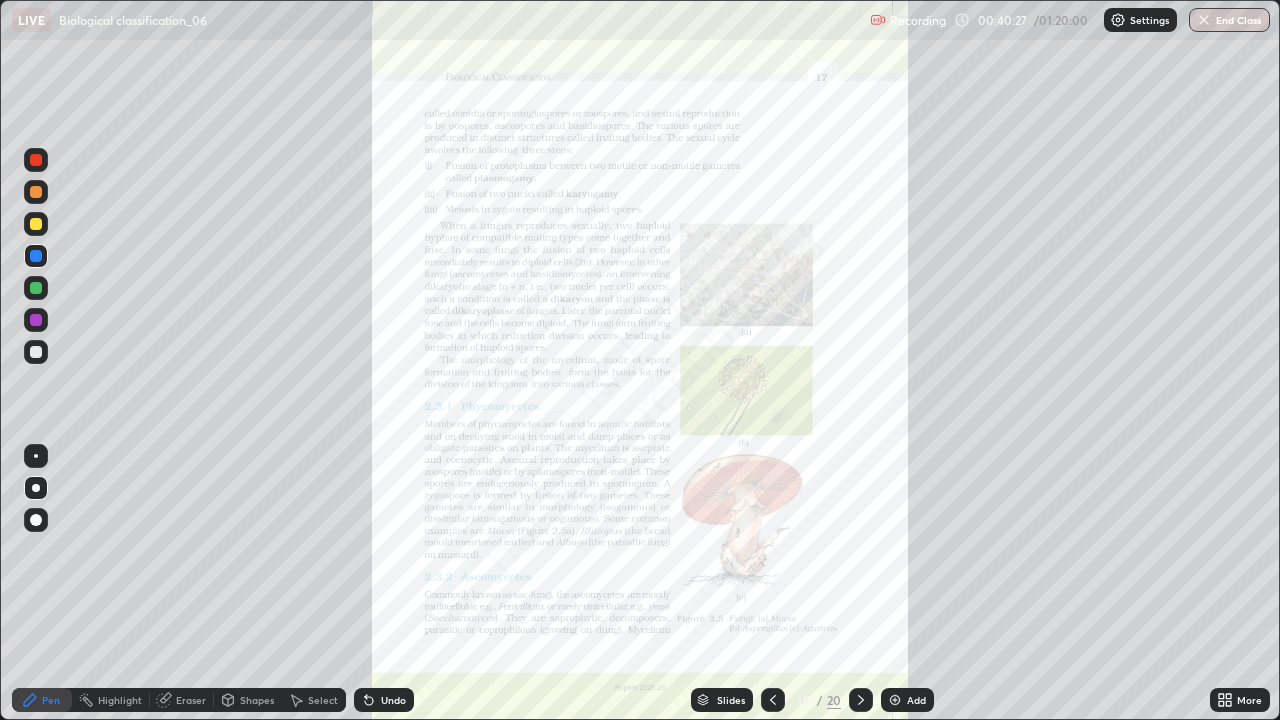 click 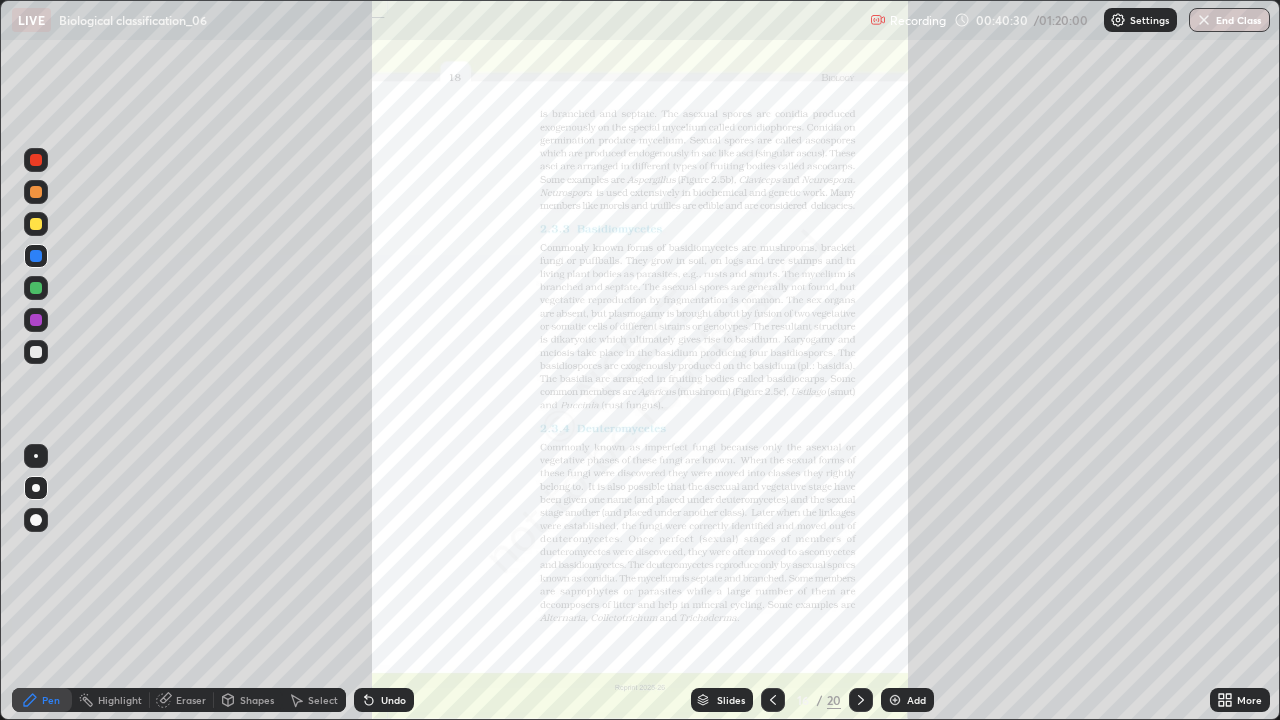 click 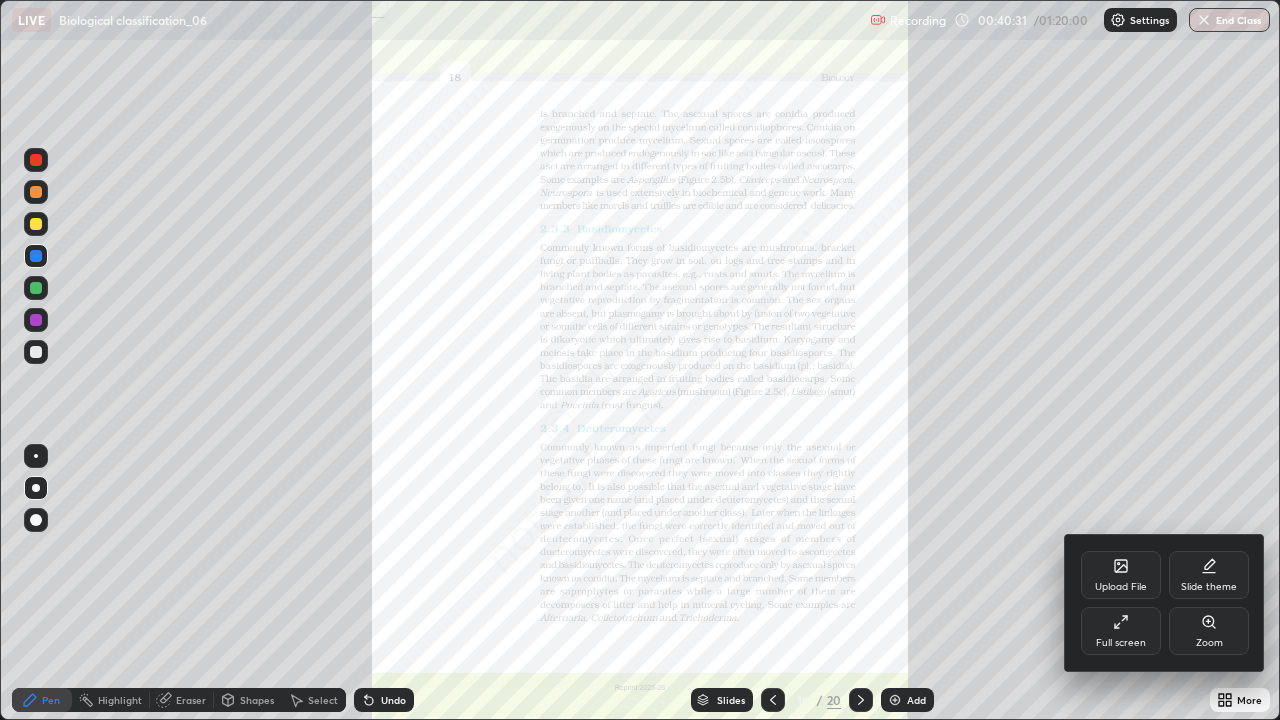 click on "Zoom" at bounding box center [1209, 631] 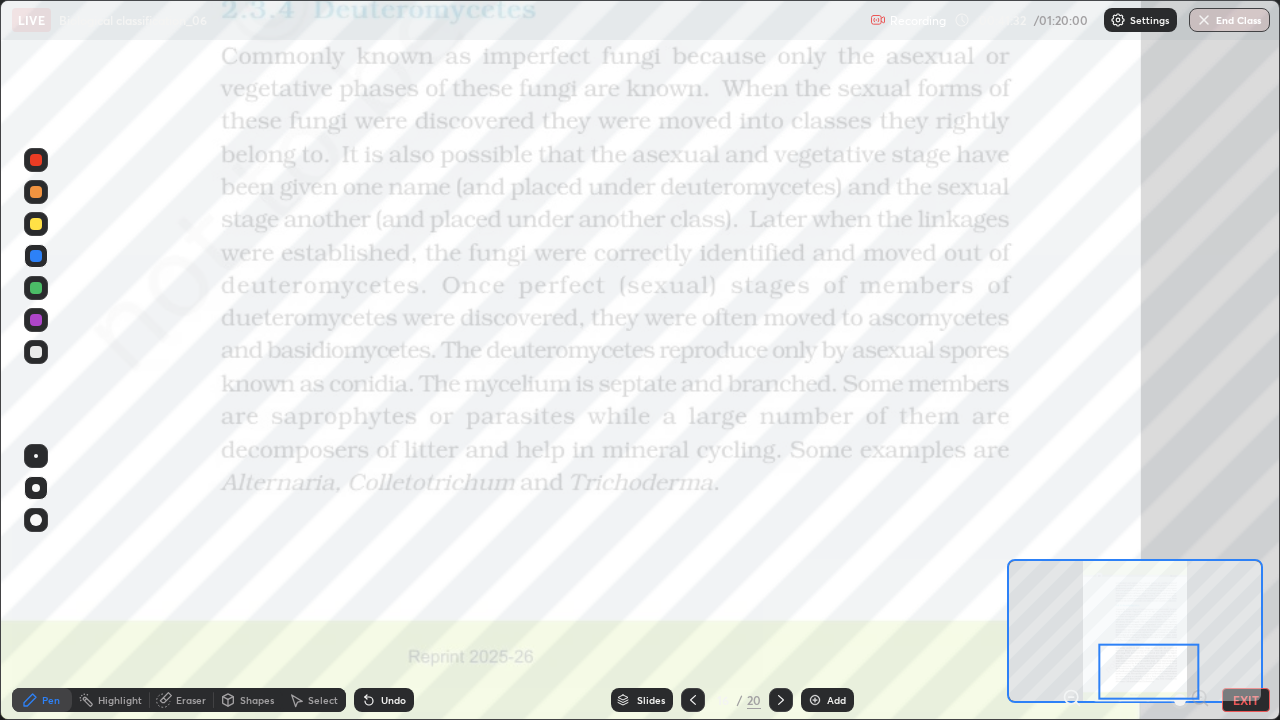 click at bounding box center (781, 700) 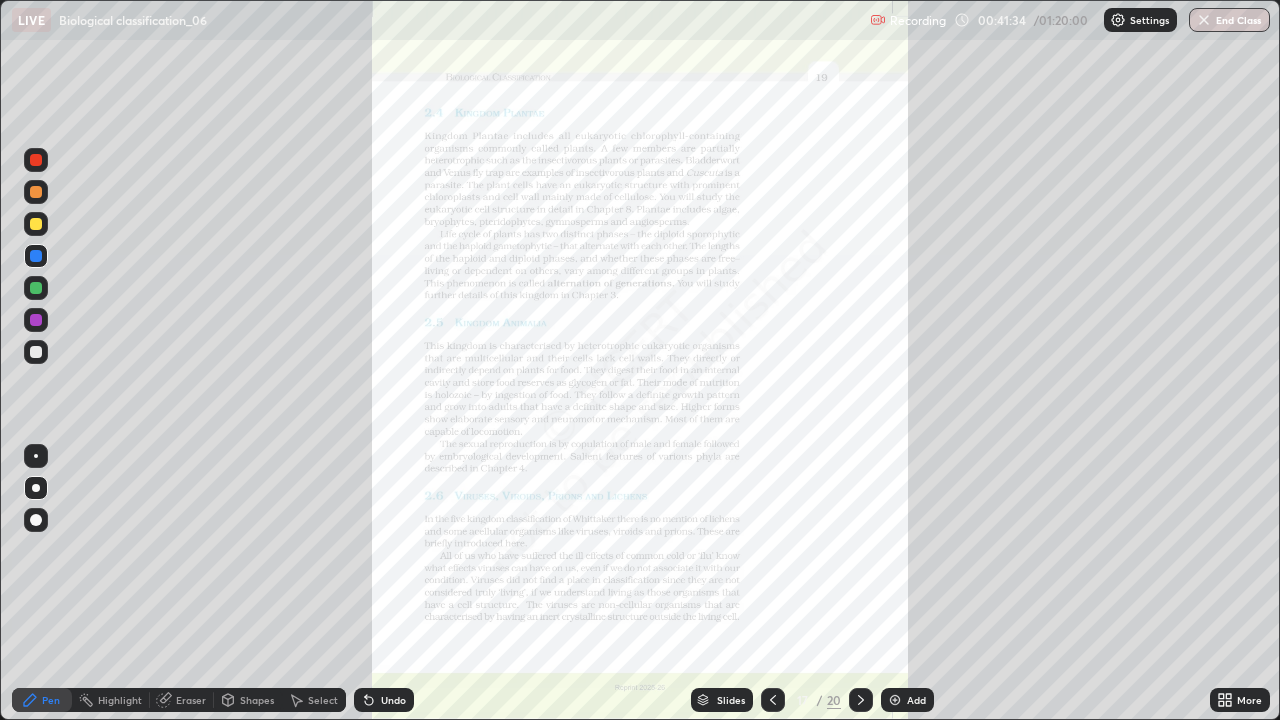 click 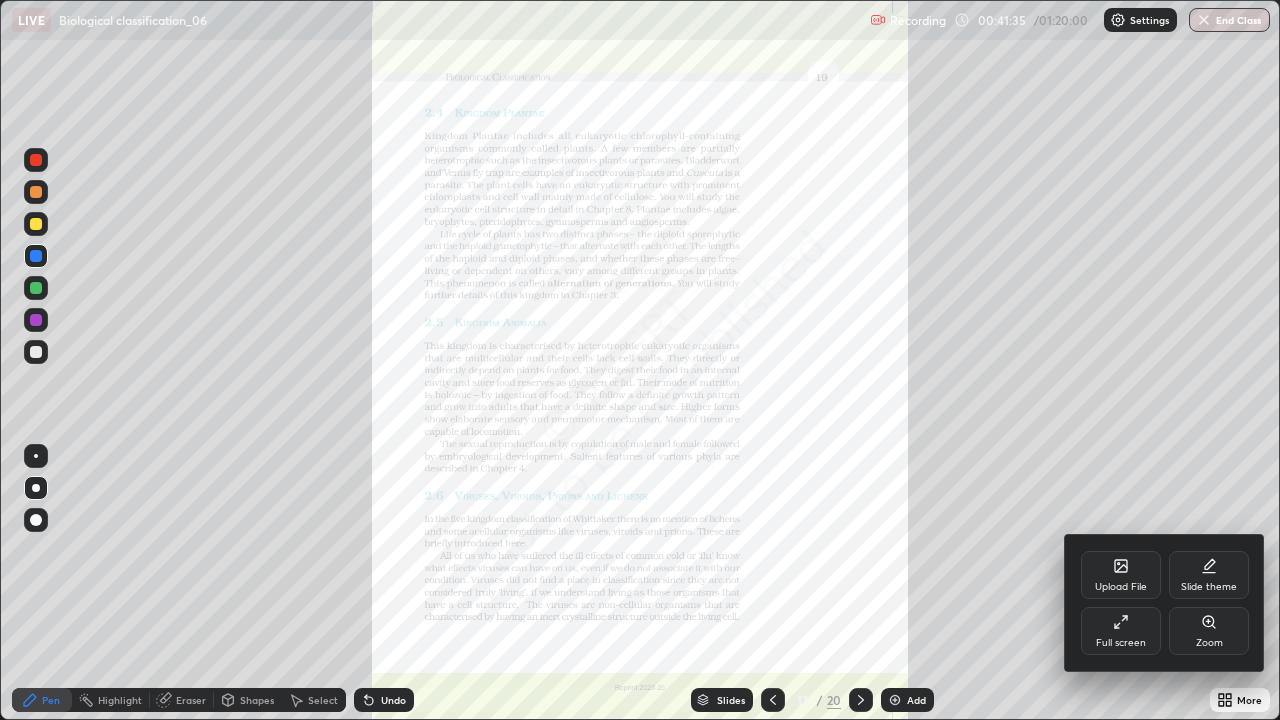click on "Zoom" at bounding box center (1209, 631) 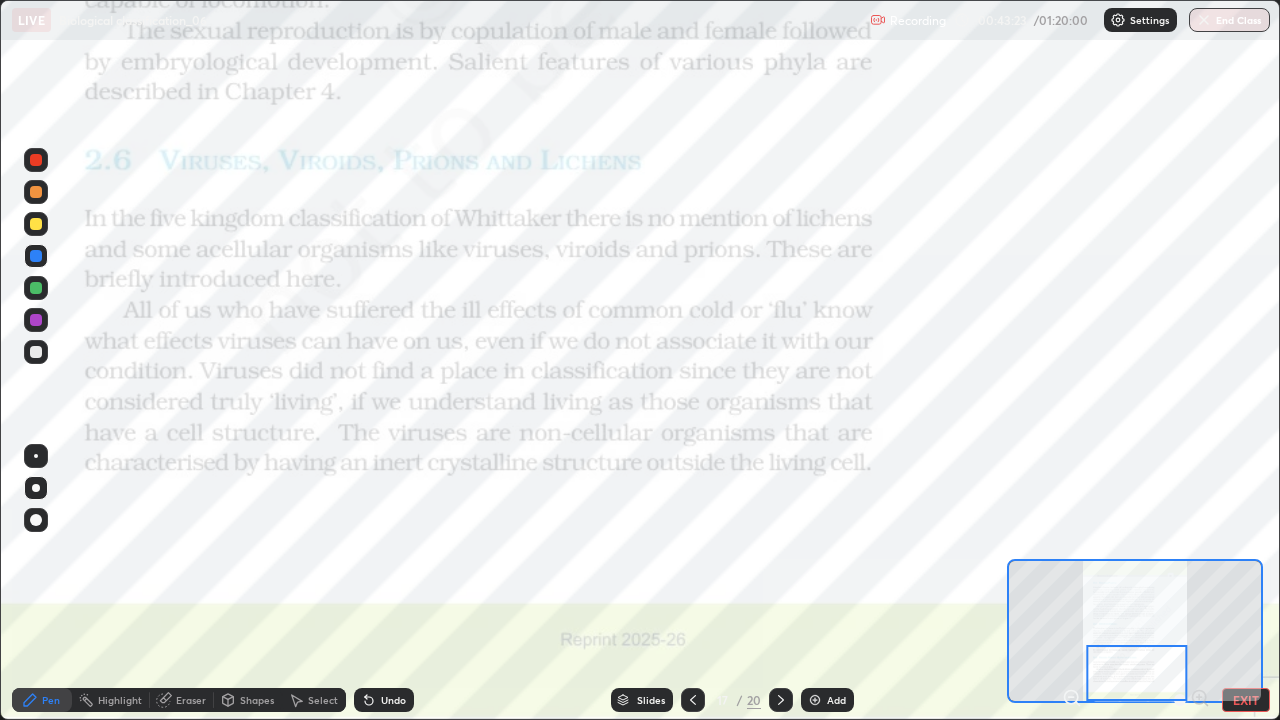 click 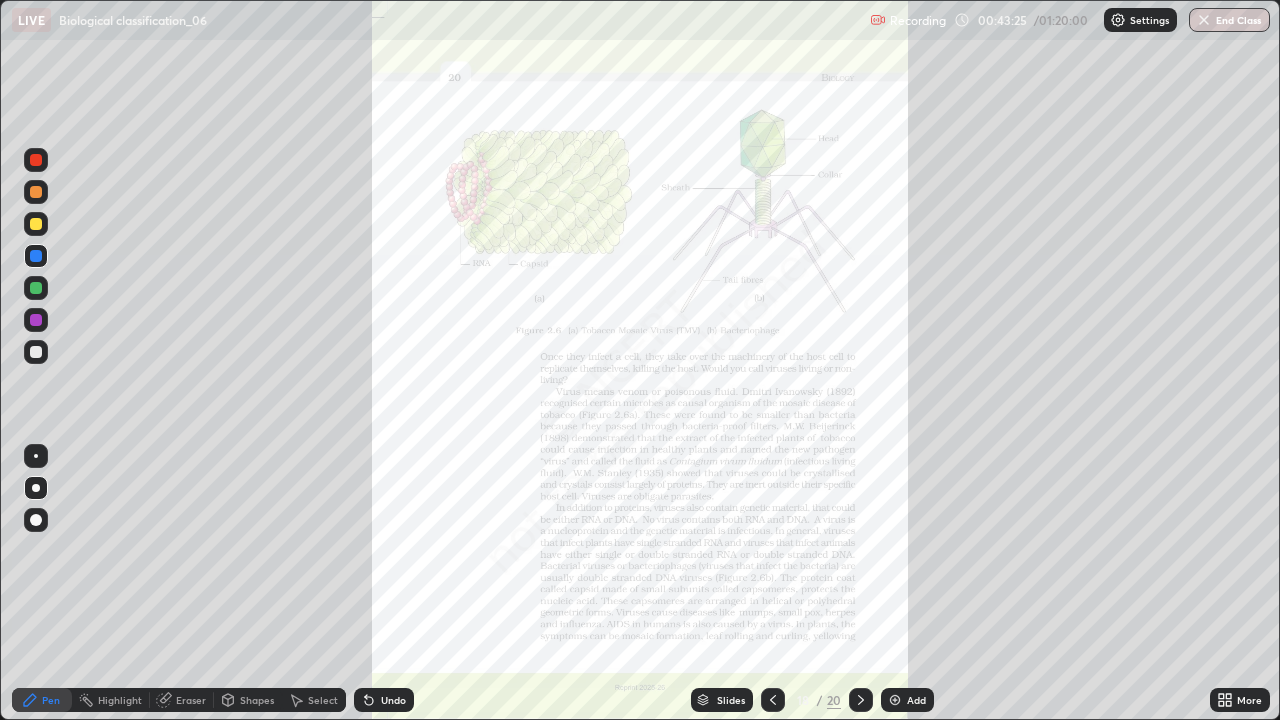 click 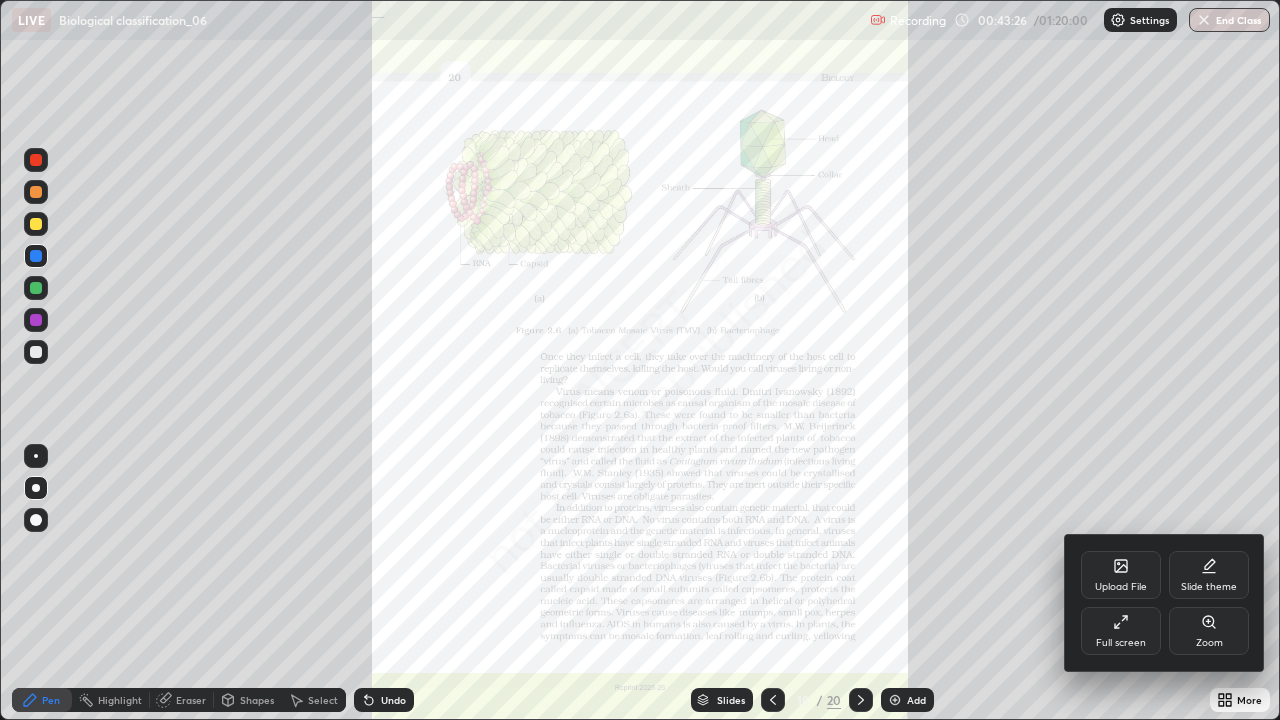 click on "Zoom" at bounding box center [1209, 631] 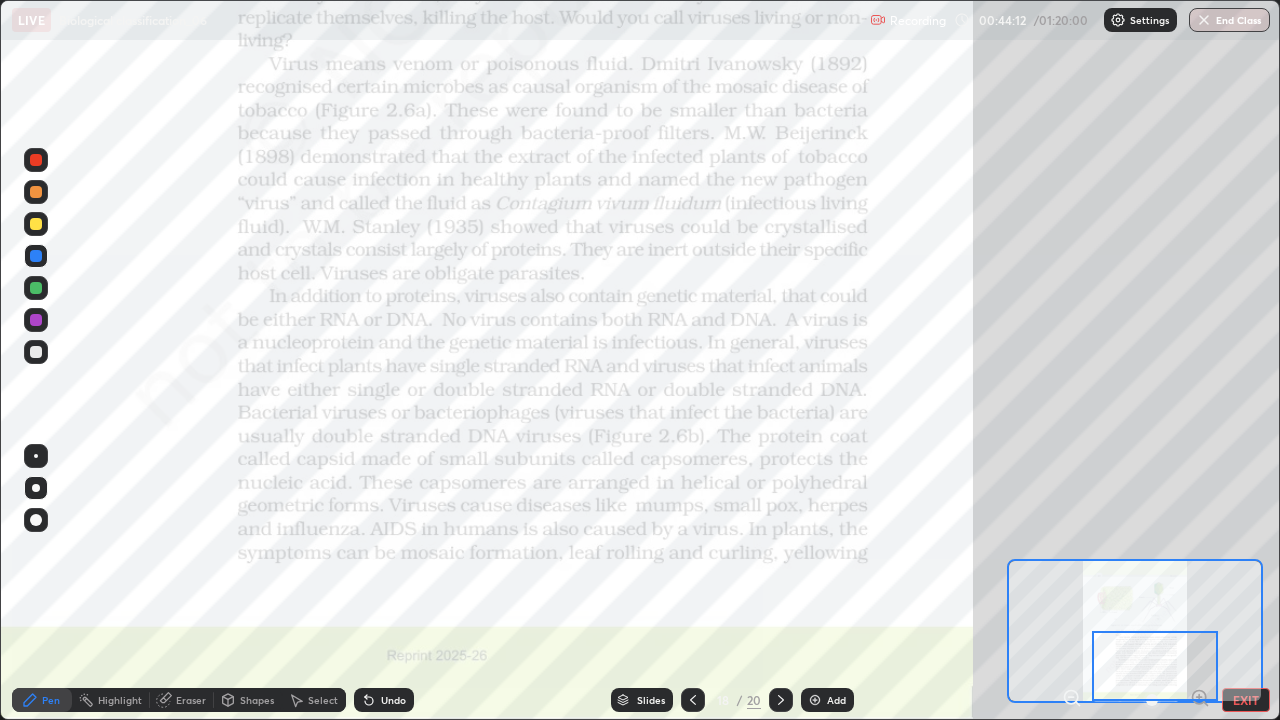 click 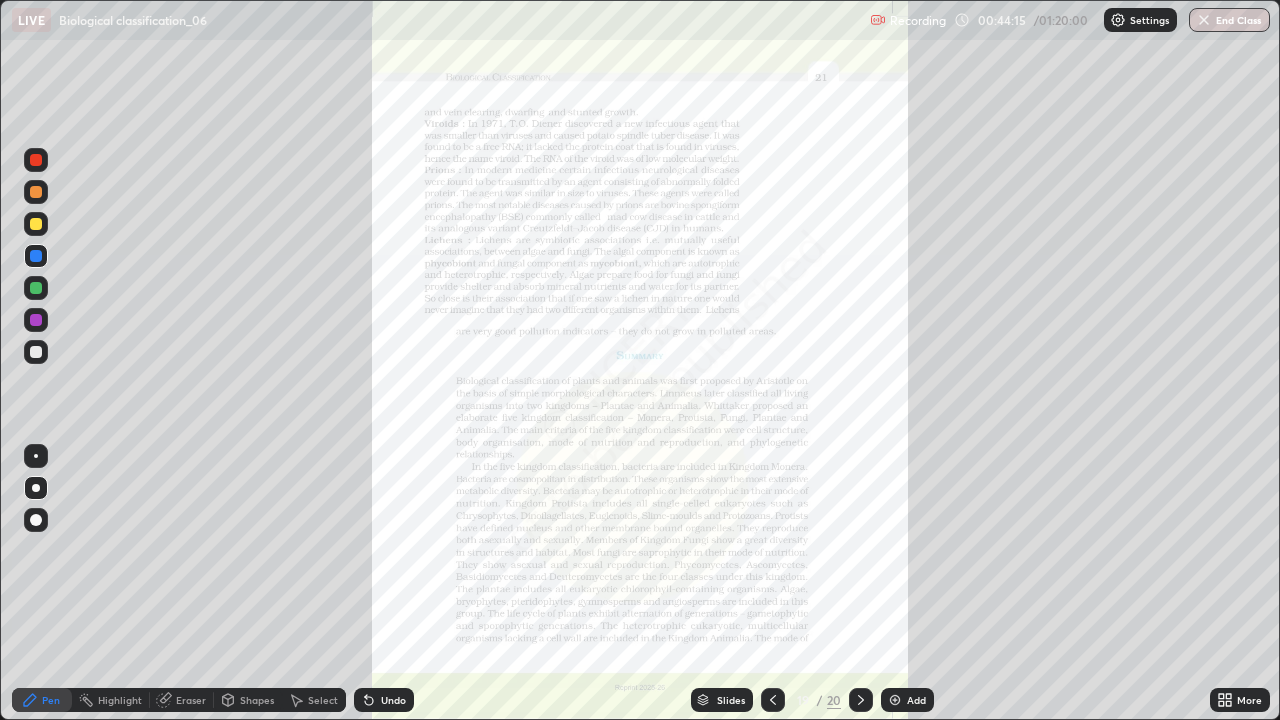 click 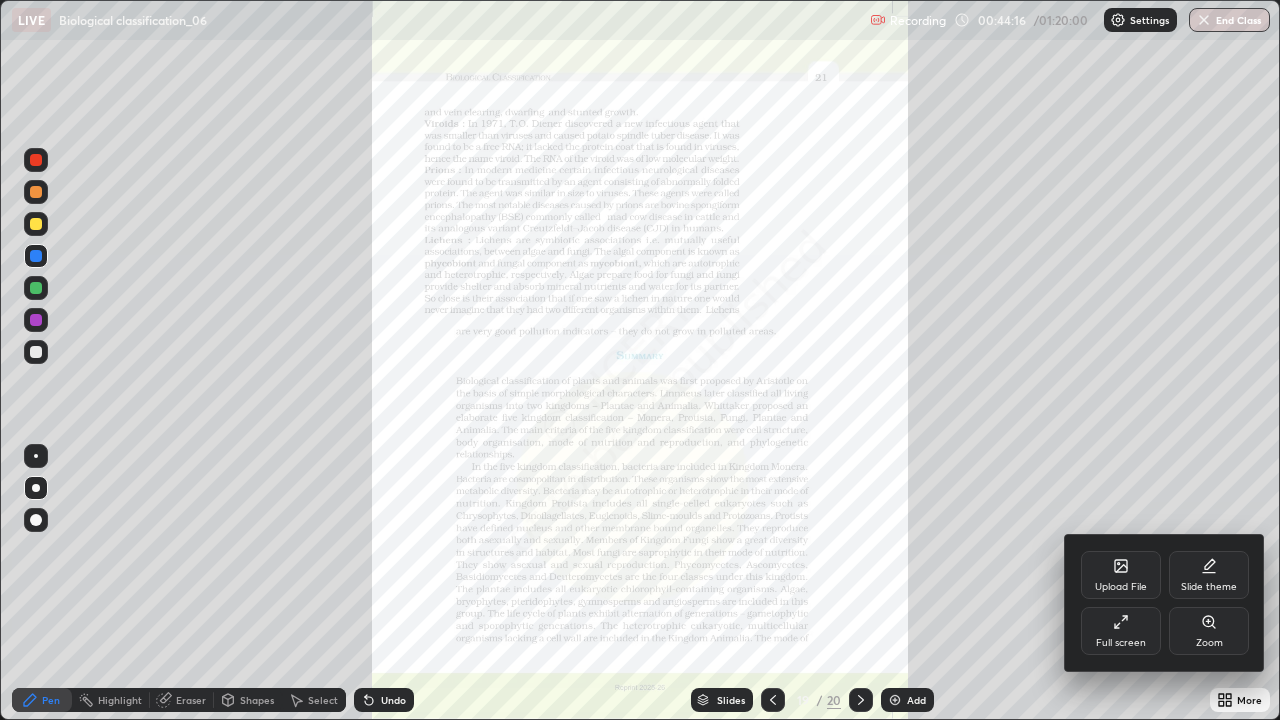 click on "Zoom" at bounding box center [1209, 631] 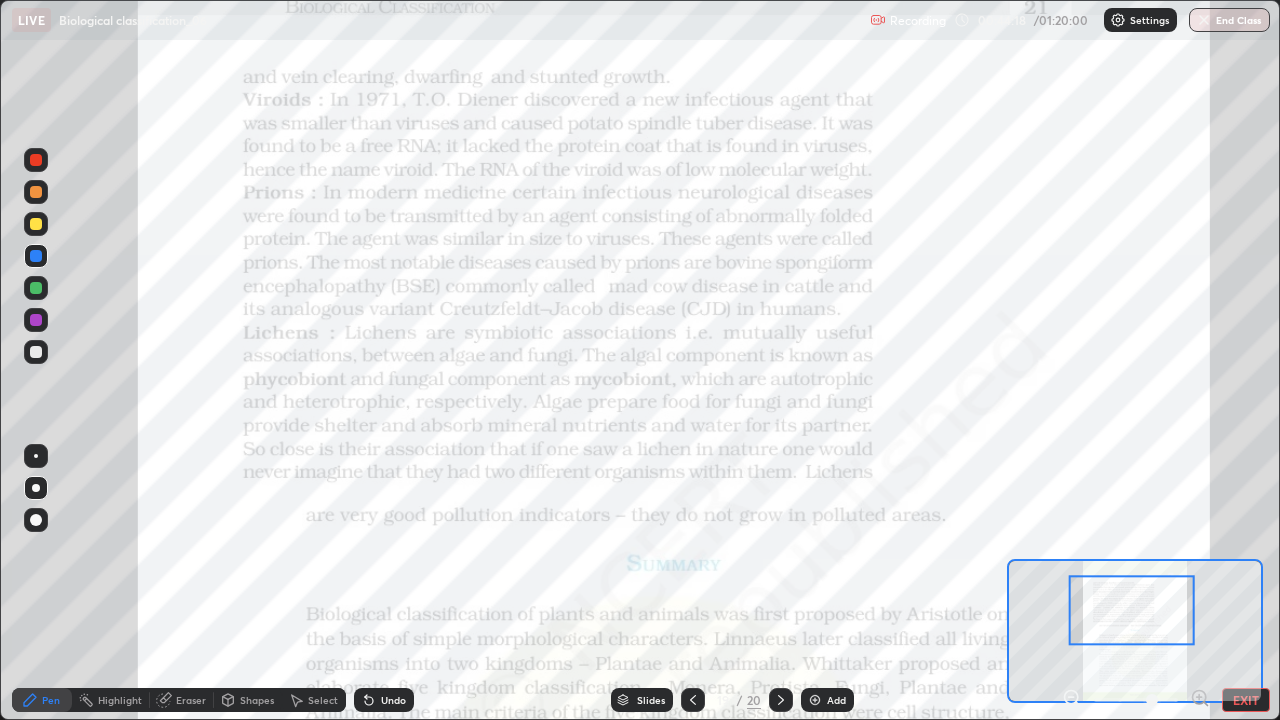 click at bounding box center [1132, 611] 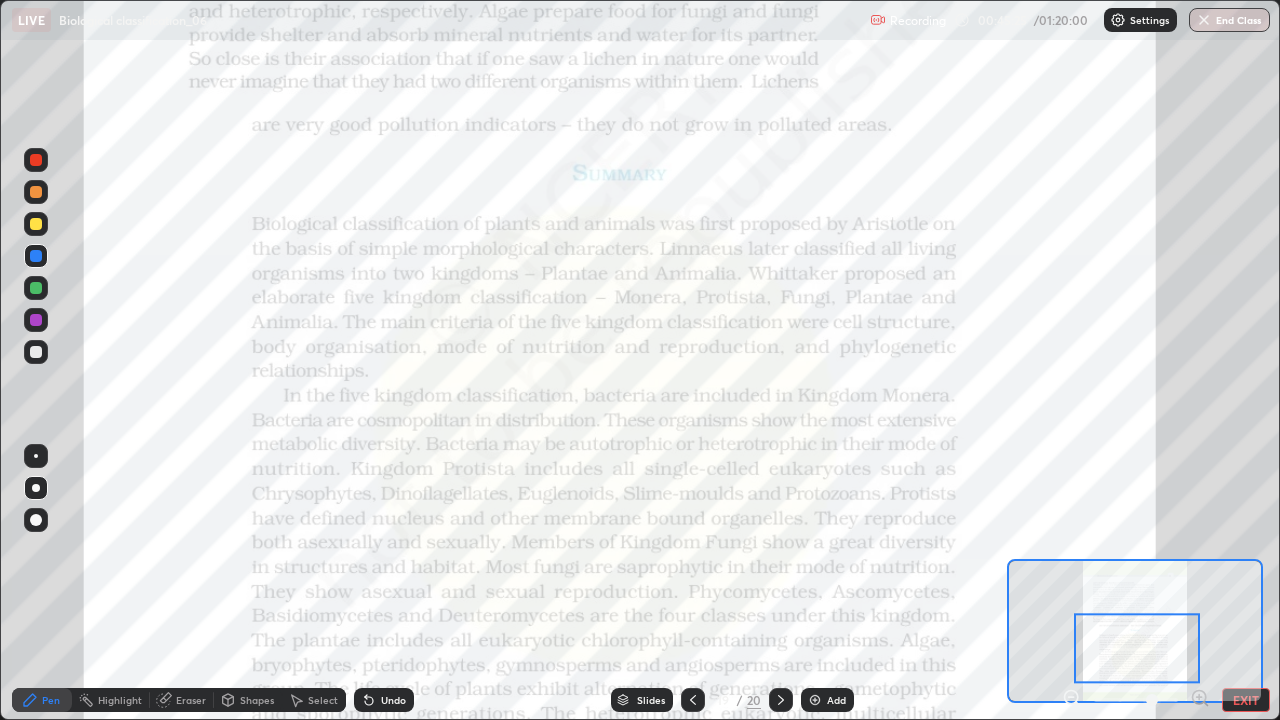 click on "Slides" at bounding box center [642, 700] 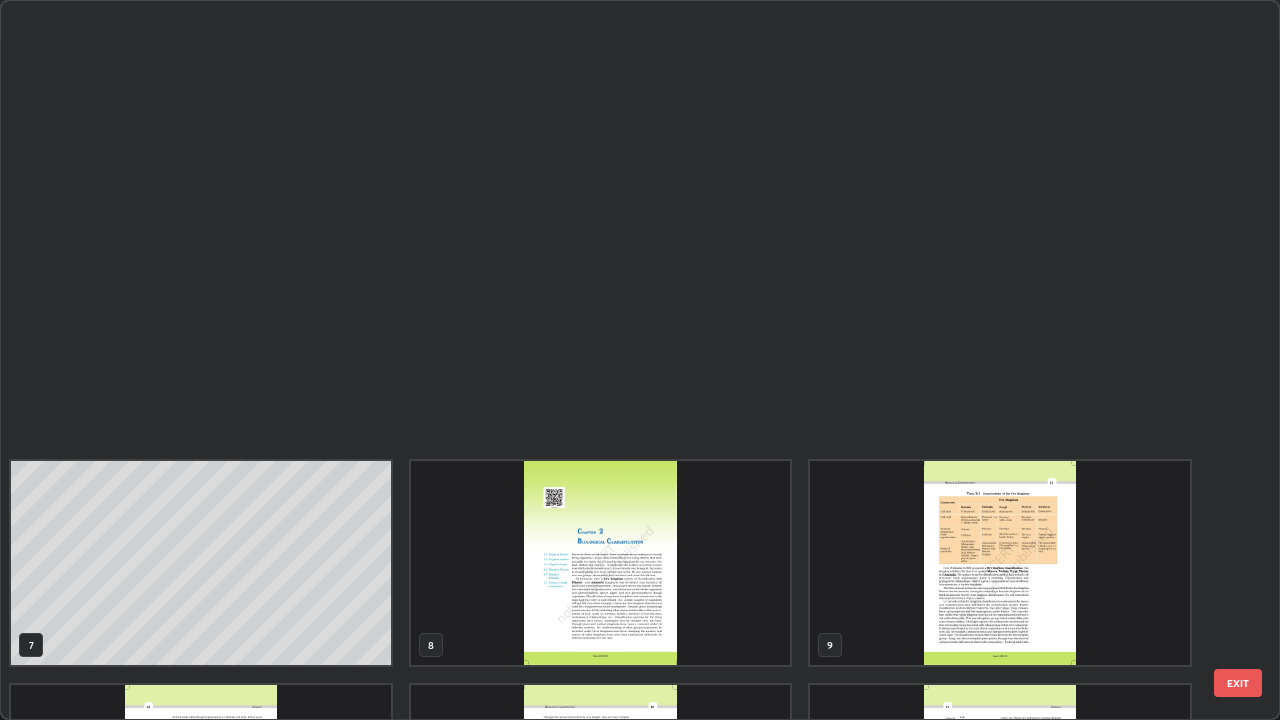 scroll, scrollTop: 854, scrollLeft: 0, axis: vertical 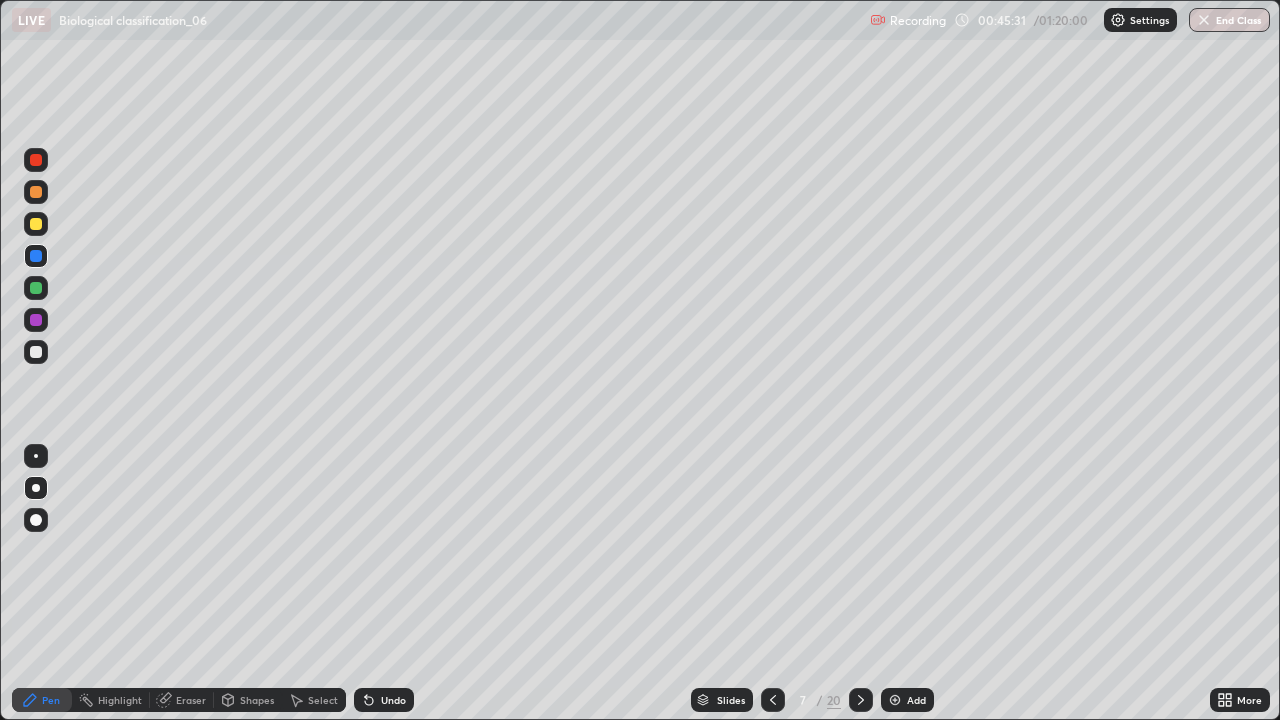 click at bounding box center [895, 700] 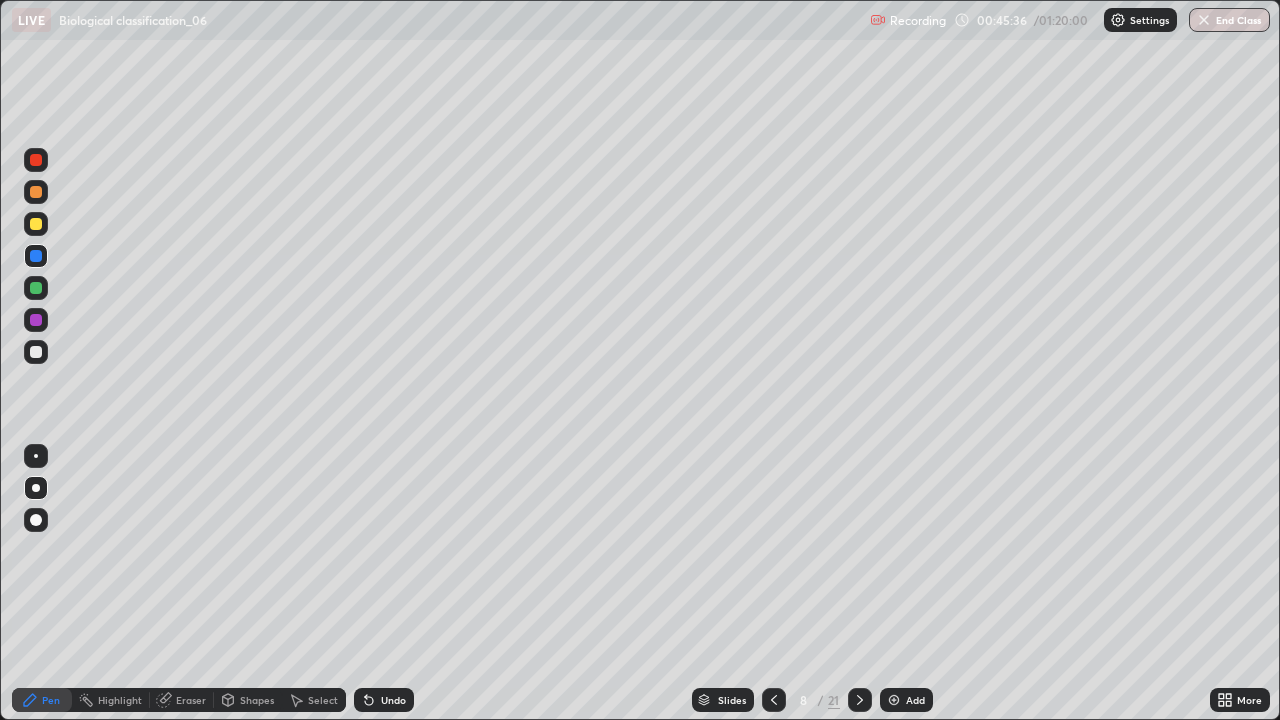 click at bounding box center [36, 192] 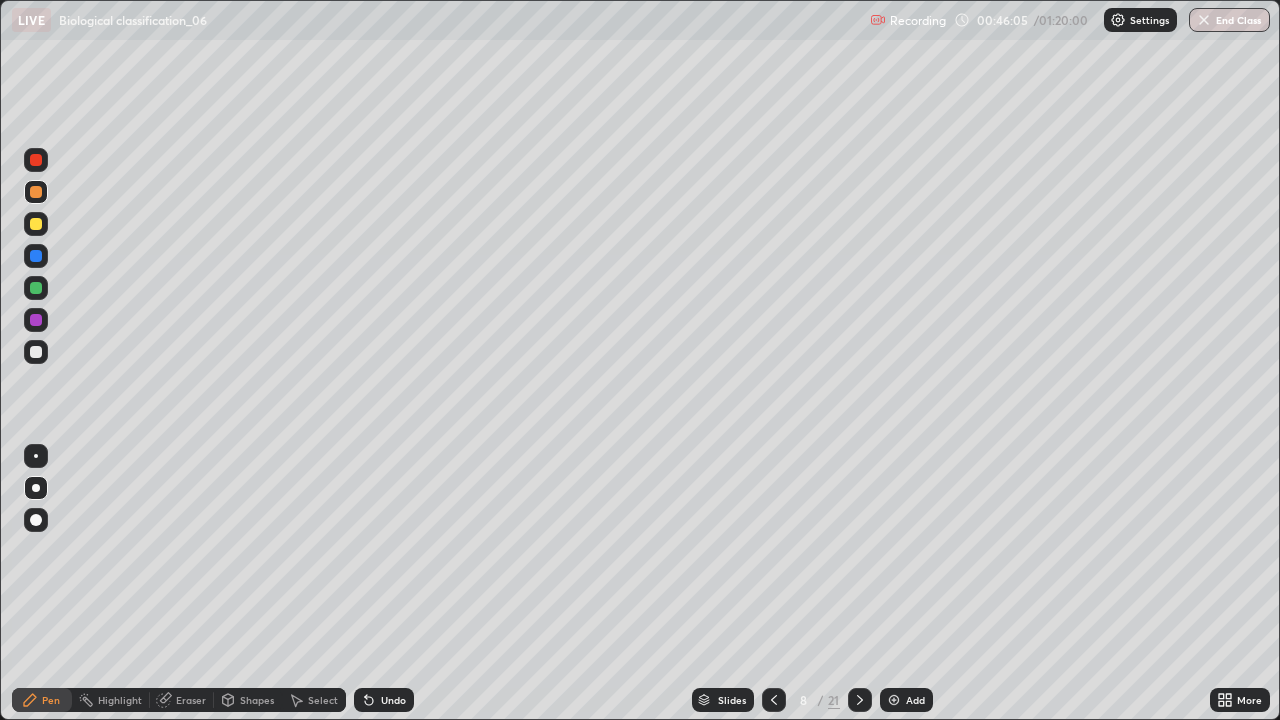 click at bounding box center (36, 352) 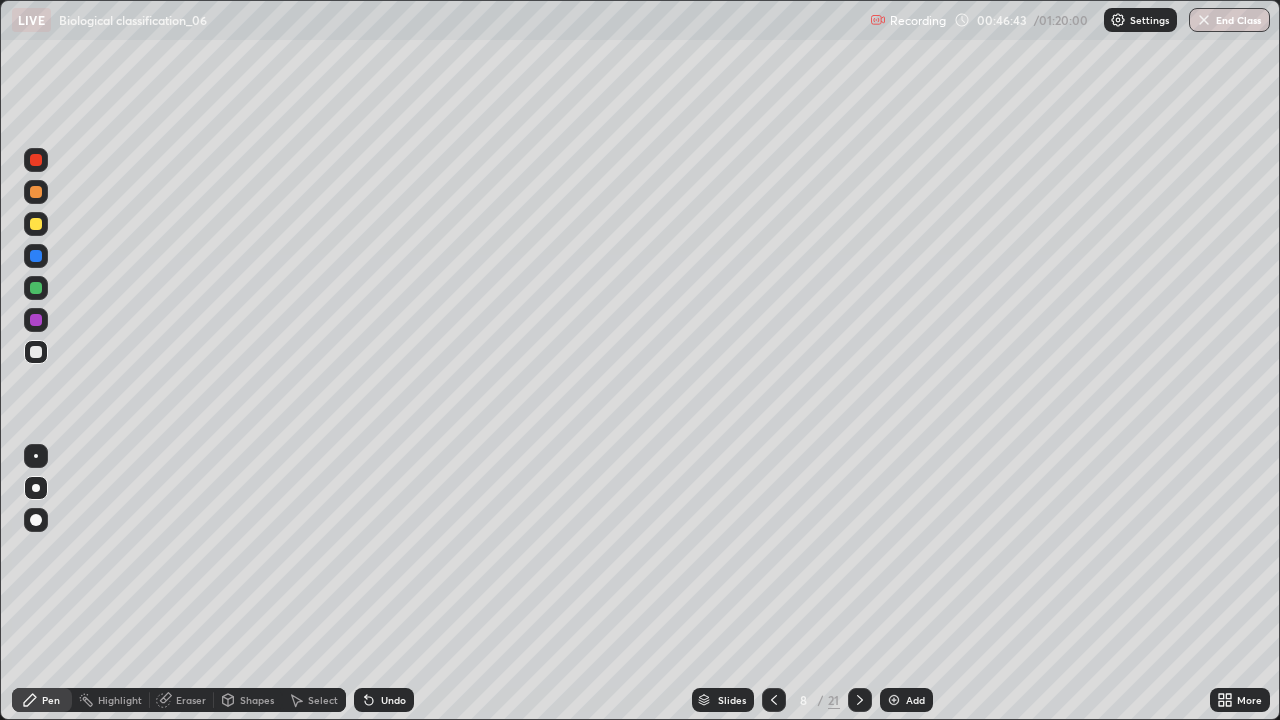 click at bounding box center (36, 320) 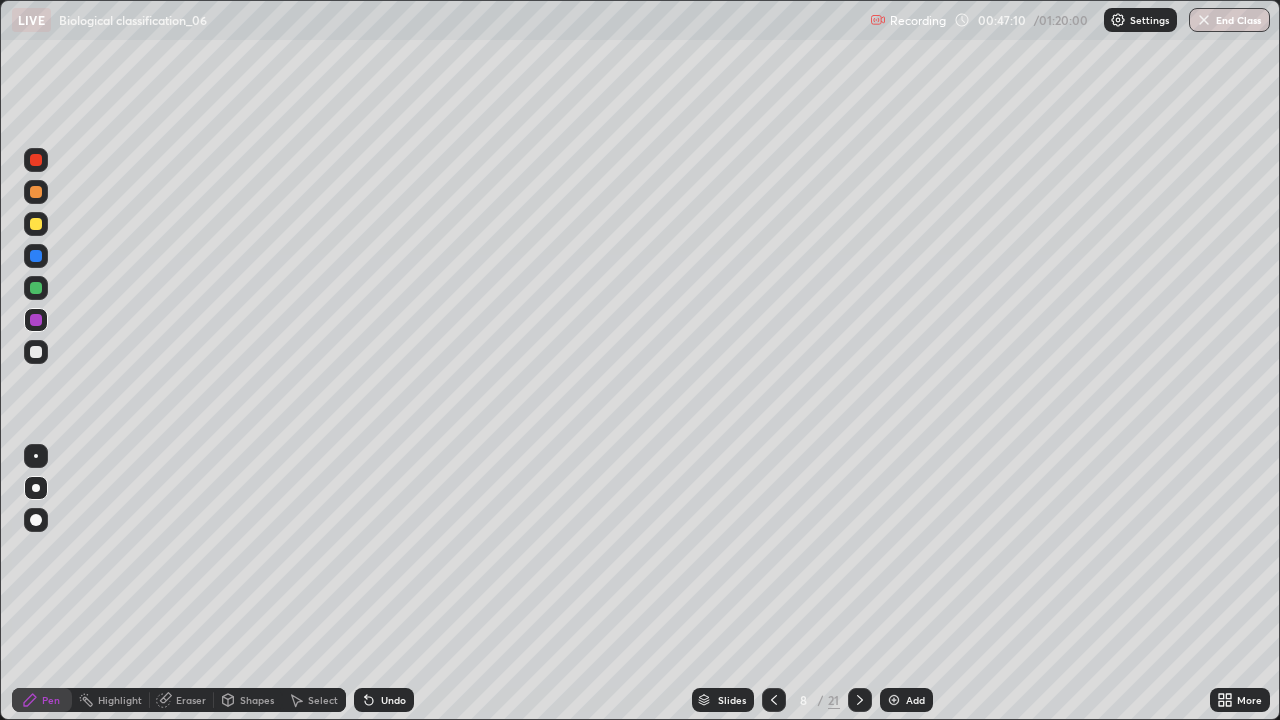 click 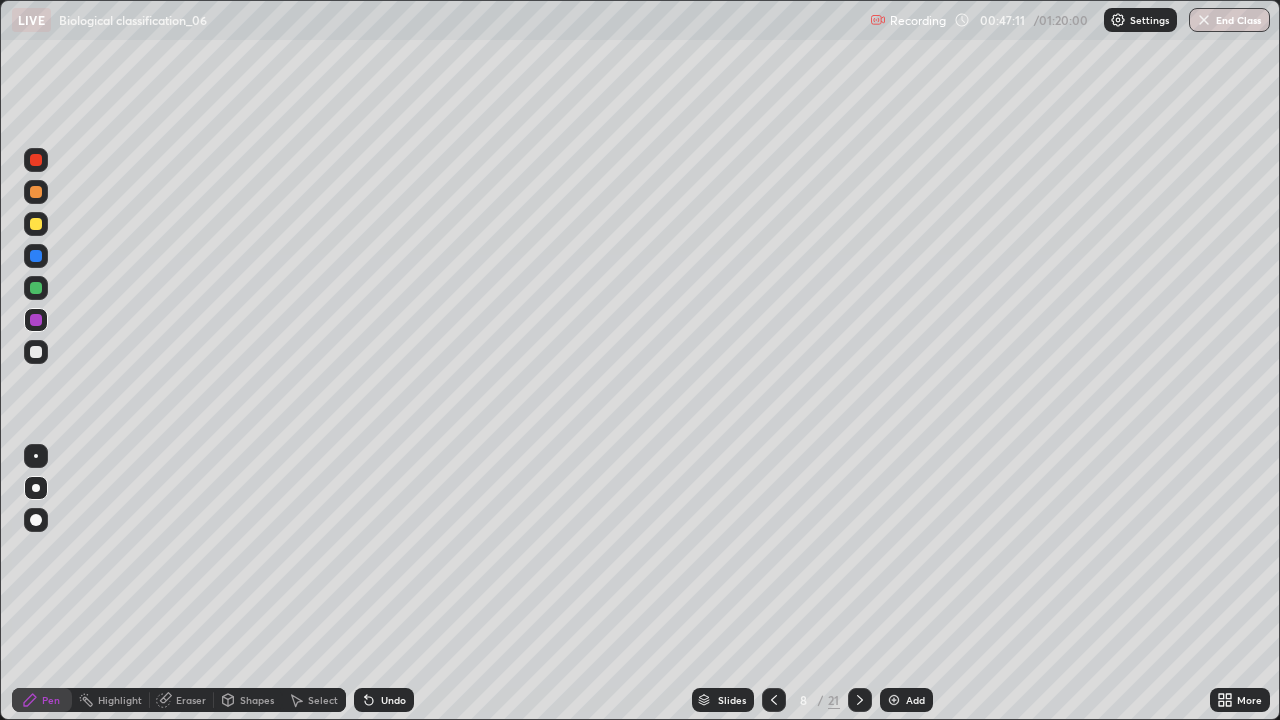 click 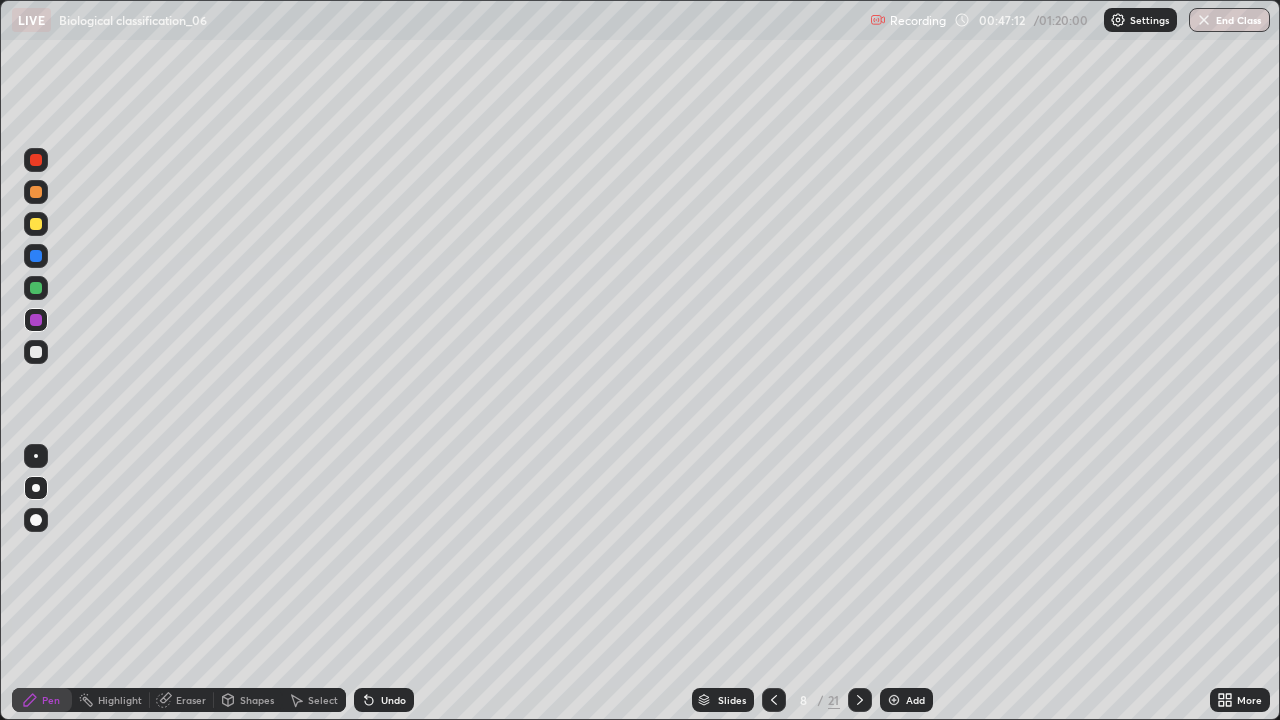 click on "Undo" at bounding box center (384, 700) 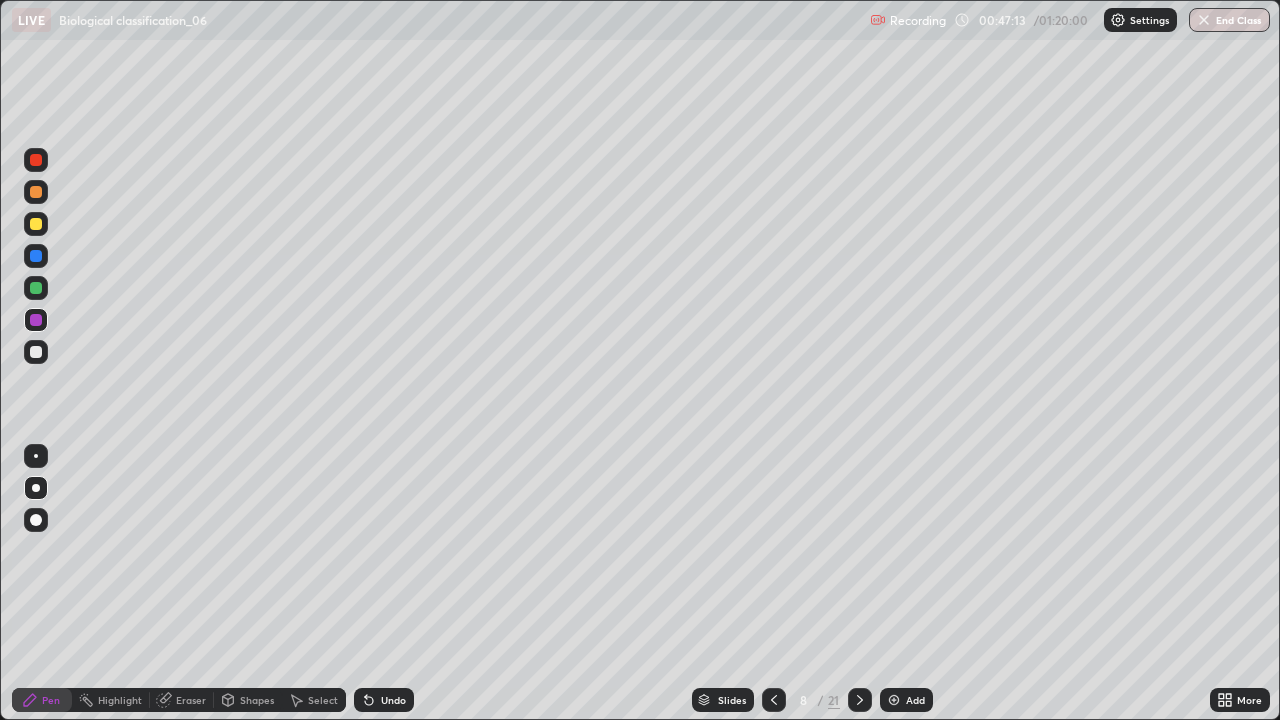 click on "Undo" at bounding box center (384, 700) 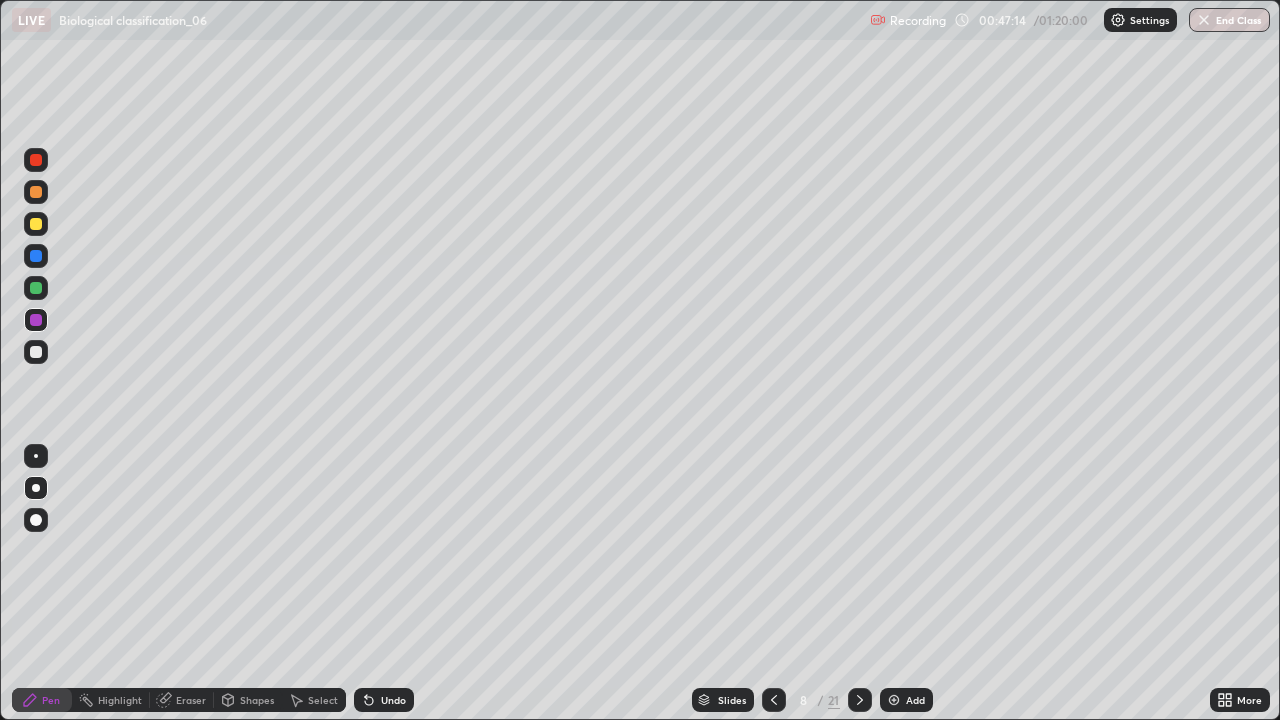 click at bounding box center [36, 224] 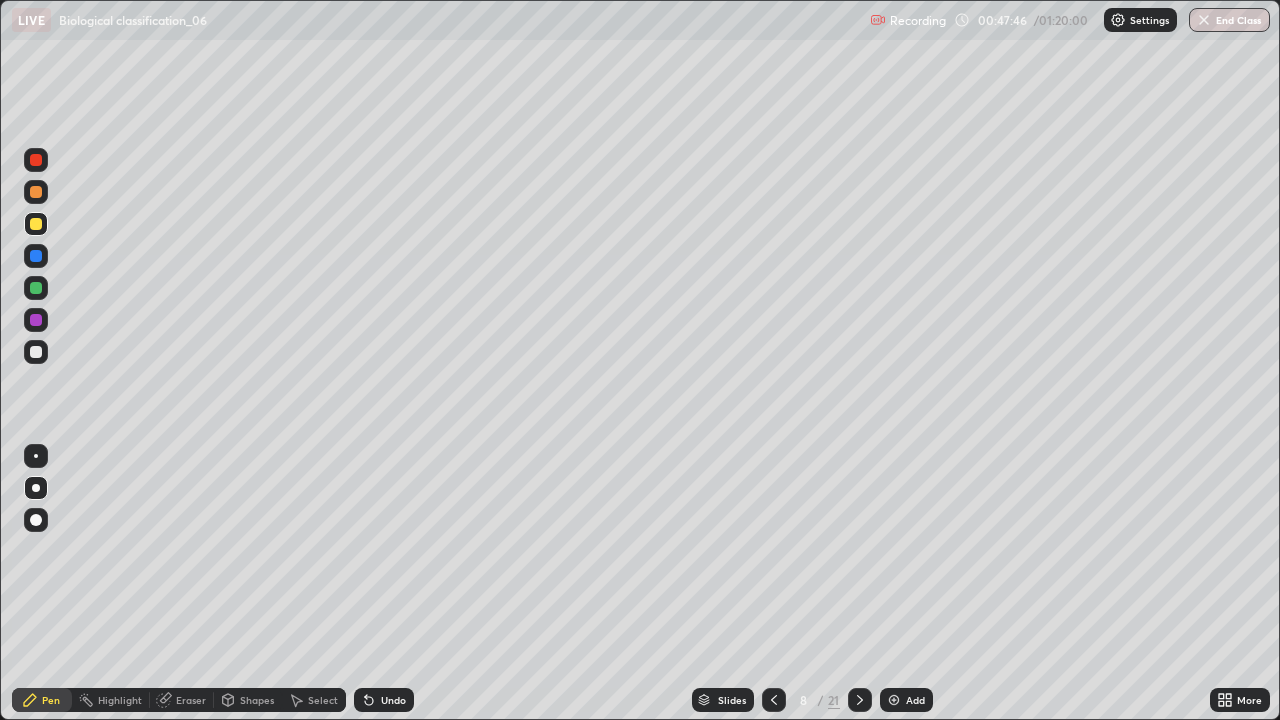 click at bounding box center [36, 192] 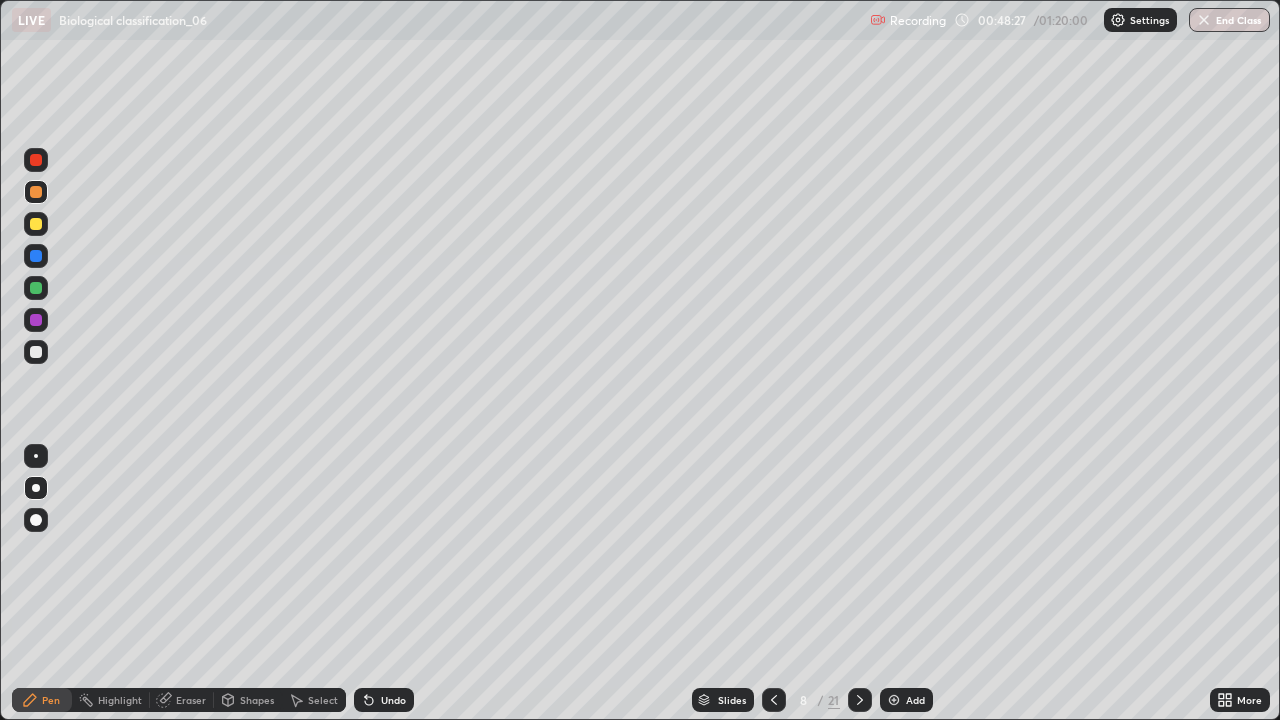 click at bounding box center (36, 256) 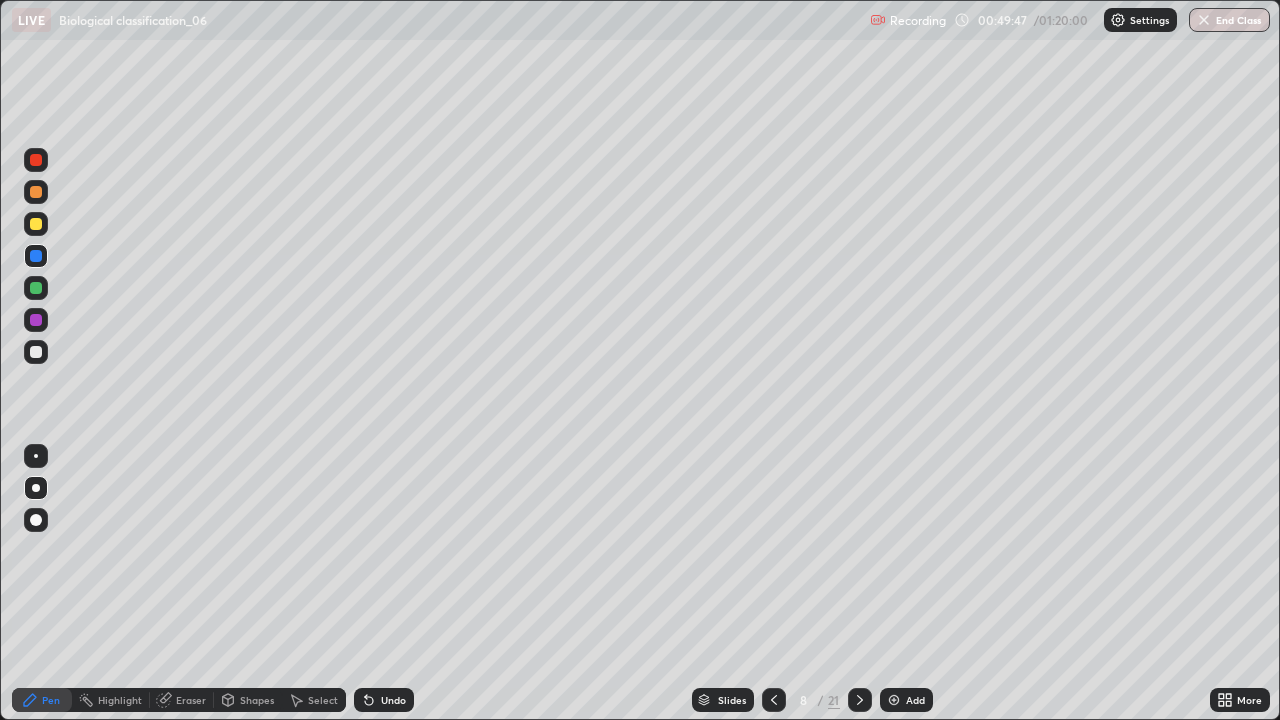 click at bounding box center [36, 352] 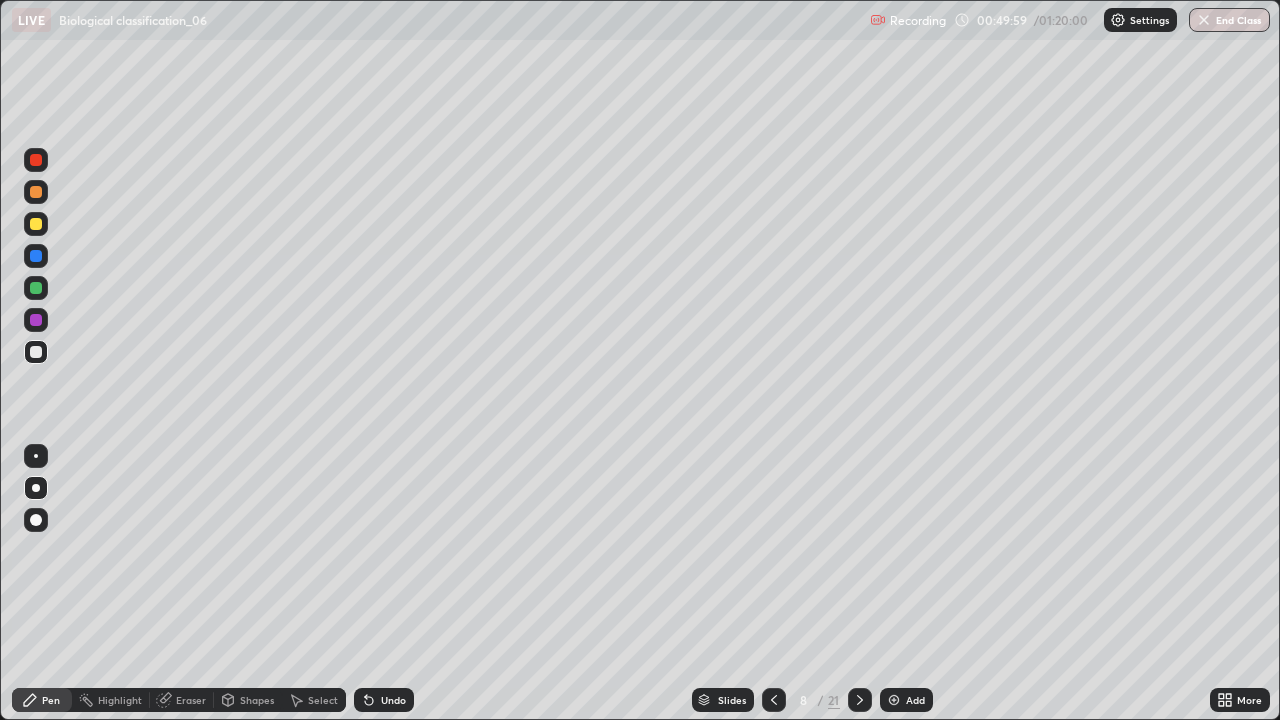 click on "Undo" at bounding box center (393, 700) 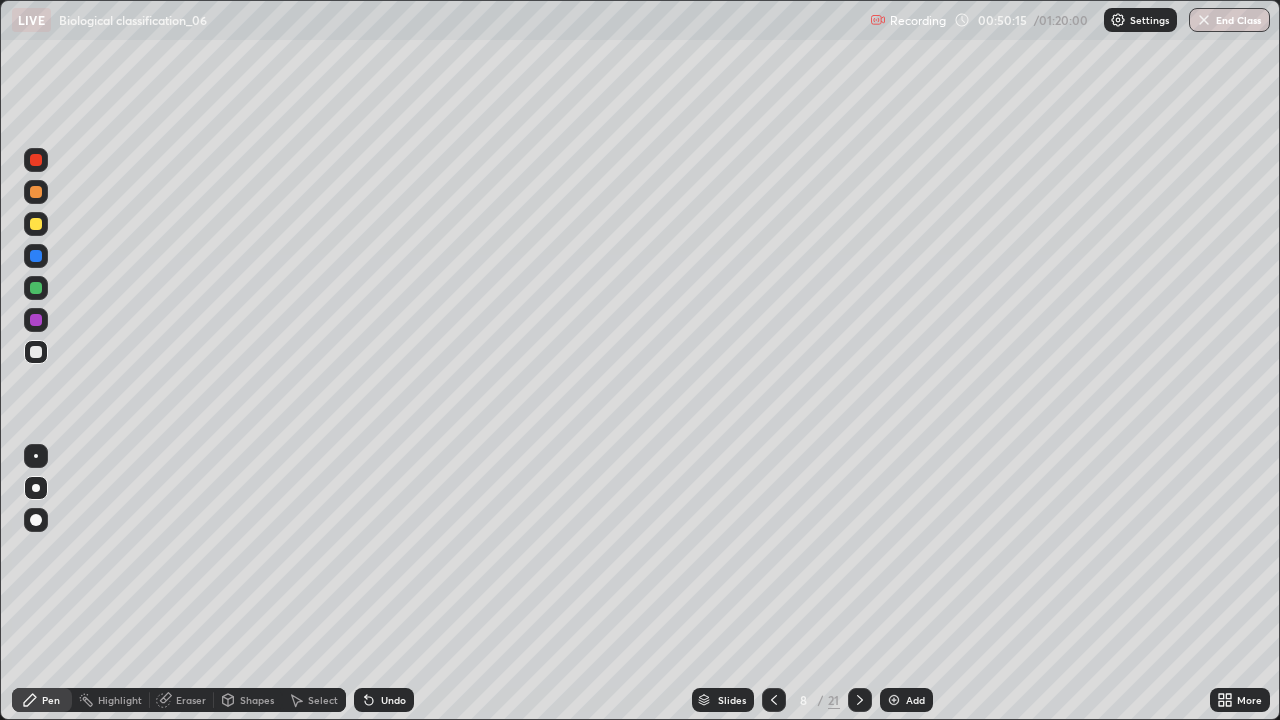 click at bounding box center (36, 320) 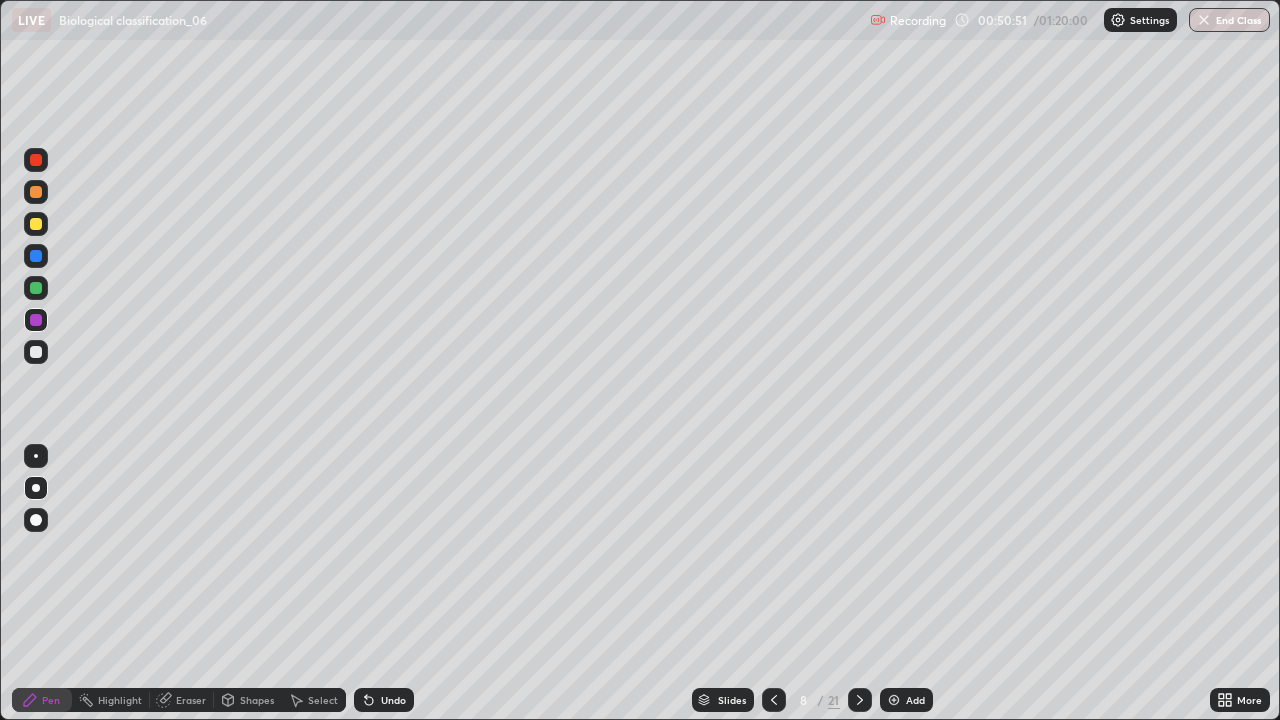 click at bounding box center [36, 192] 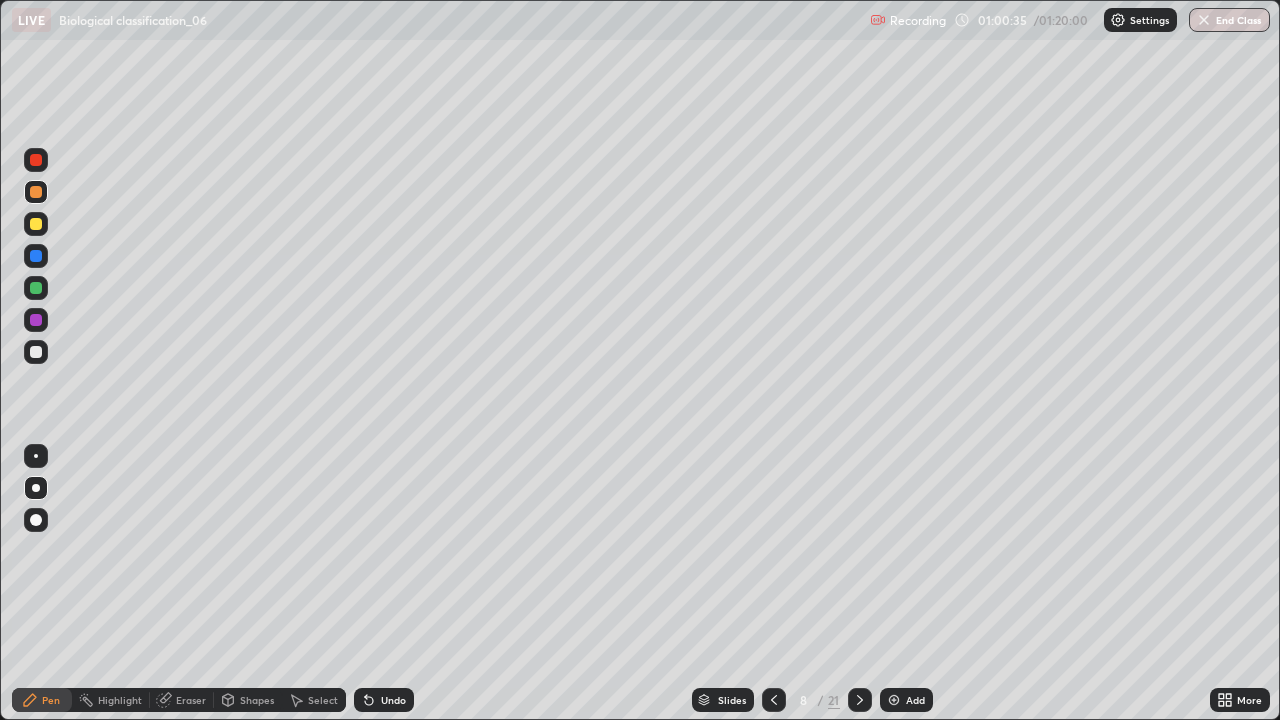 click at bounding box center [894, 700] 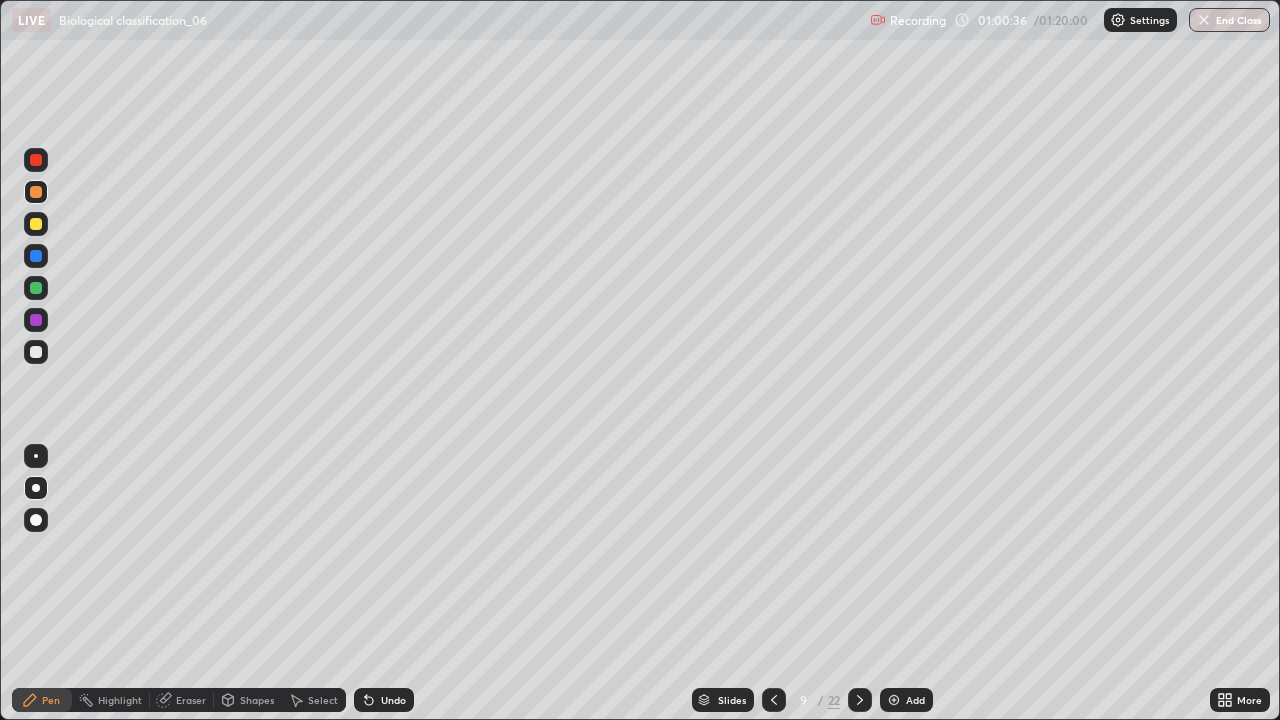 click at bounding box center [36, 352] 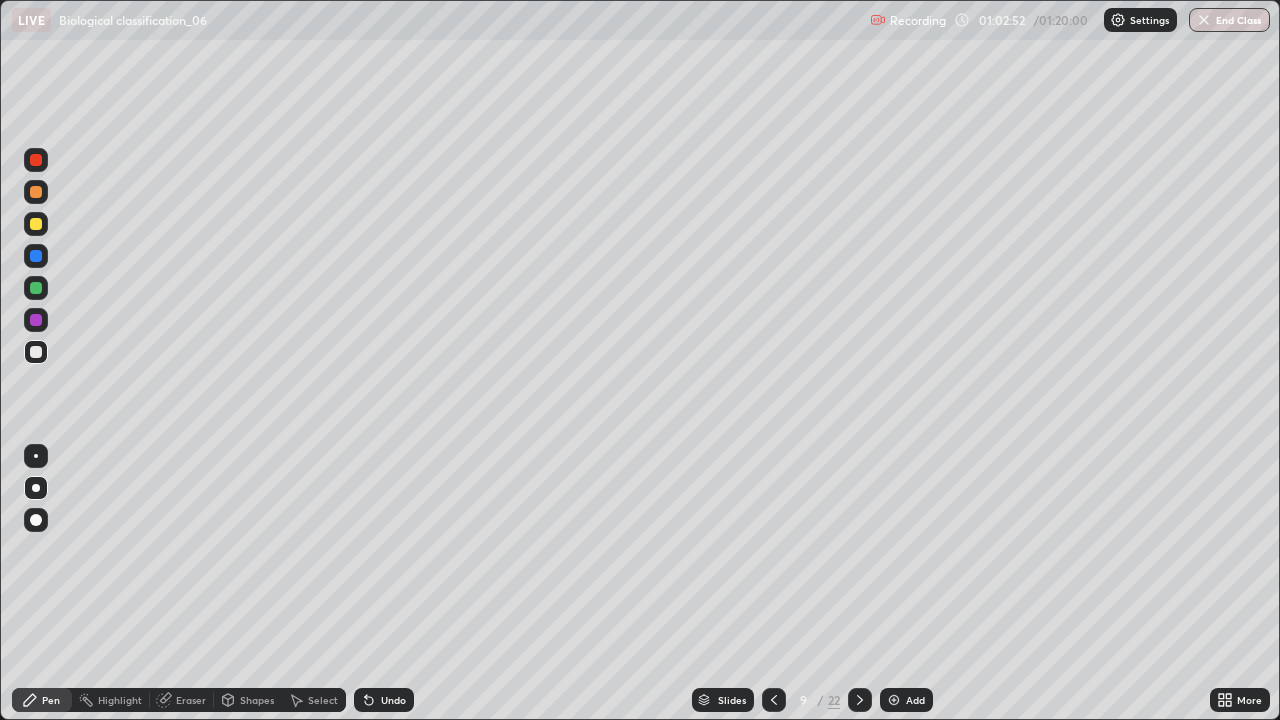 click at bounding box center [36, 192] 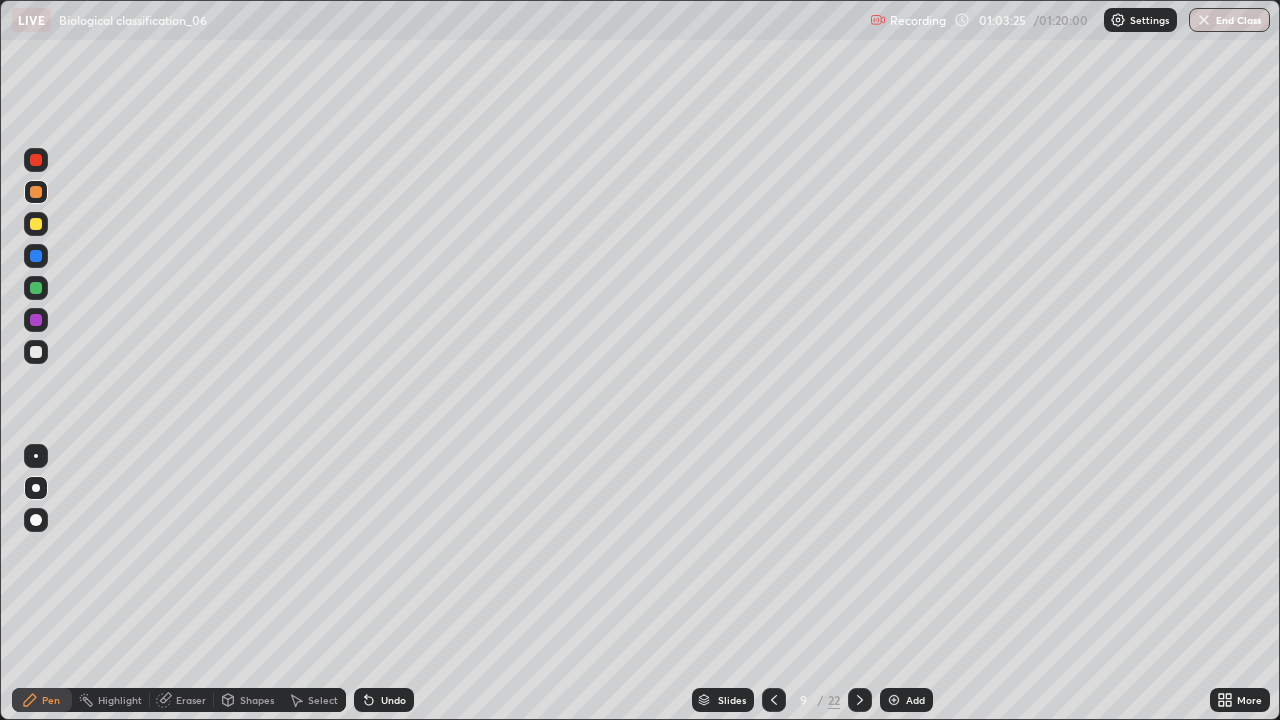 click at bounding box center [36, 352] 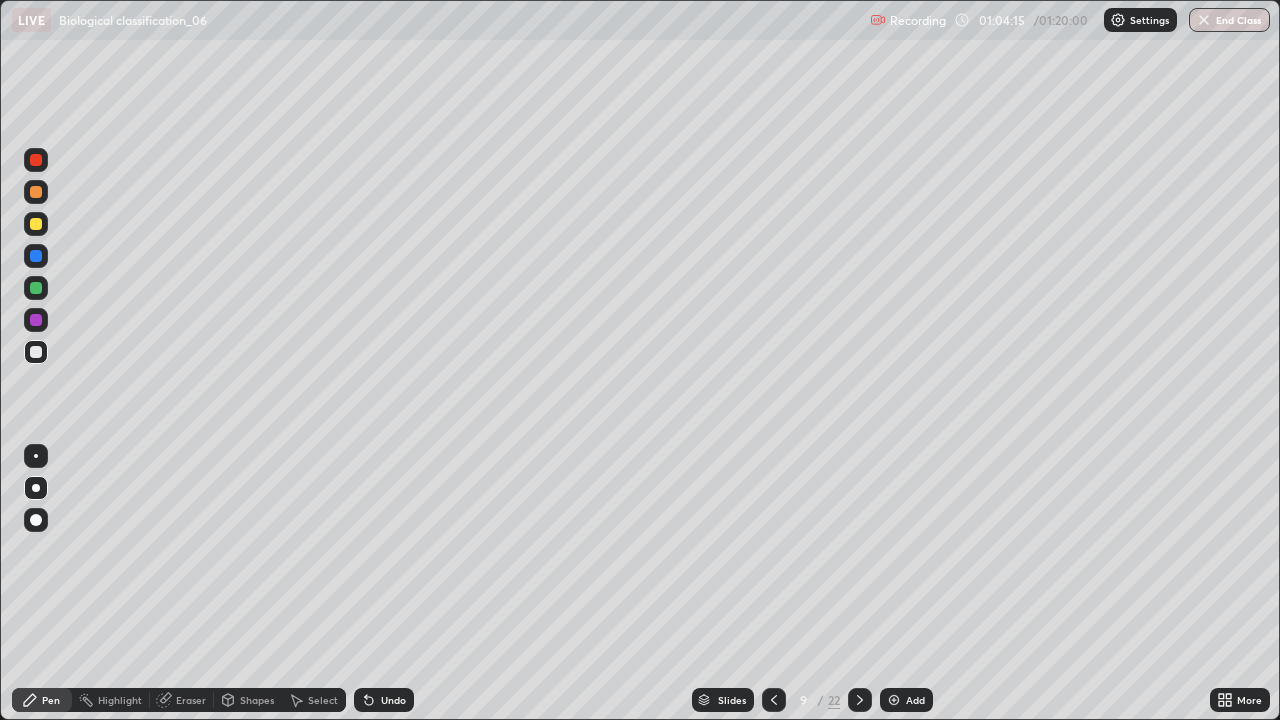 click at bounding box center [36, 288] 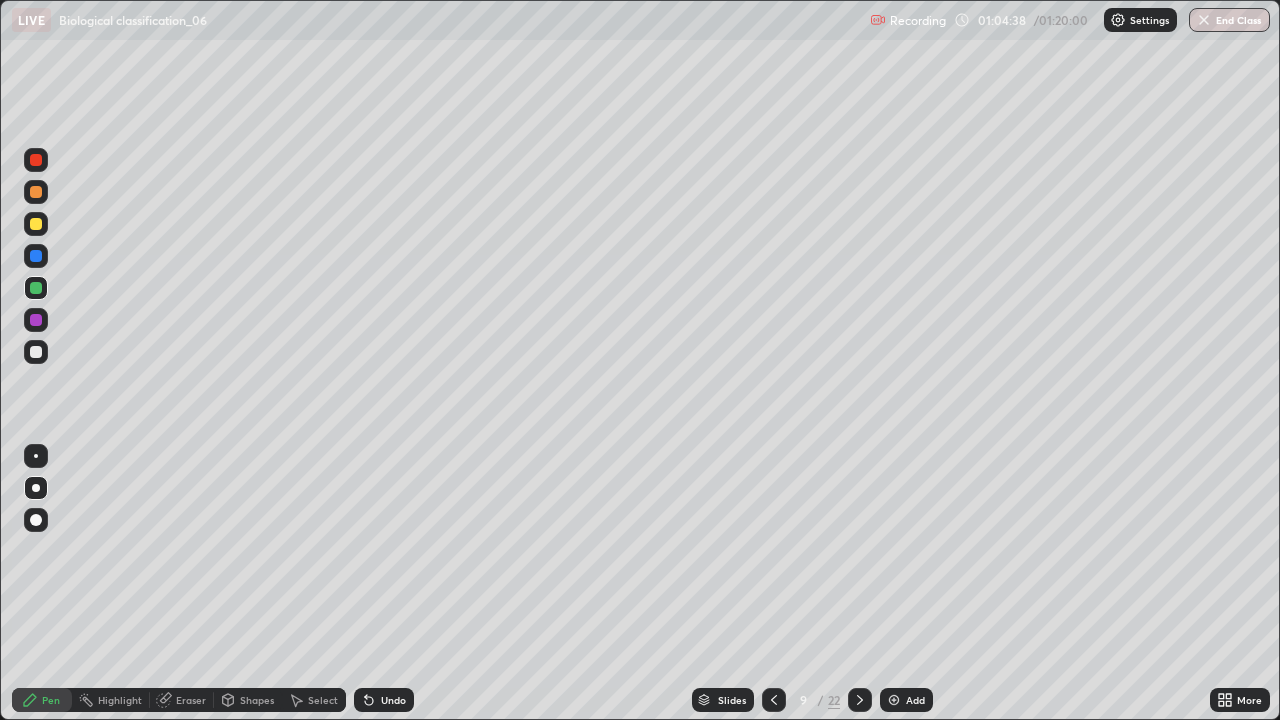 click at bounding box center [36, 320] 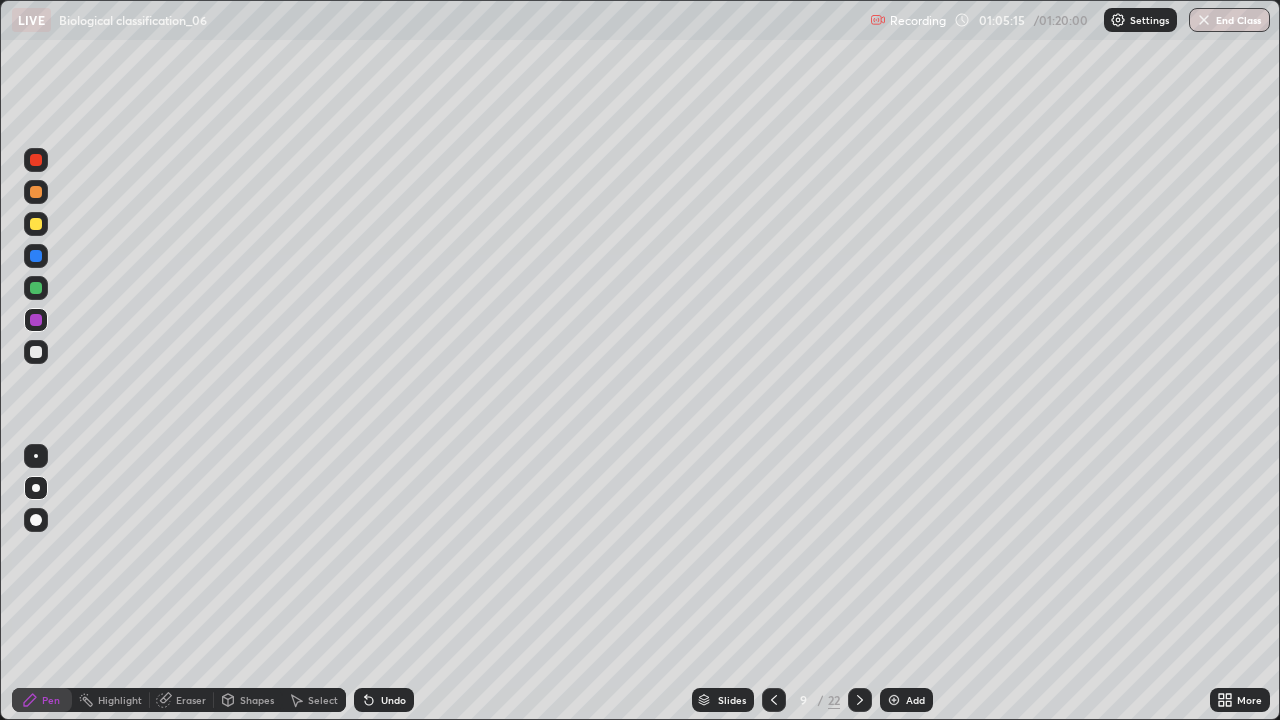 click at bounding box center [36, 352] 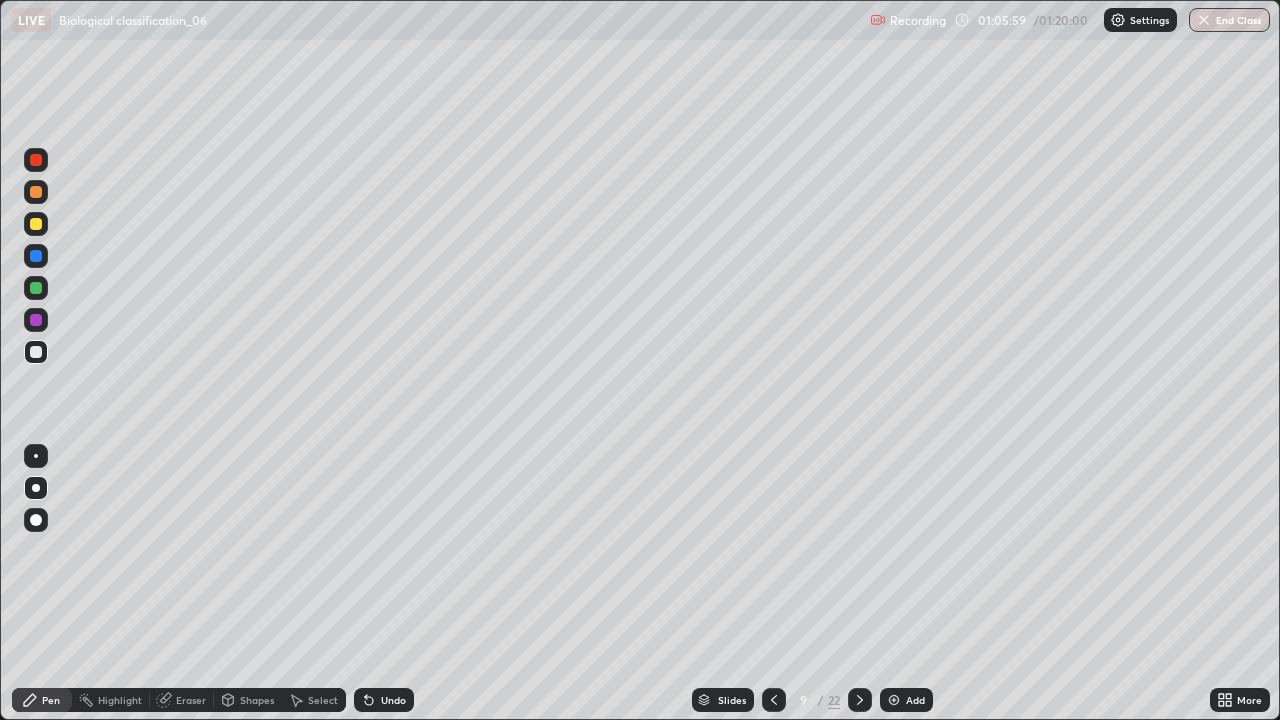 click at bounding box center [36, 288] 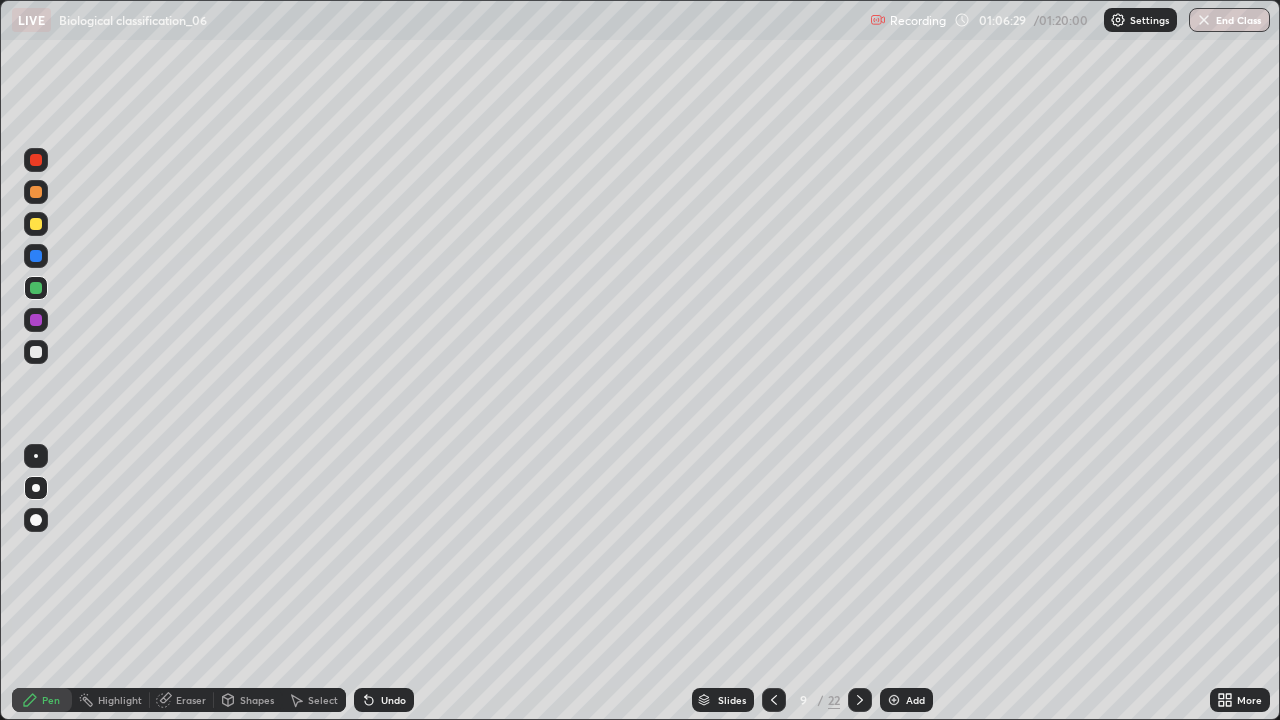 click at bounding box center (36, 160) 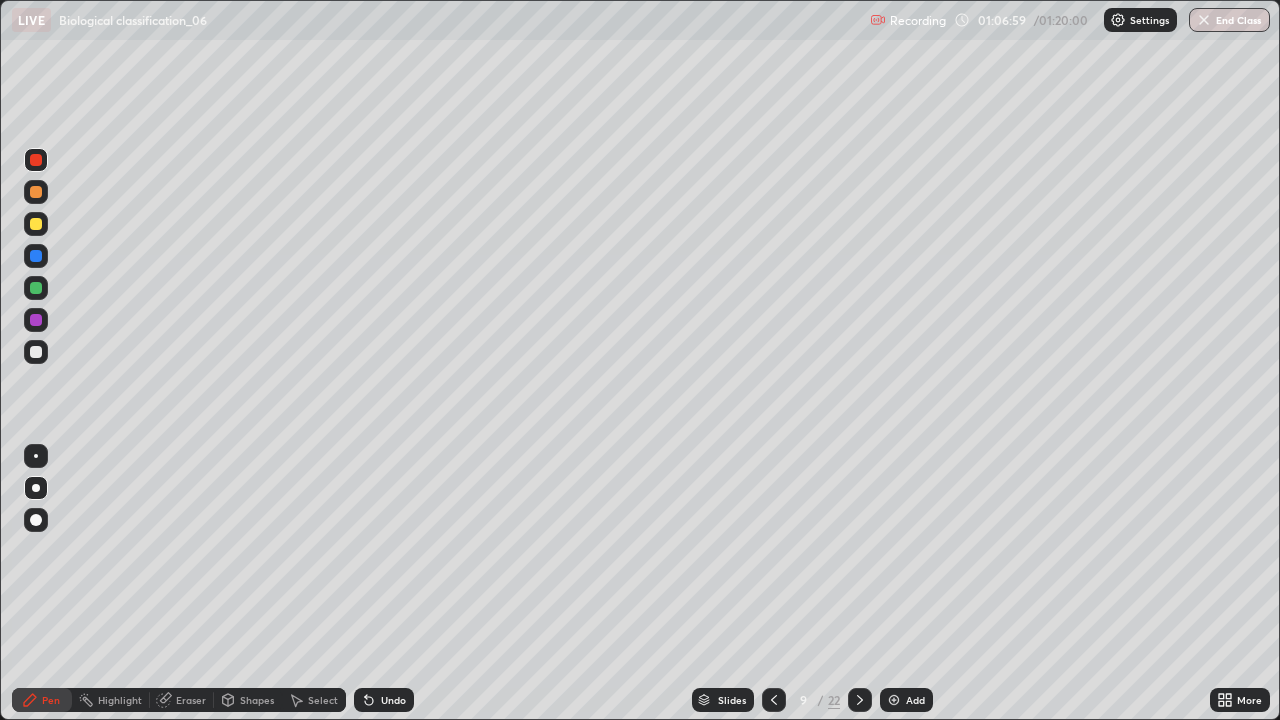 click on "Undo" at bounding box center (393, 700) 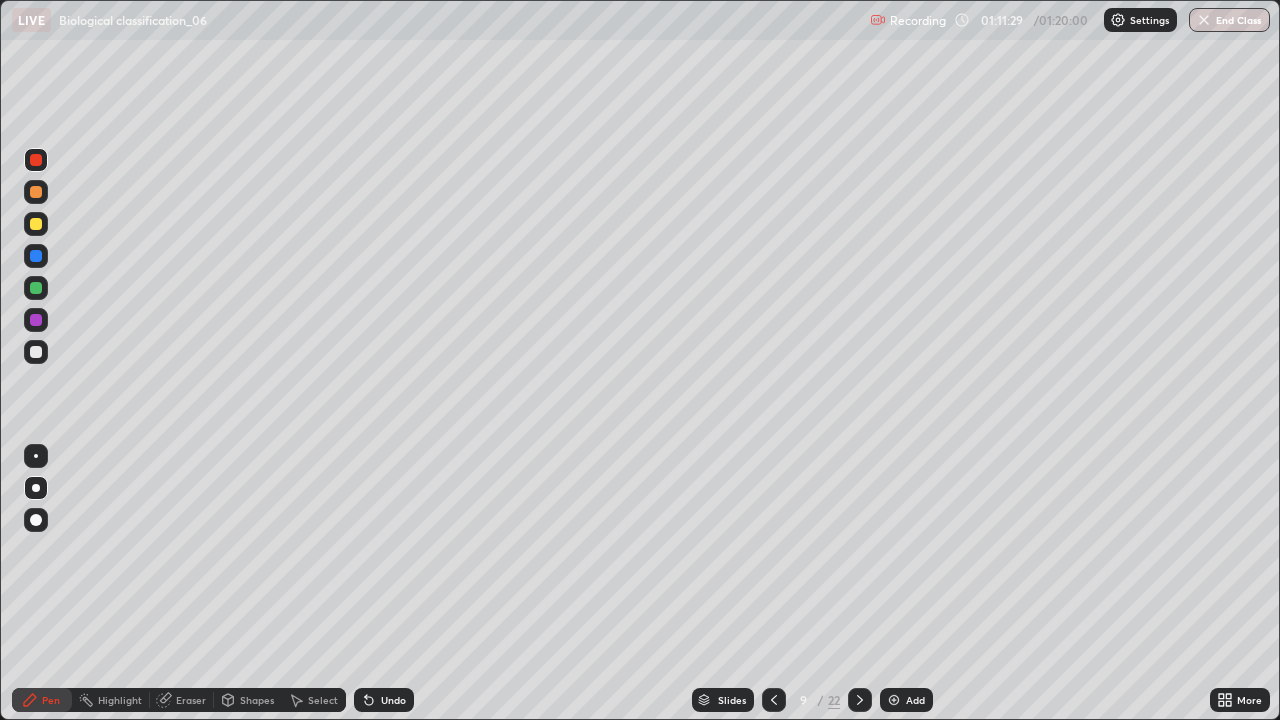 click at bounding box center (894, 700) 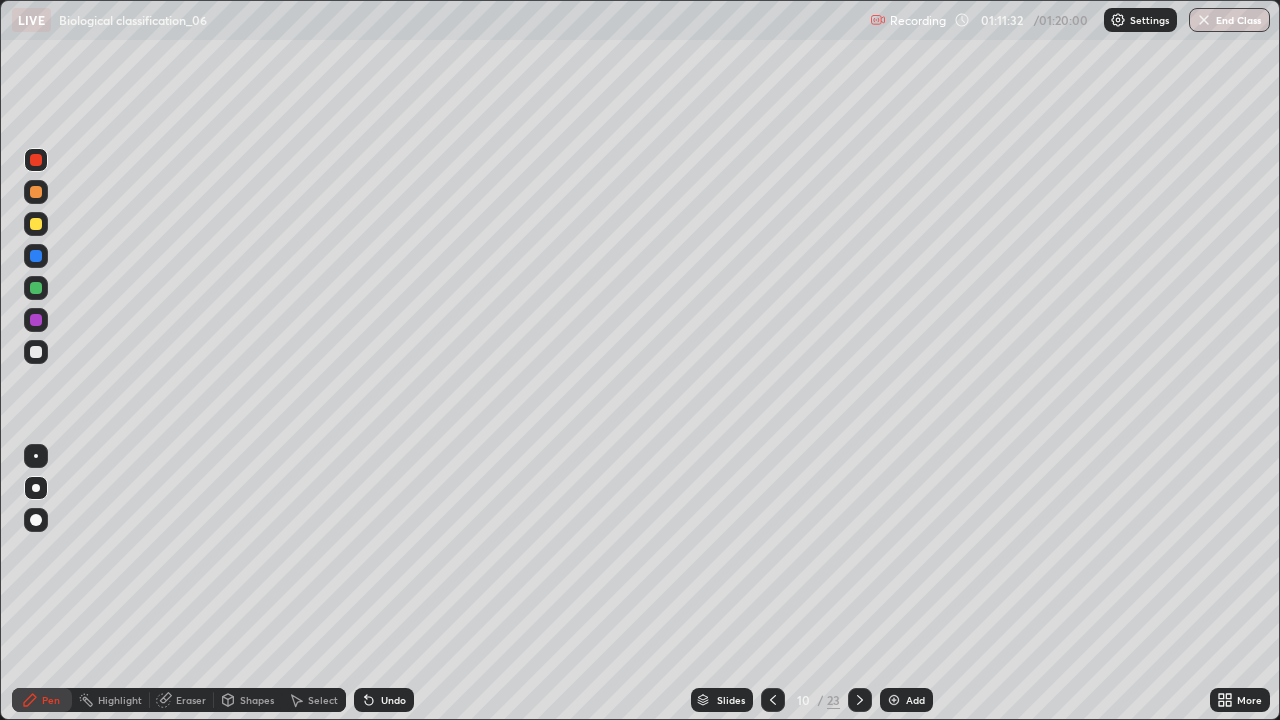 click at bounding box center (36, 352) 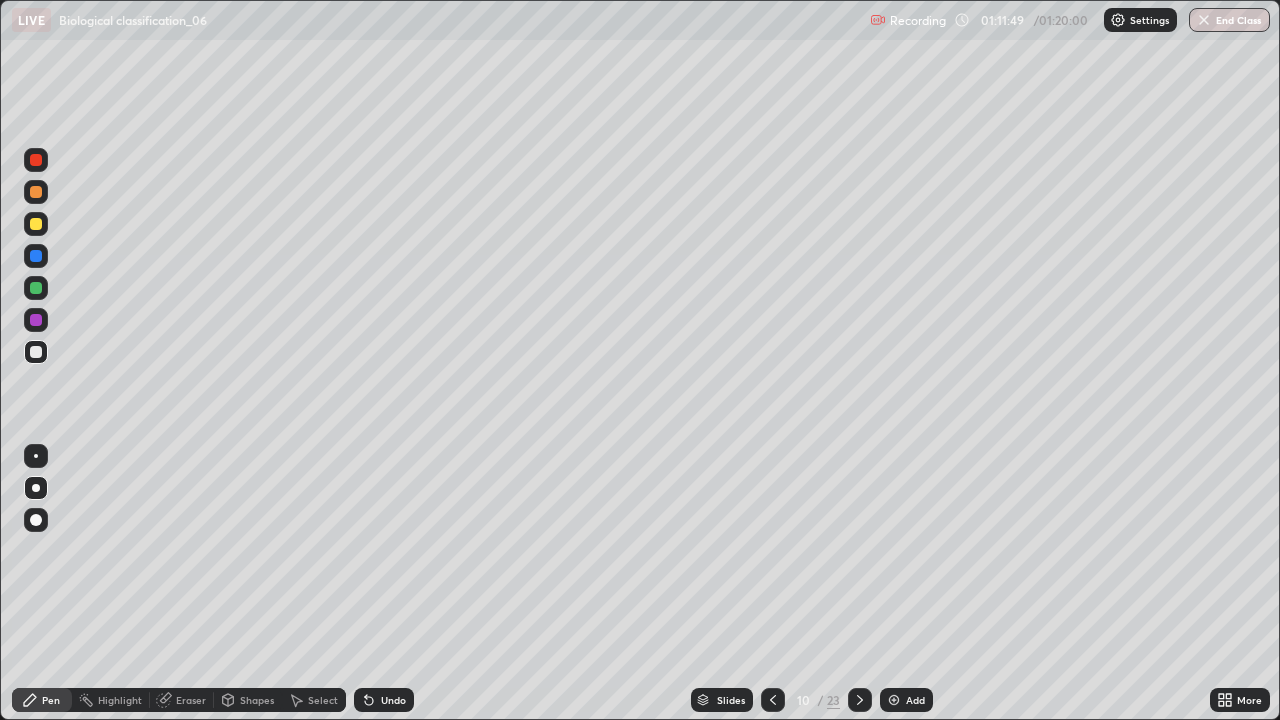 click on "Undo" at bounding box center [393, 700] 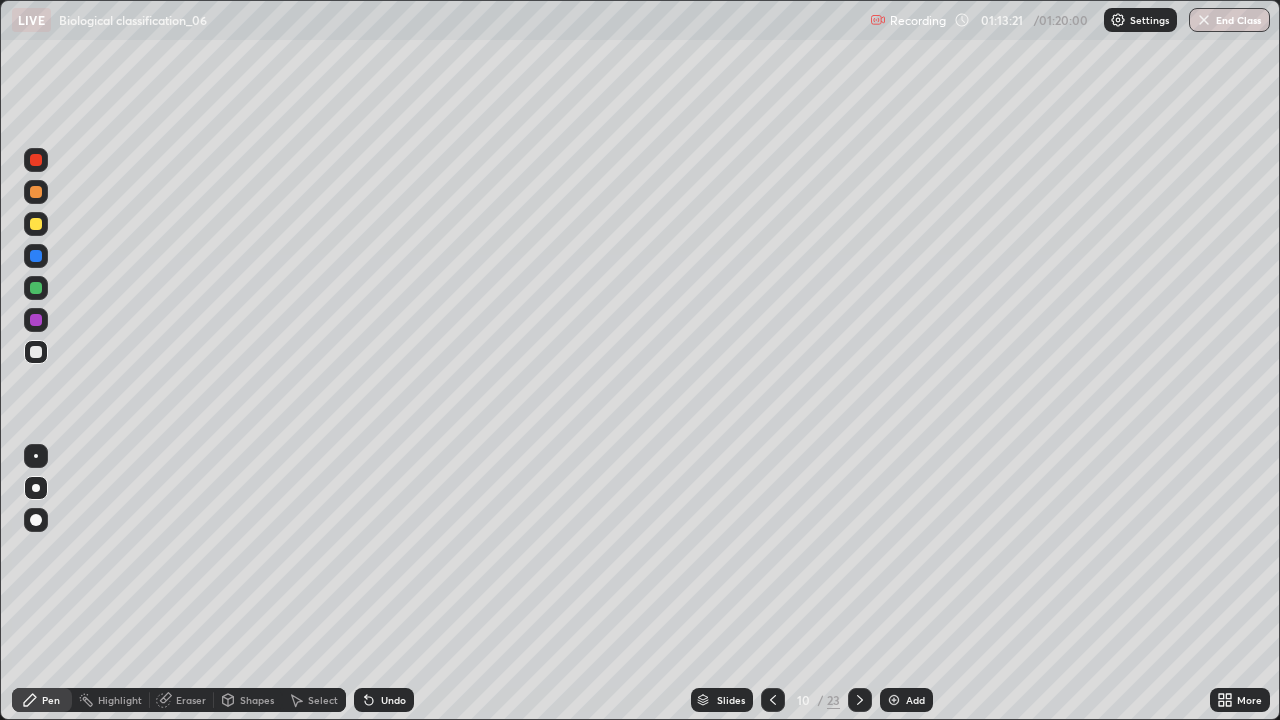 click 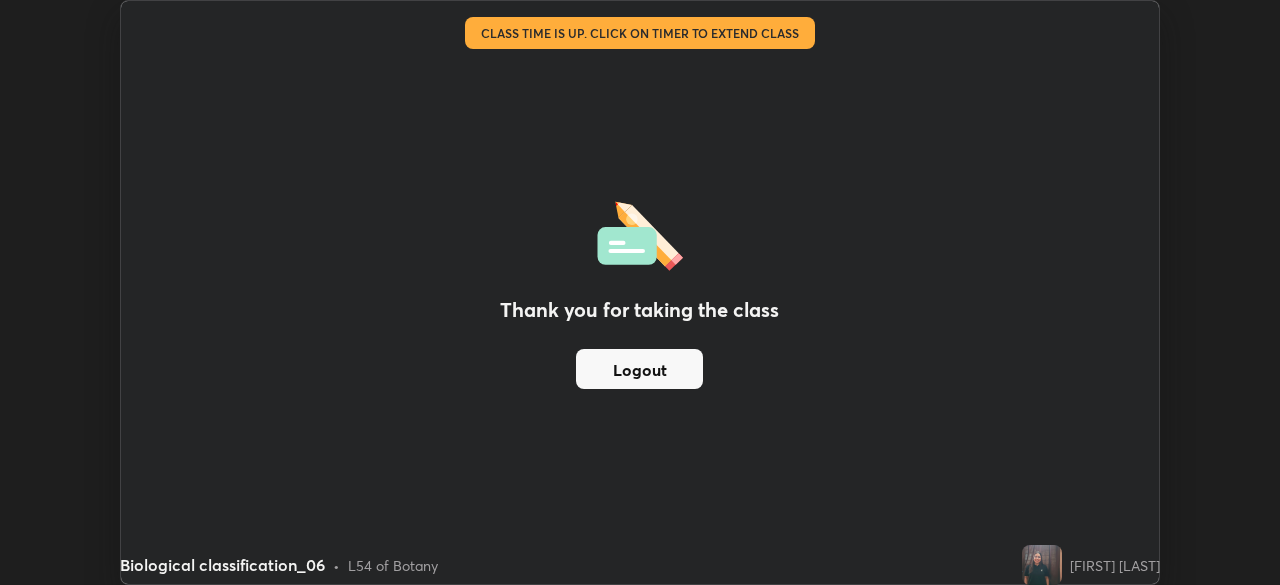 scroll, scrollTop: 585, scrollLeft: 1280, axis: both 